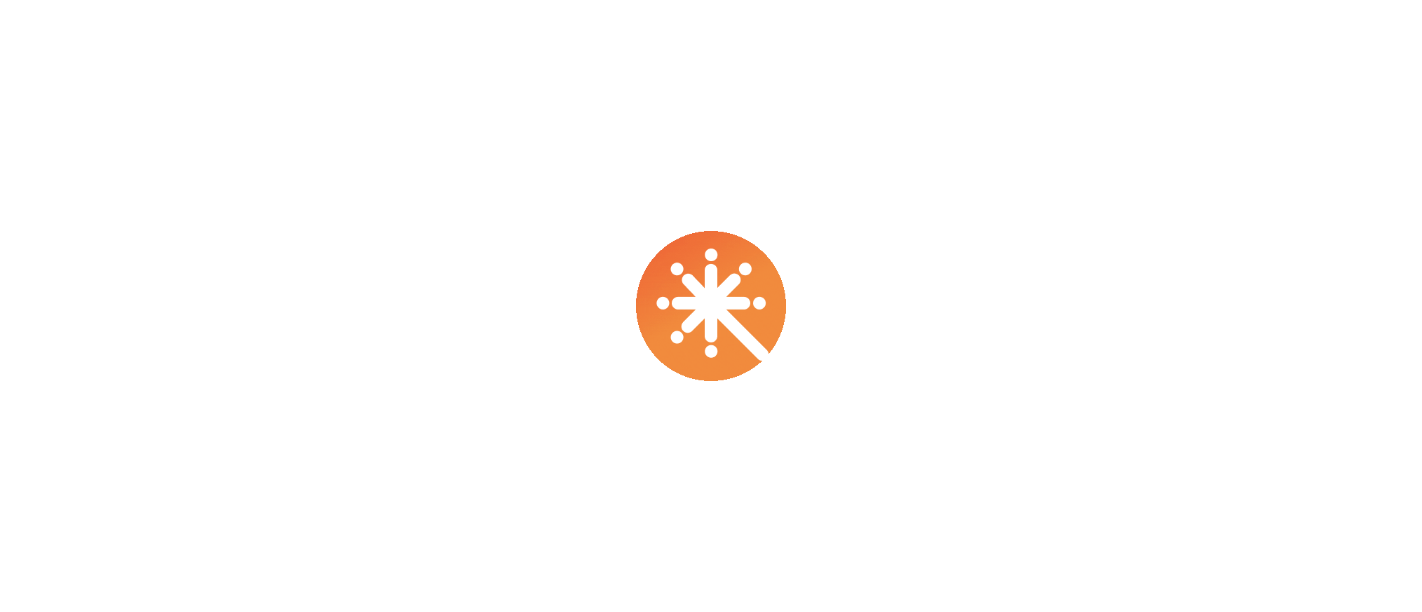 scroll, scrollTop: 0, scrollLeft: 0, axis: both 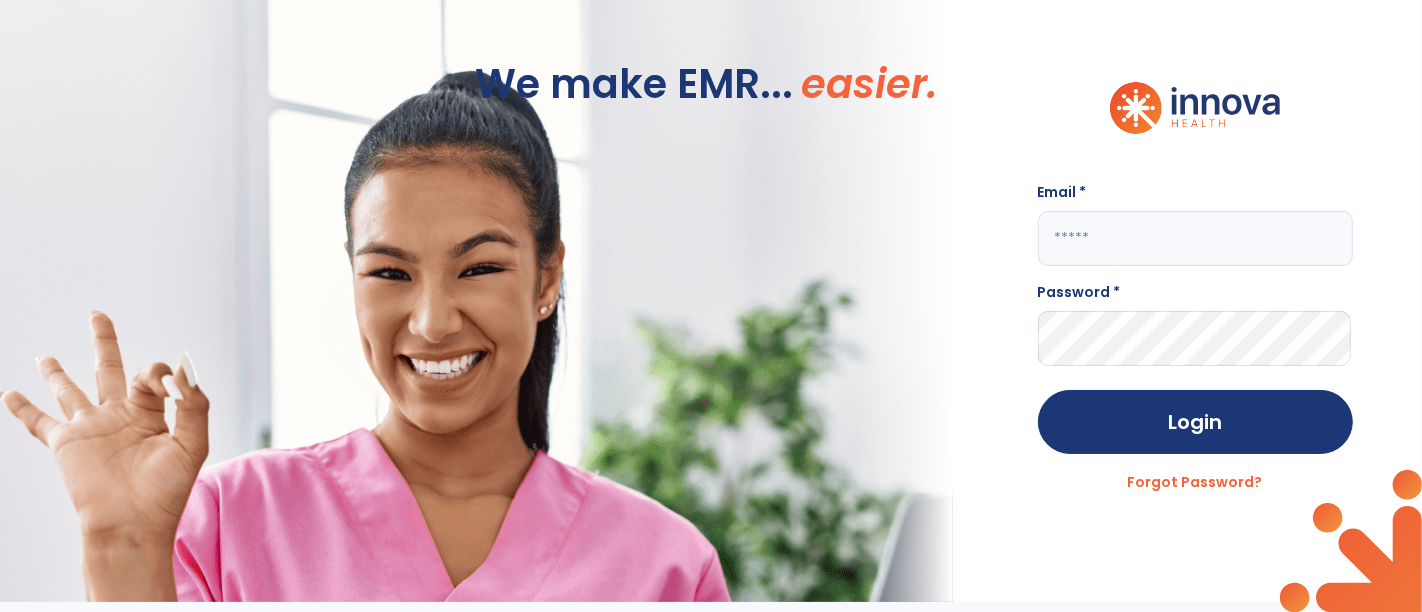 type on "**********" 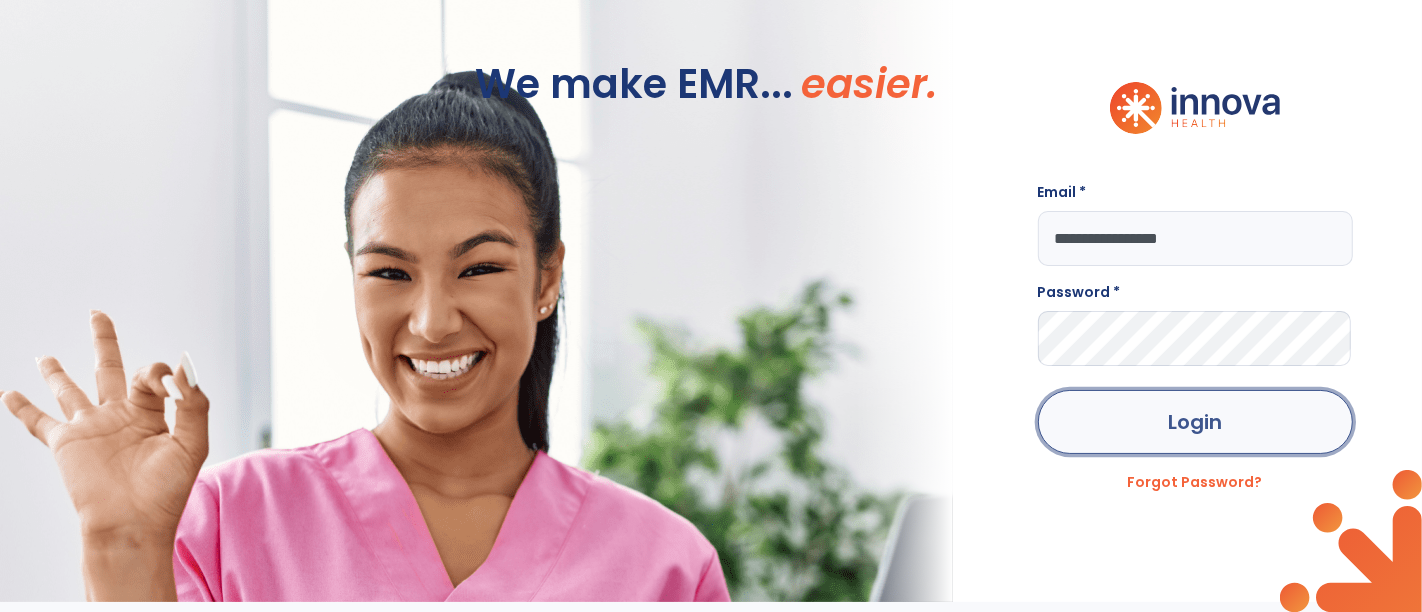 click on "Login" 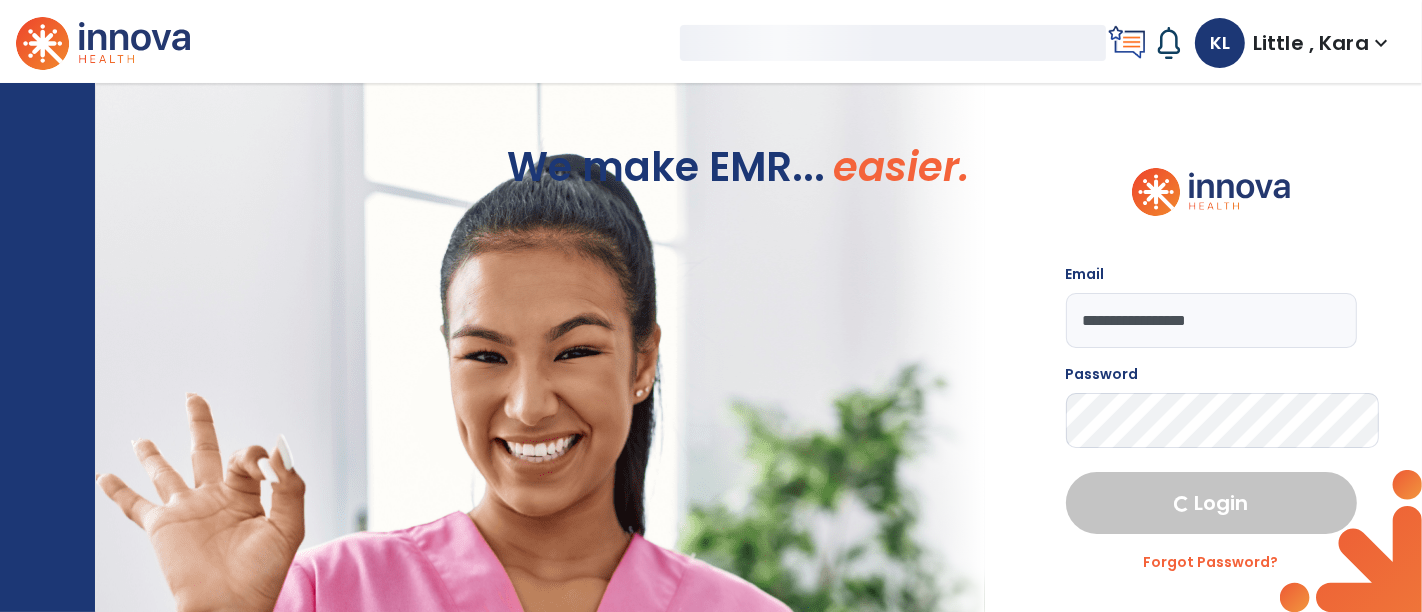 select on "****" 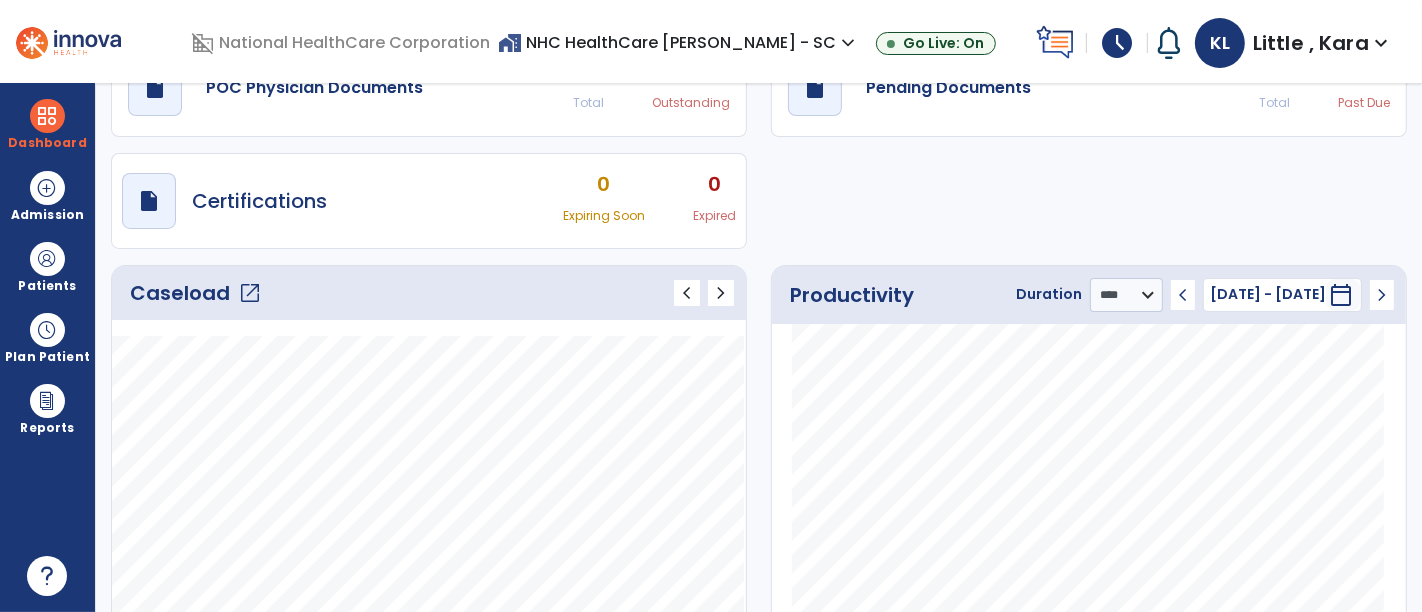 scroll, scrollTop: 221, scrollLeft: 0, axis: vertical 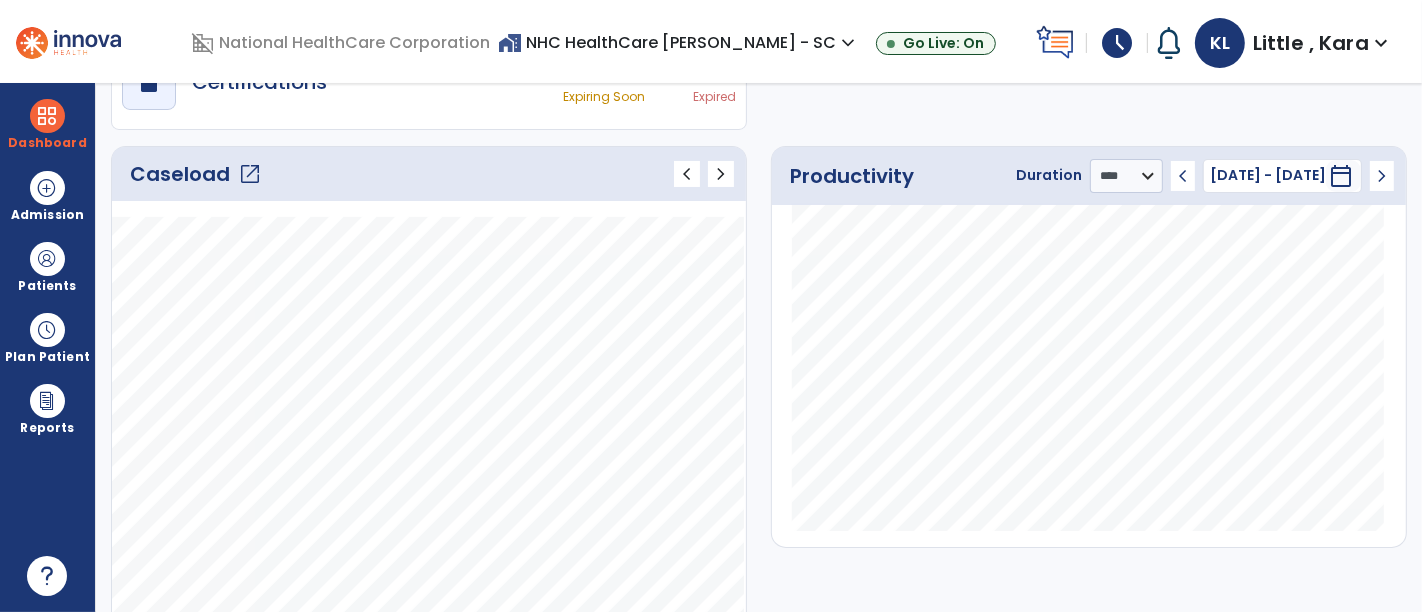 click on "open_in_new" 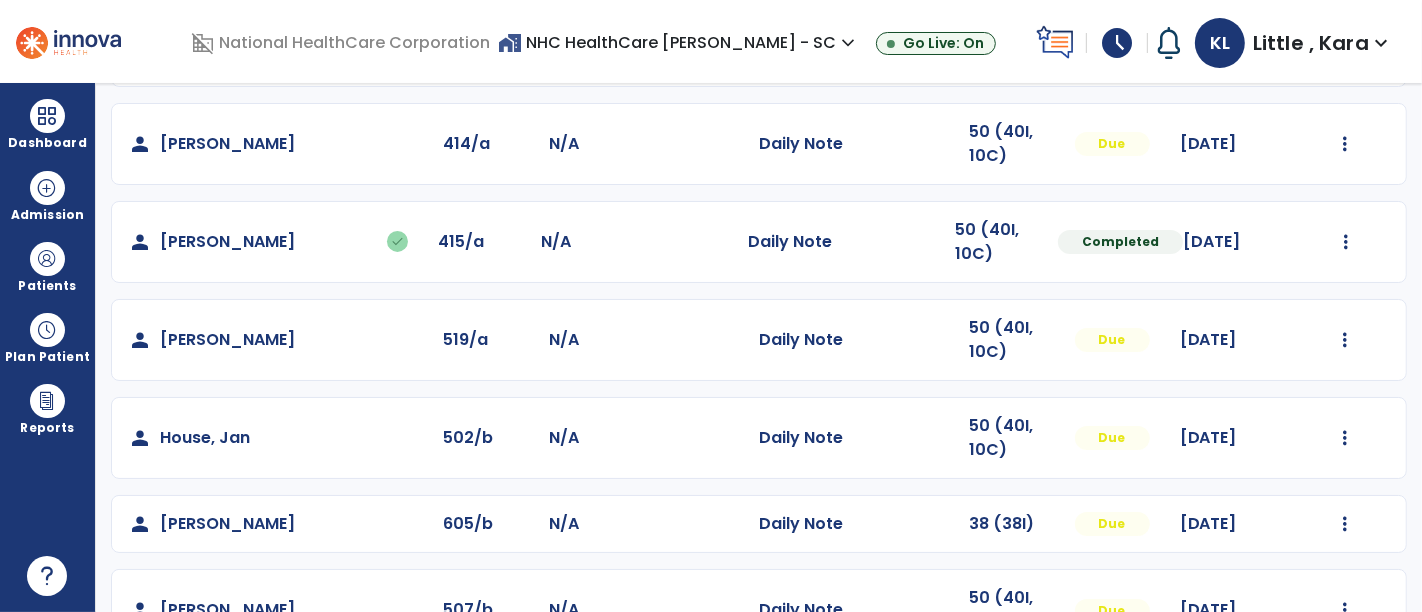 scroll, scrollTop: 257, scrollLeft: 0, axis: vertical 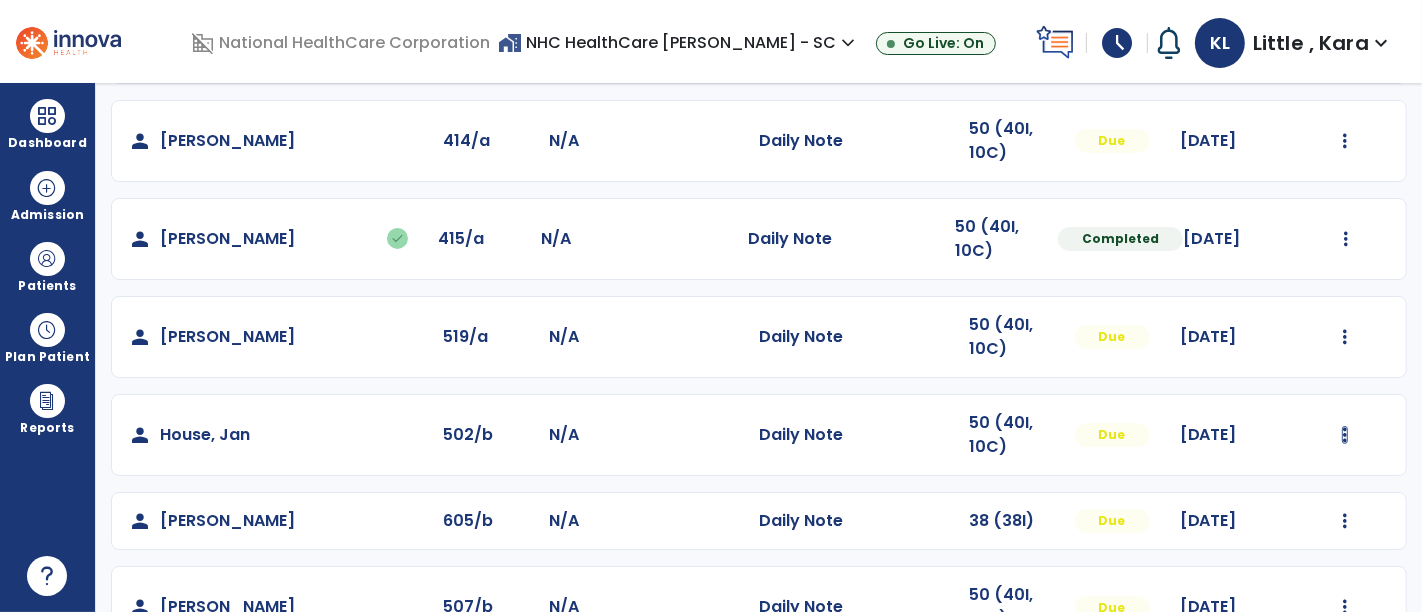 click at bounding box center (1346, 43) 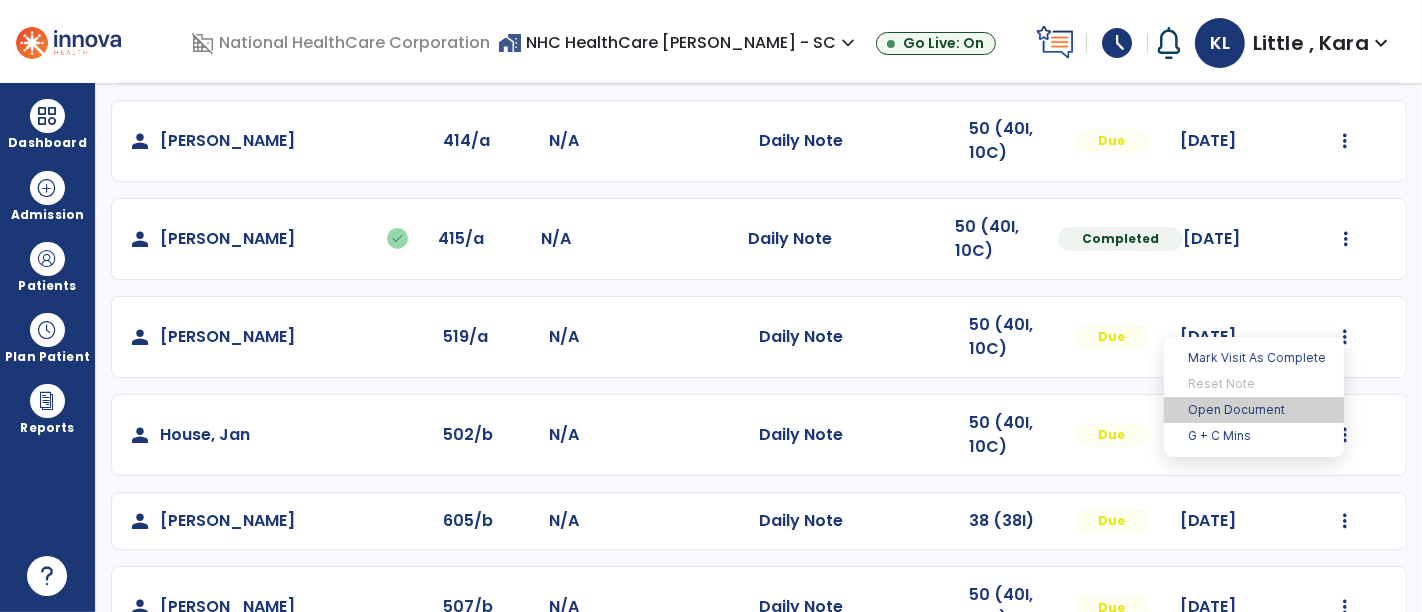 click on "Open Document" at bounding box center (1254, 410) 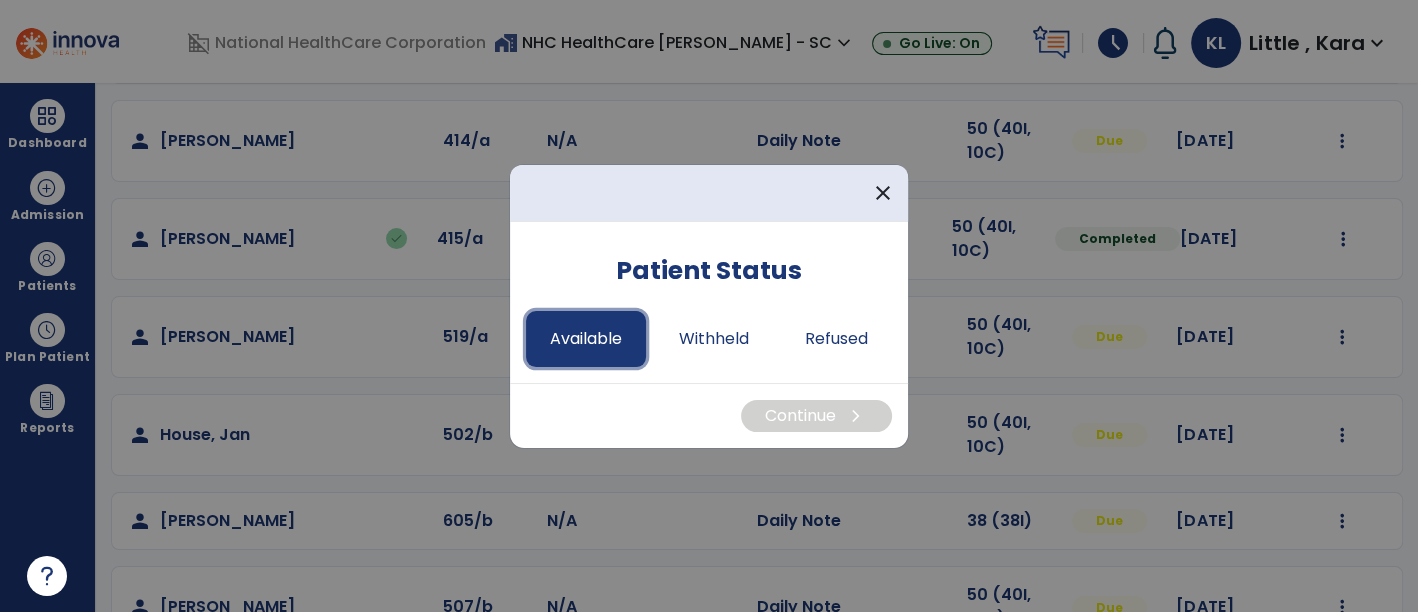 click on "Available" at bounding box center (586, 339) 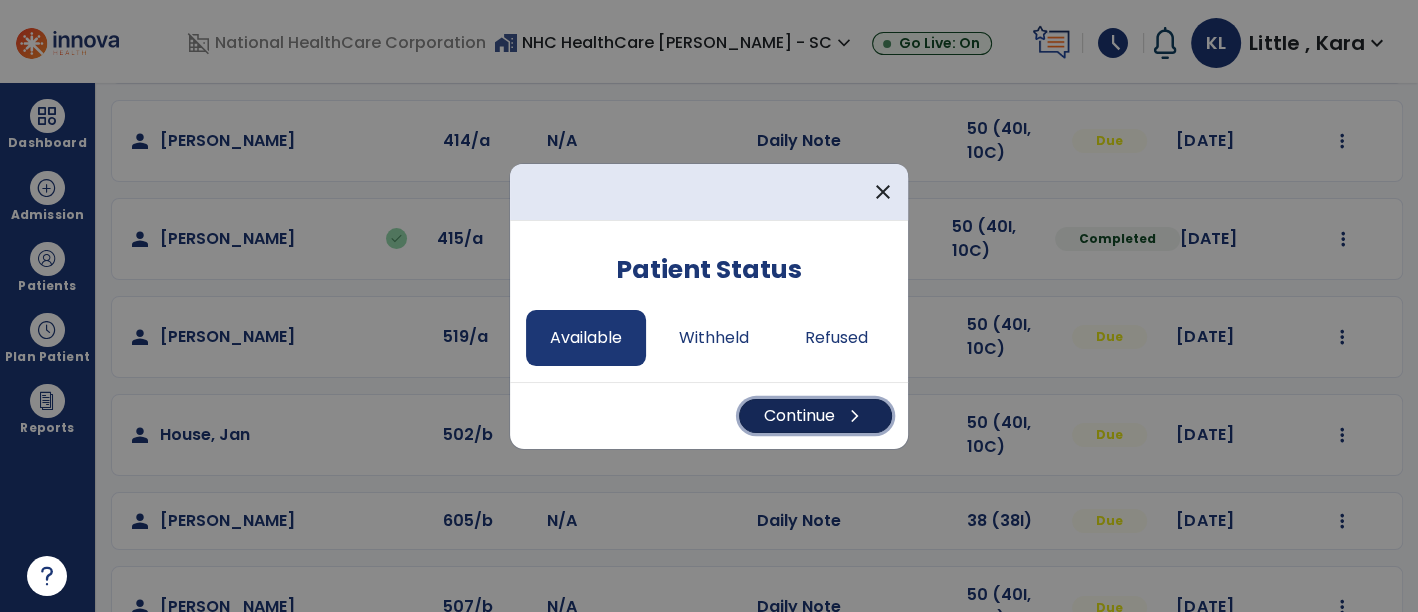 click on "Continue   chevron_right" at bounding box center [815, 416] 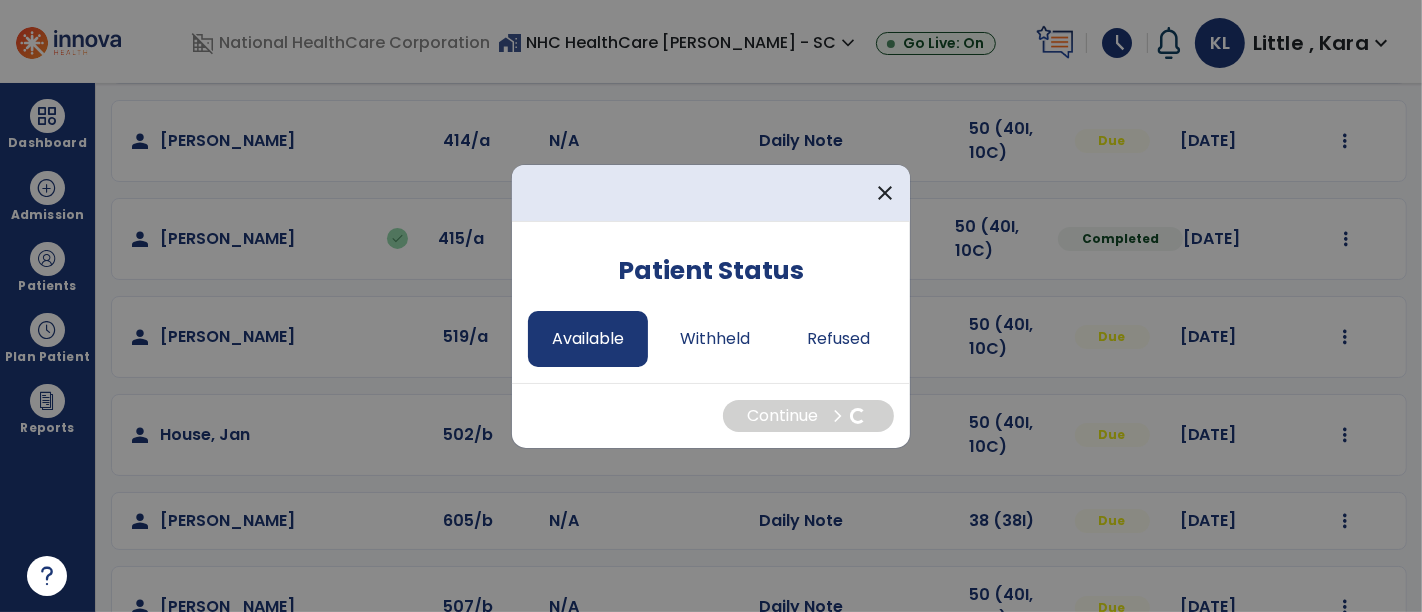 select on "*" 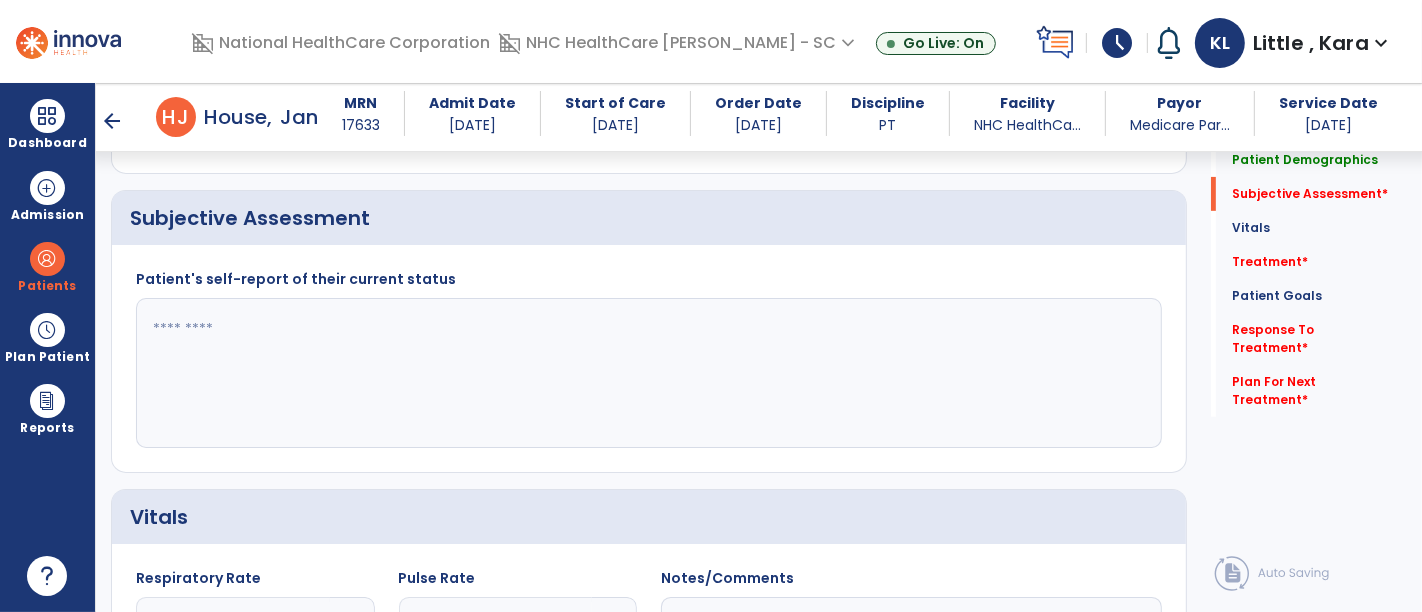 scroll, scrollTop: 474, scrollLeft: 0, axis: vertical 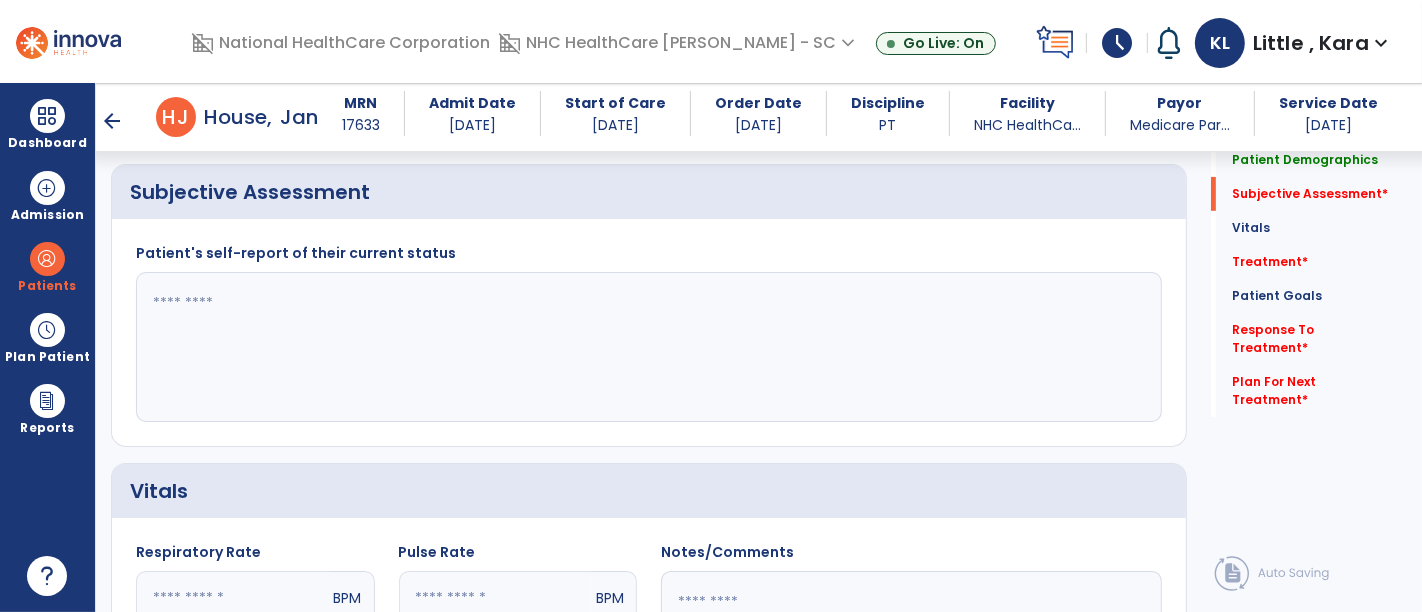 click 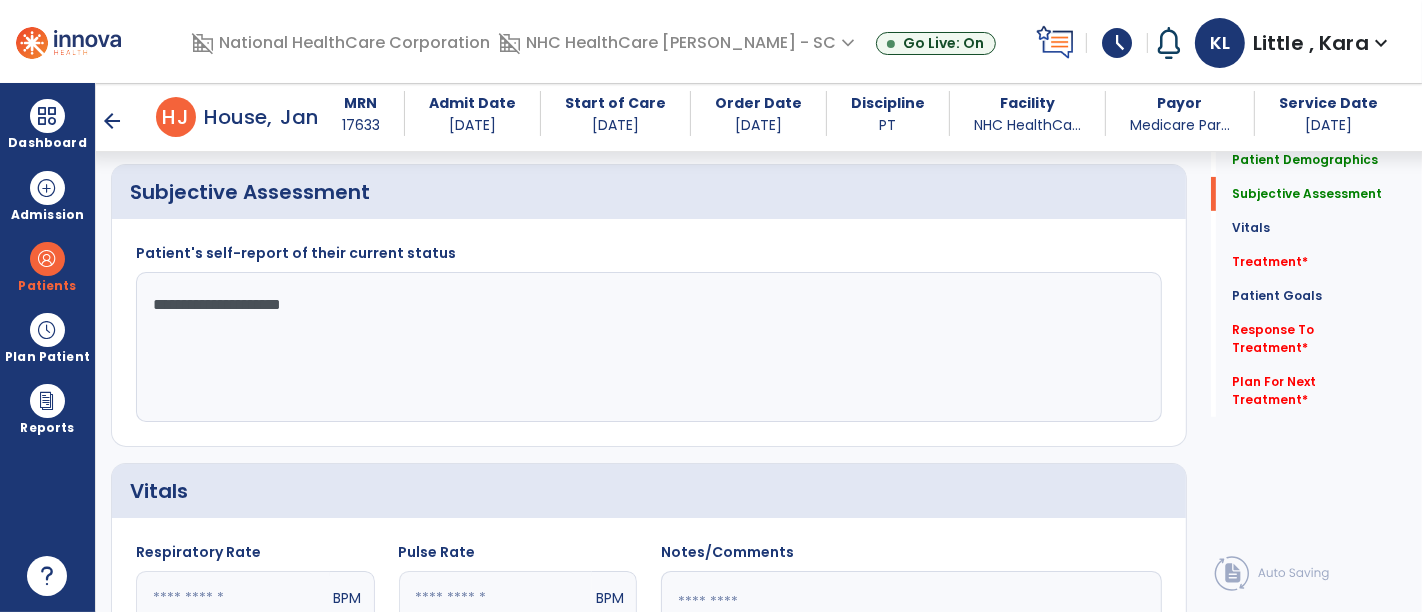 click on "**********" 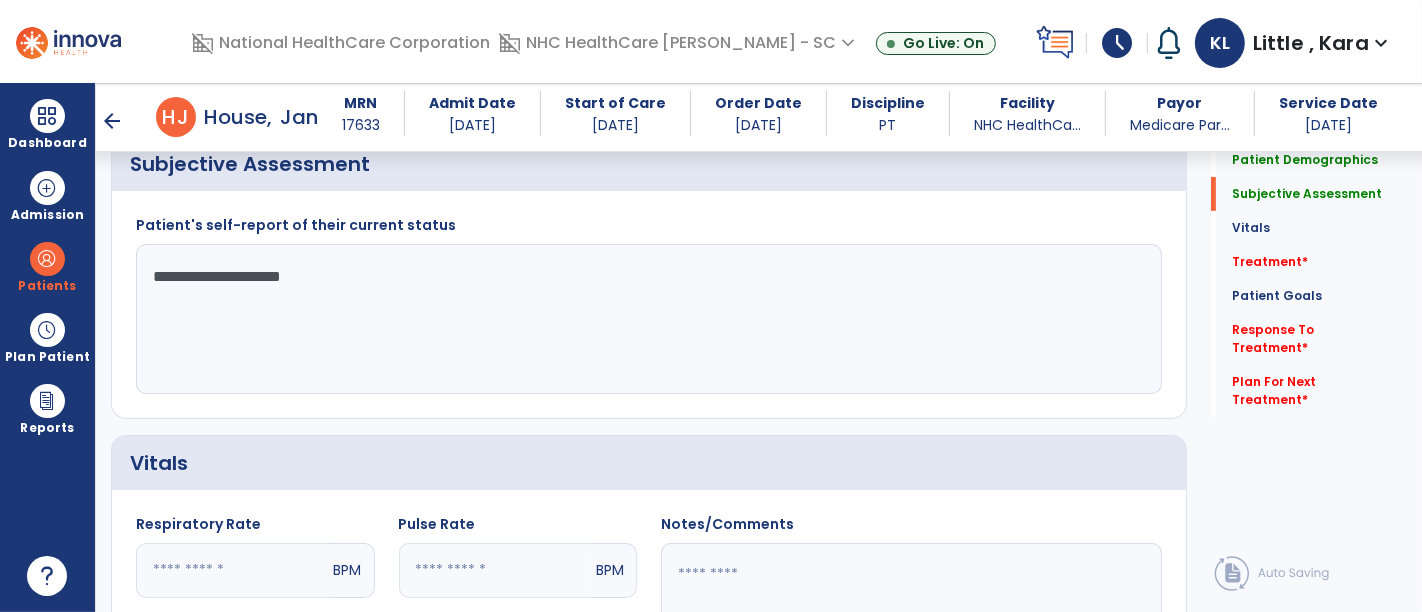 scroll, scrollTop: 474, scrollLeft: 0, axis: vertical 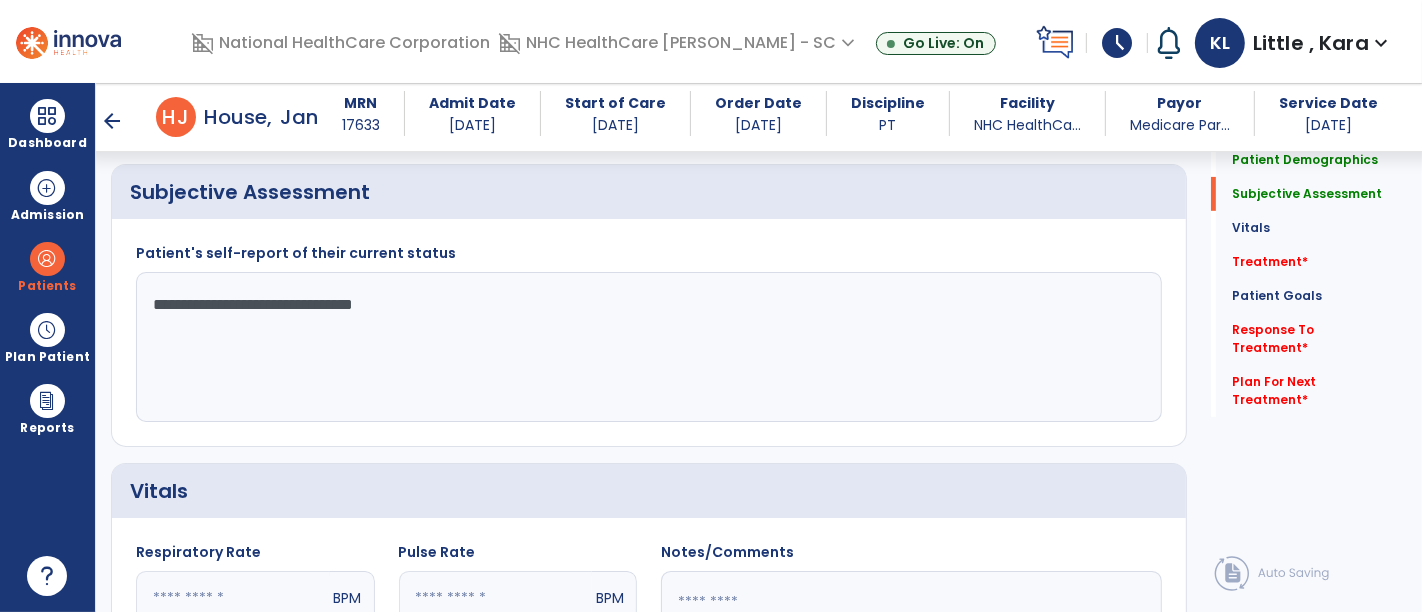 click on "**********" 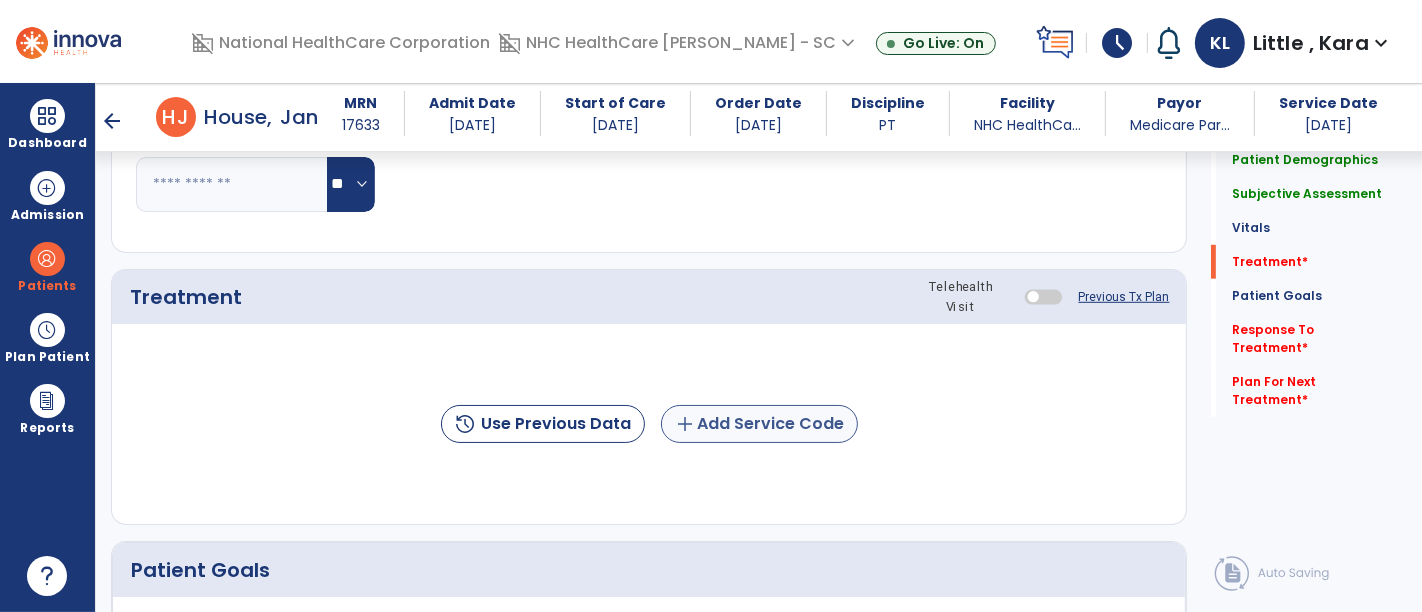type on "**********" 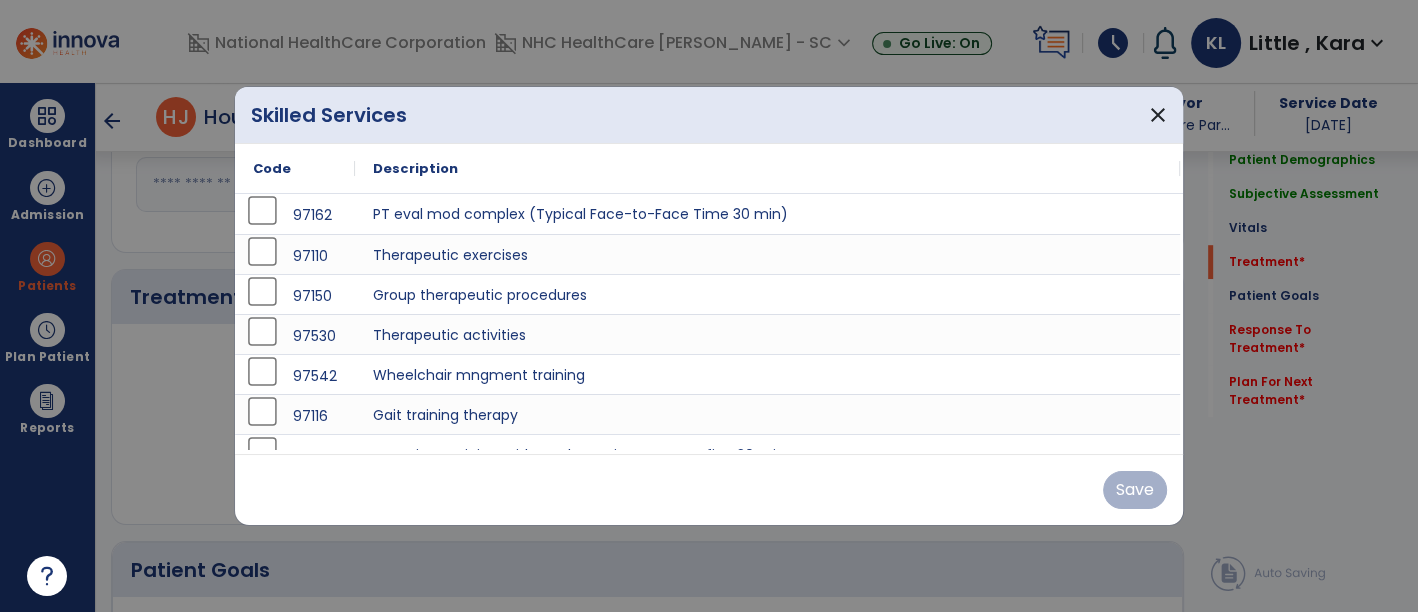 scroll, scrollTop: 1090, scrollLeft: 0, axis: vertical 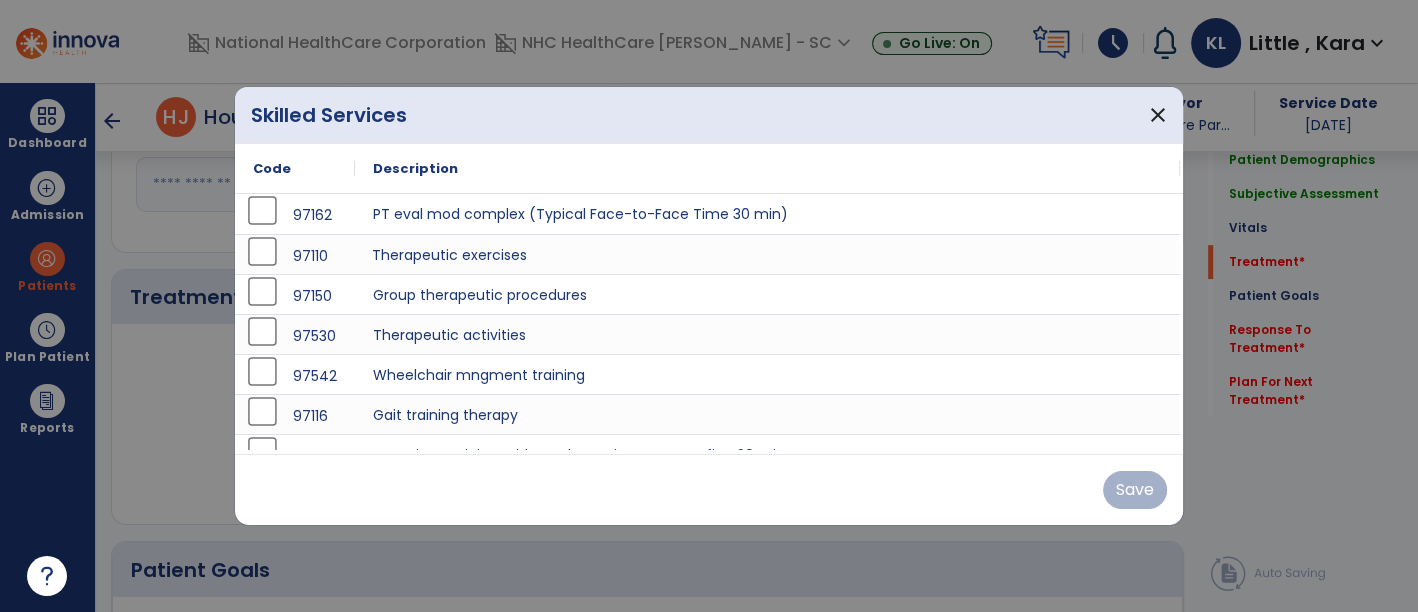 click on "Therapeutic exercises" at bounding box center [767, 254] 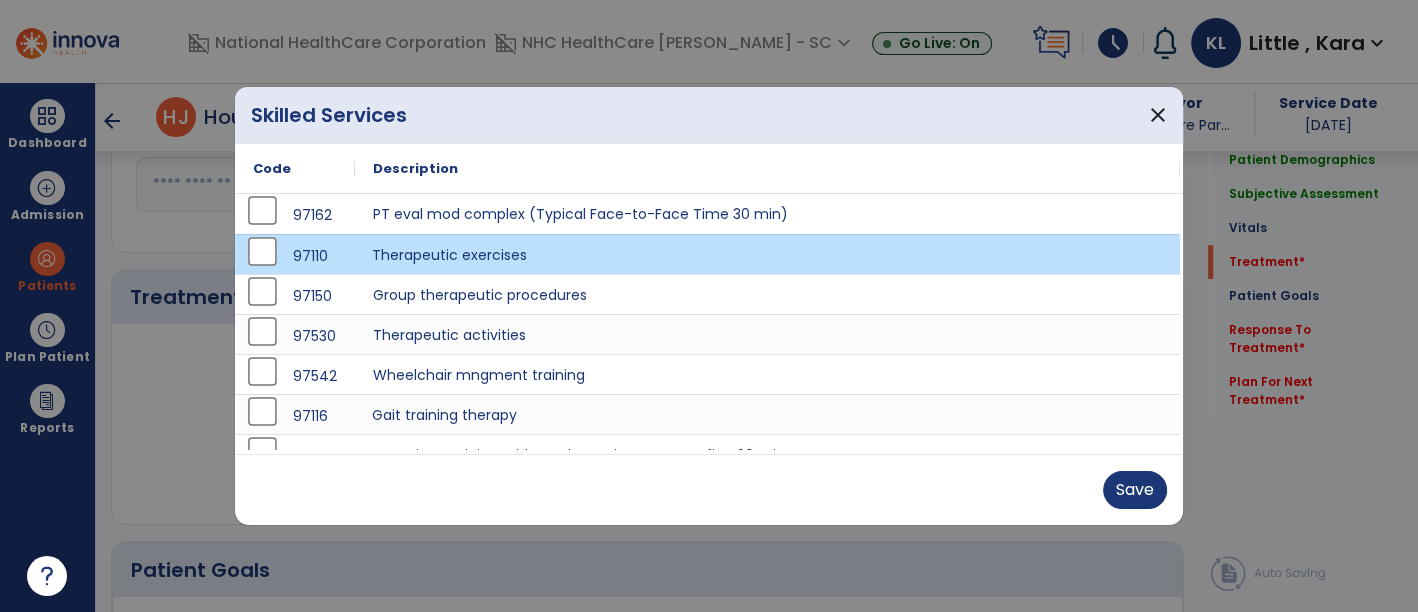click on "Gait training therapy" at bounding box center (767, 414) 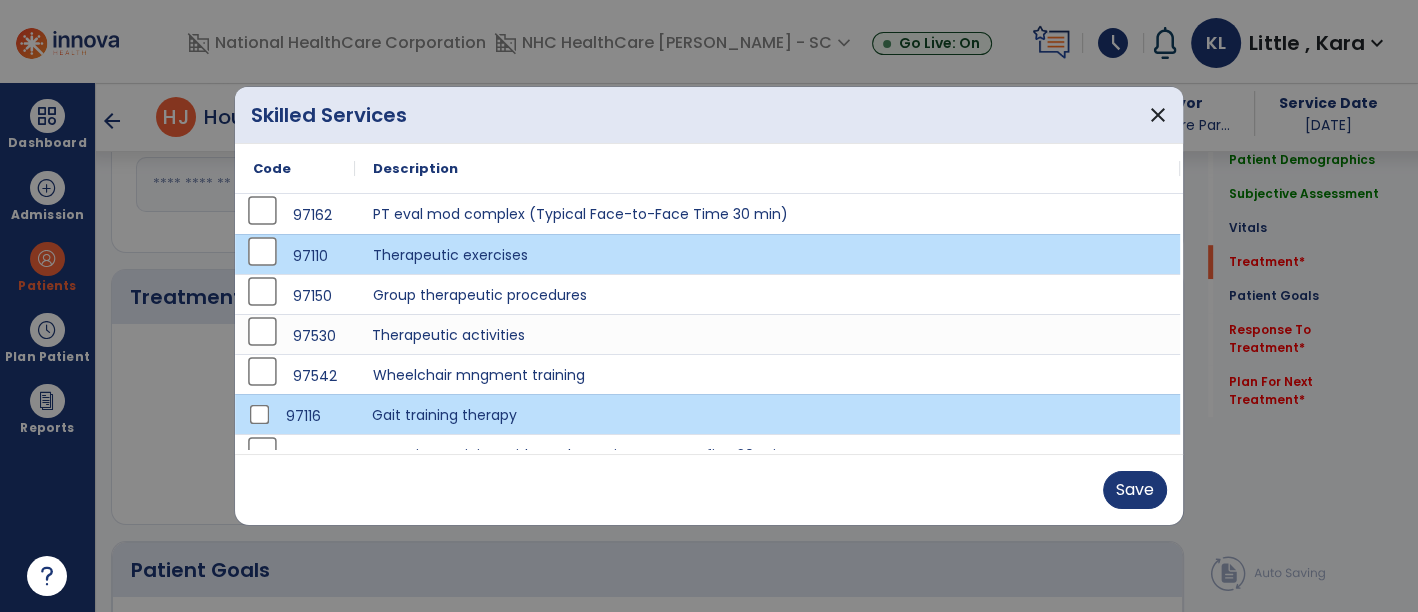 click on "Therapeutic activities" at bounding box center [767, 334] 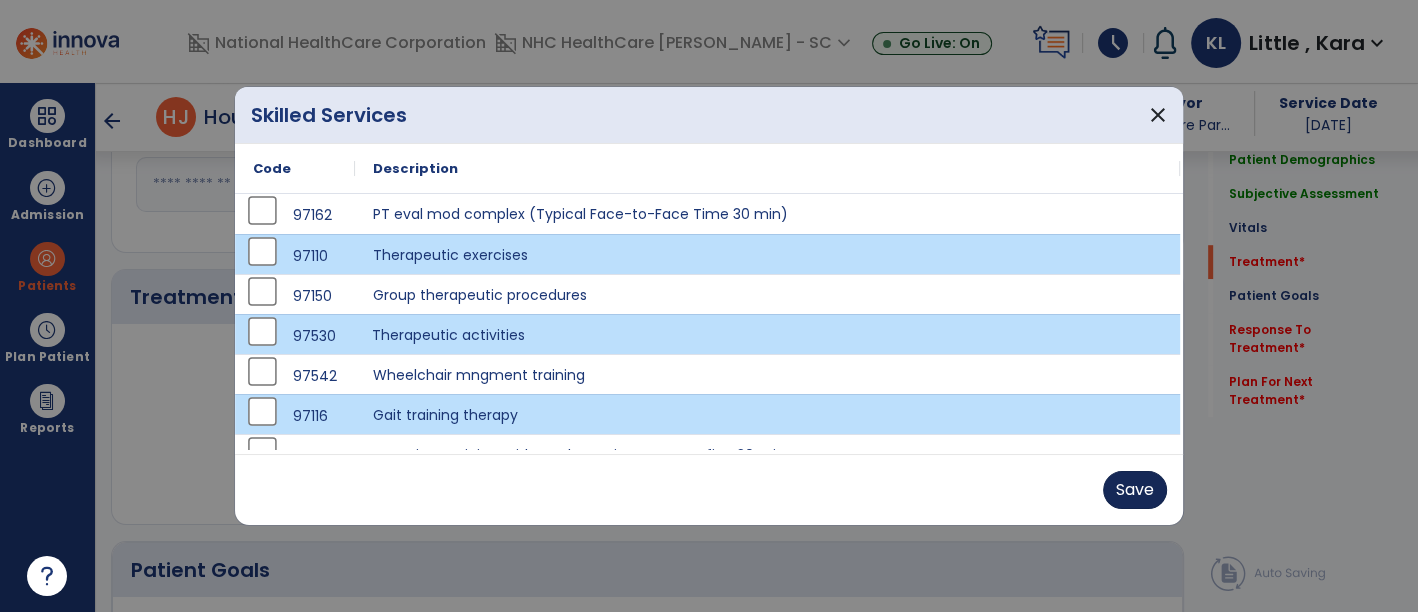 click on "Save" at bounding box center [1135, 490] 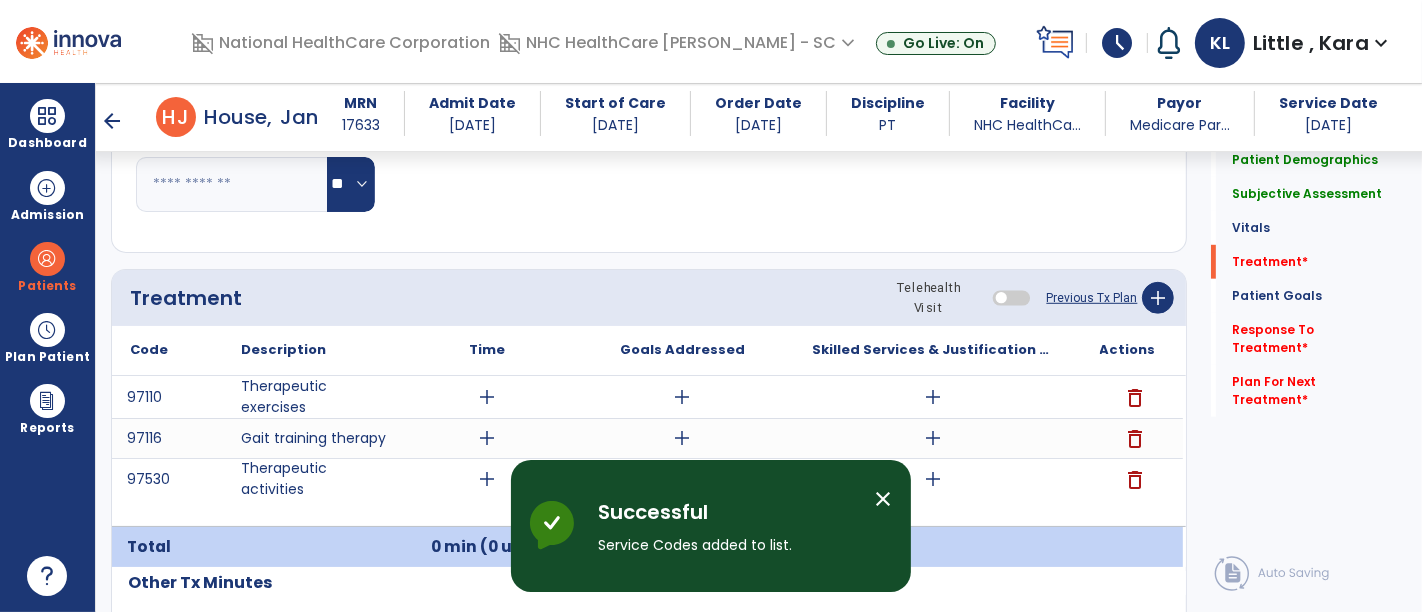click on "add" at bounding box center (488, 397) 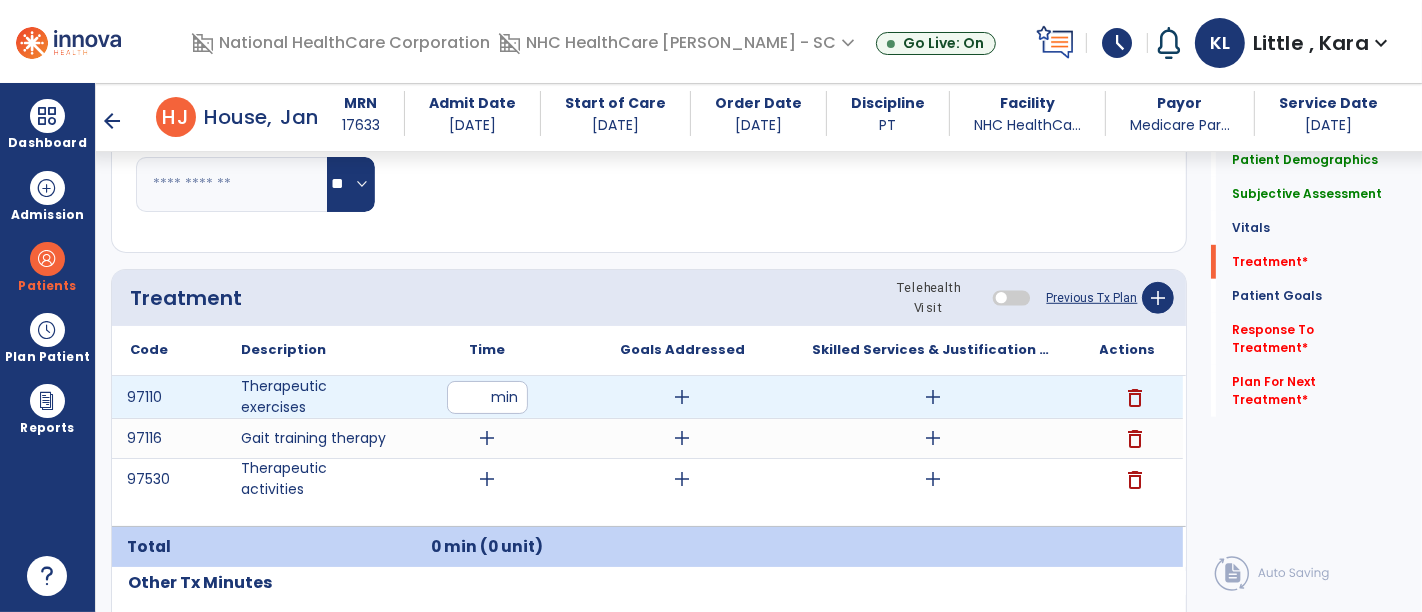 type on "**" 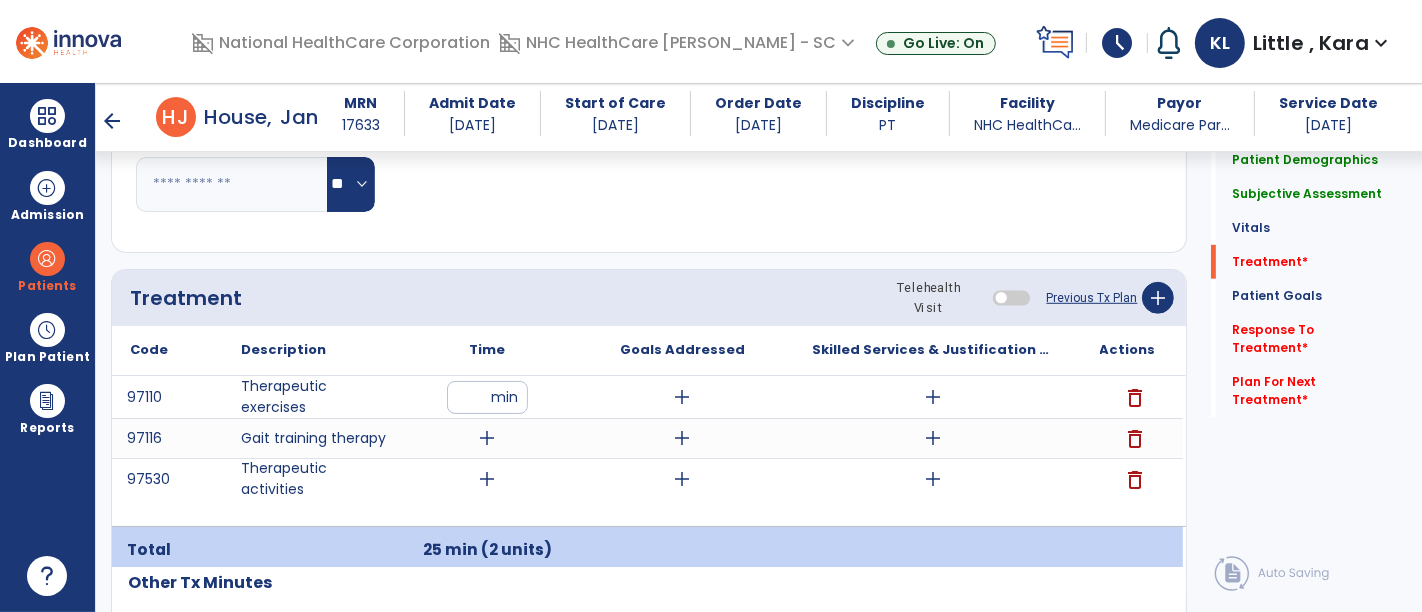 click on "add" at bounding box center (488, 438) 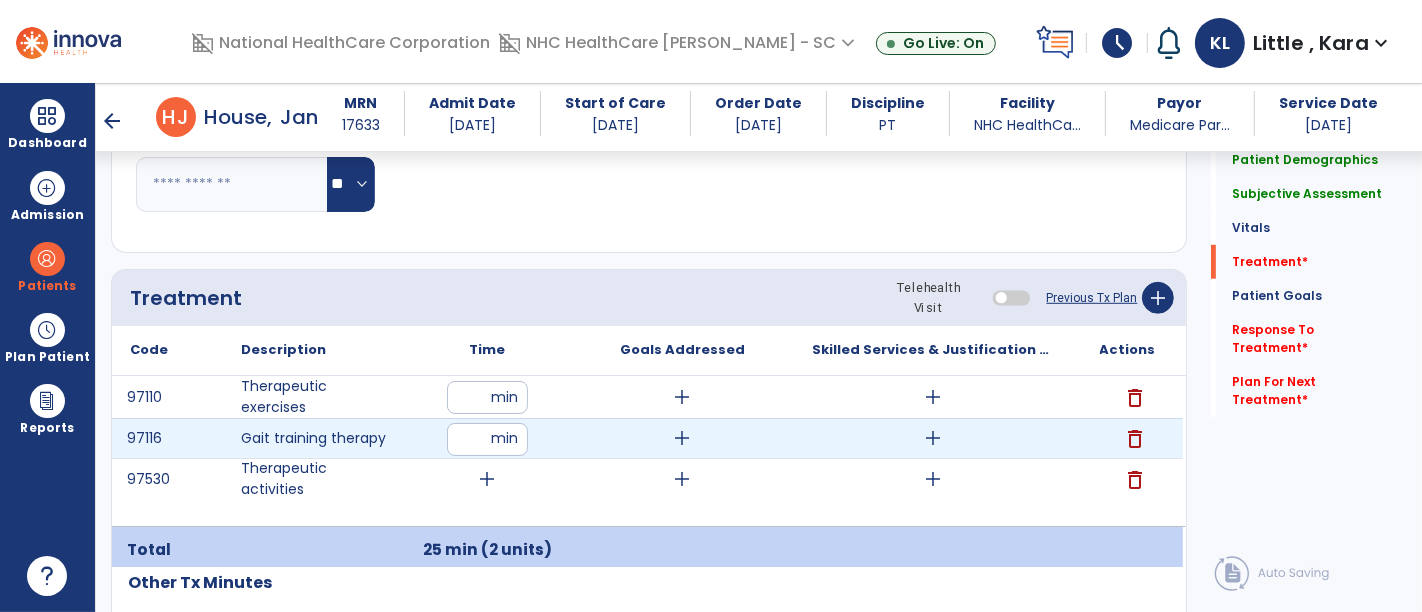 type on "**" 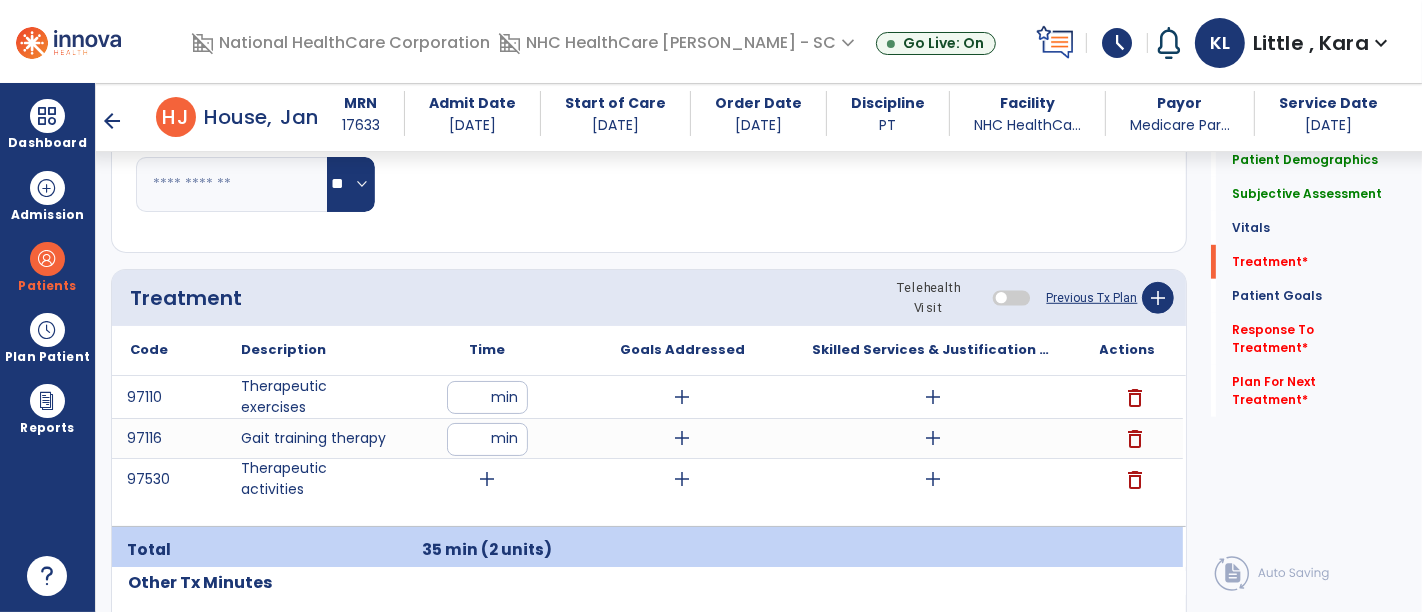 click on "add" at bounding box center [488, 479] 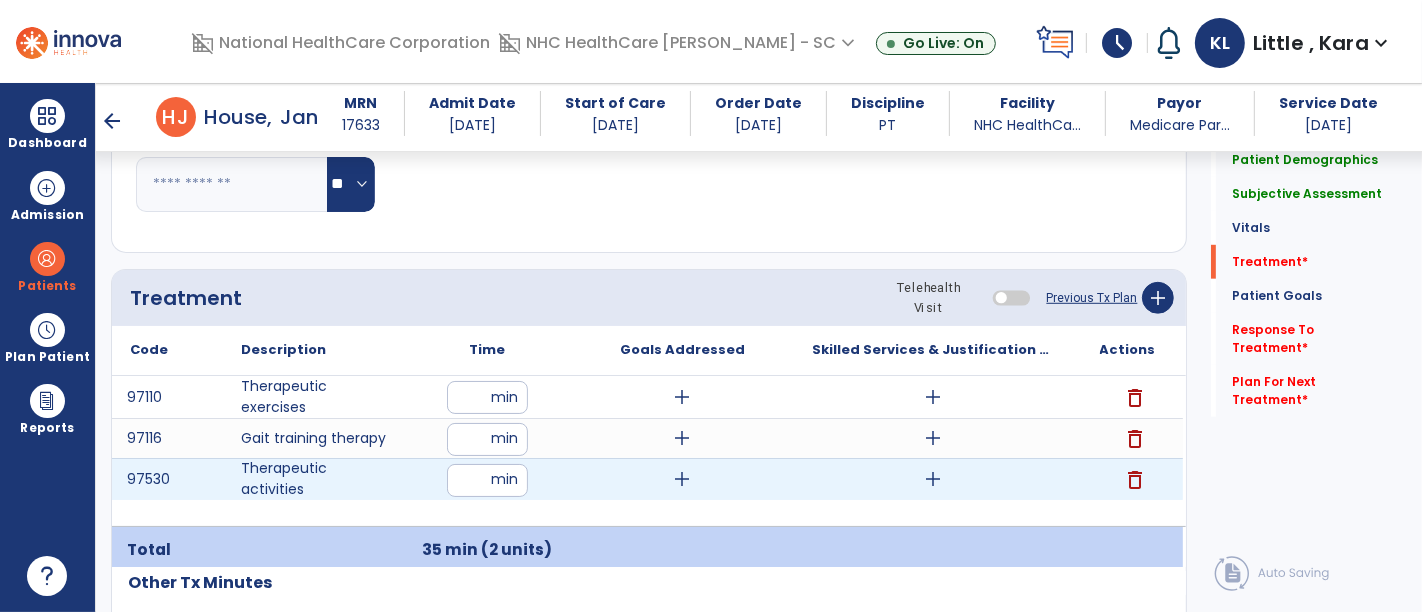 type on "**" 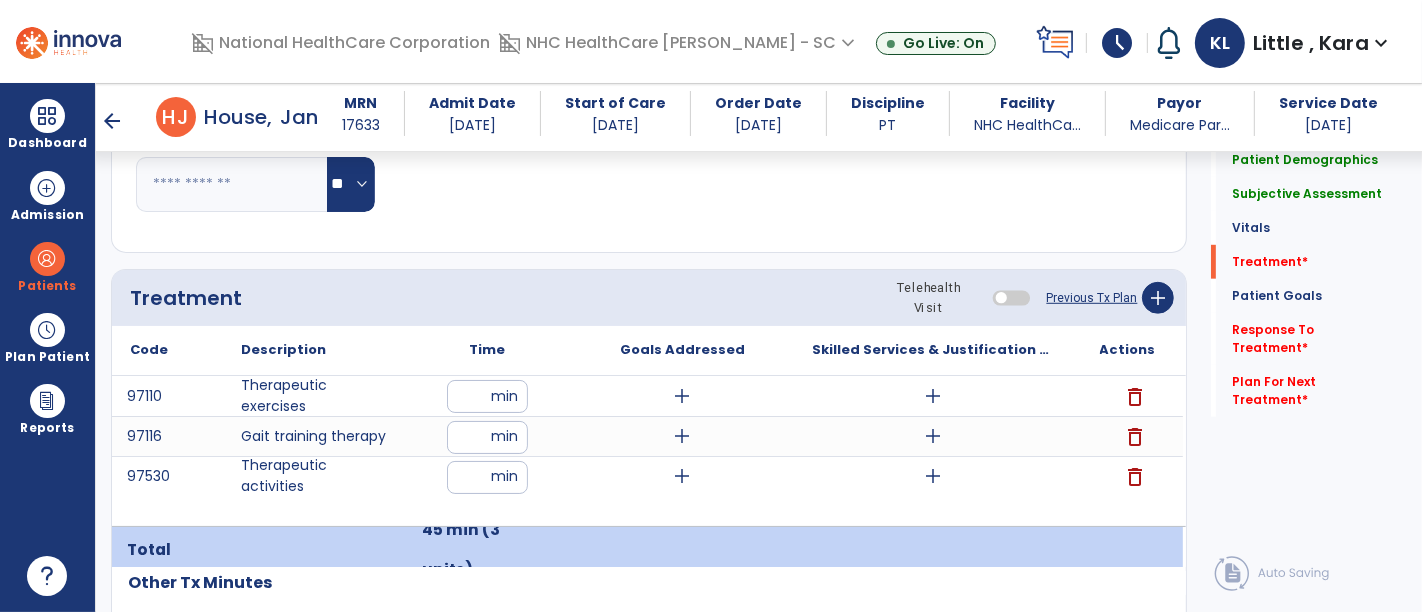 click on "add" at bounding box center [933, 396] 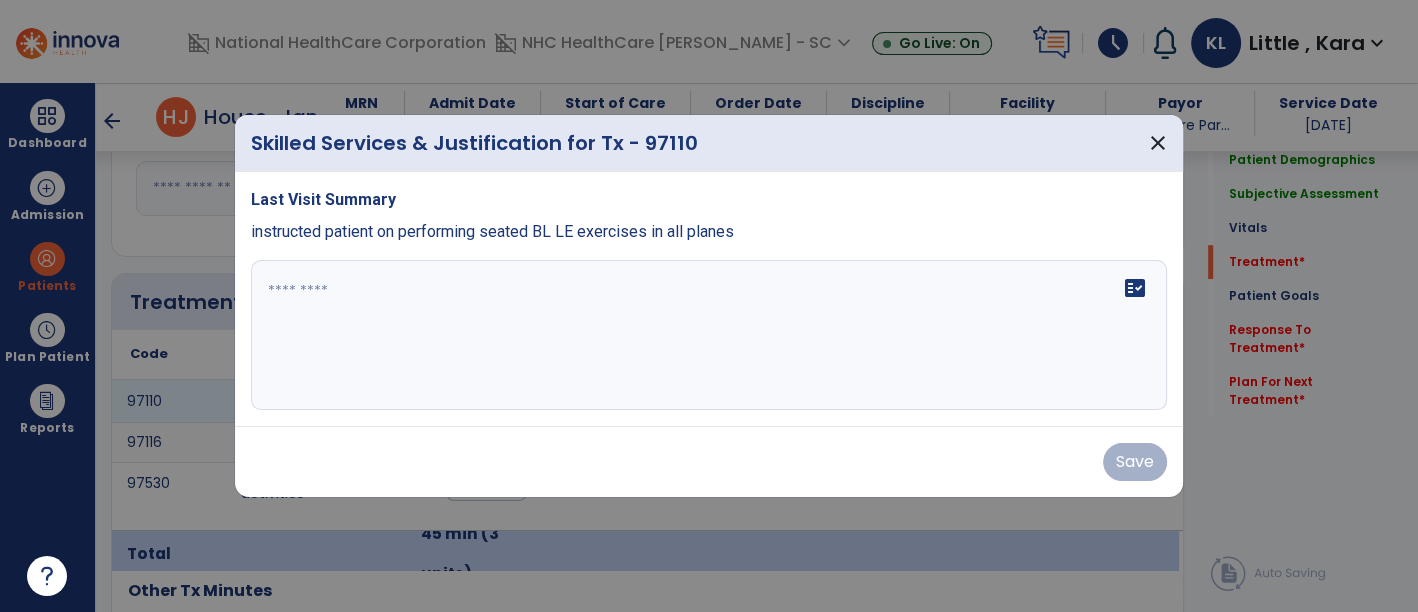 scroll, scrollTop: 1090, scrollLeft: 0, axis: vertical 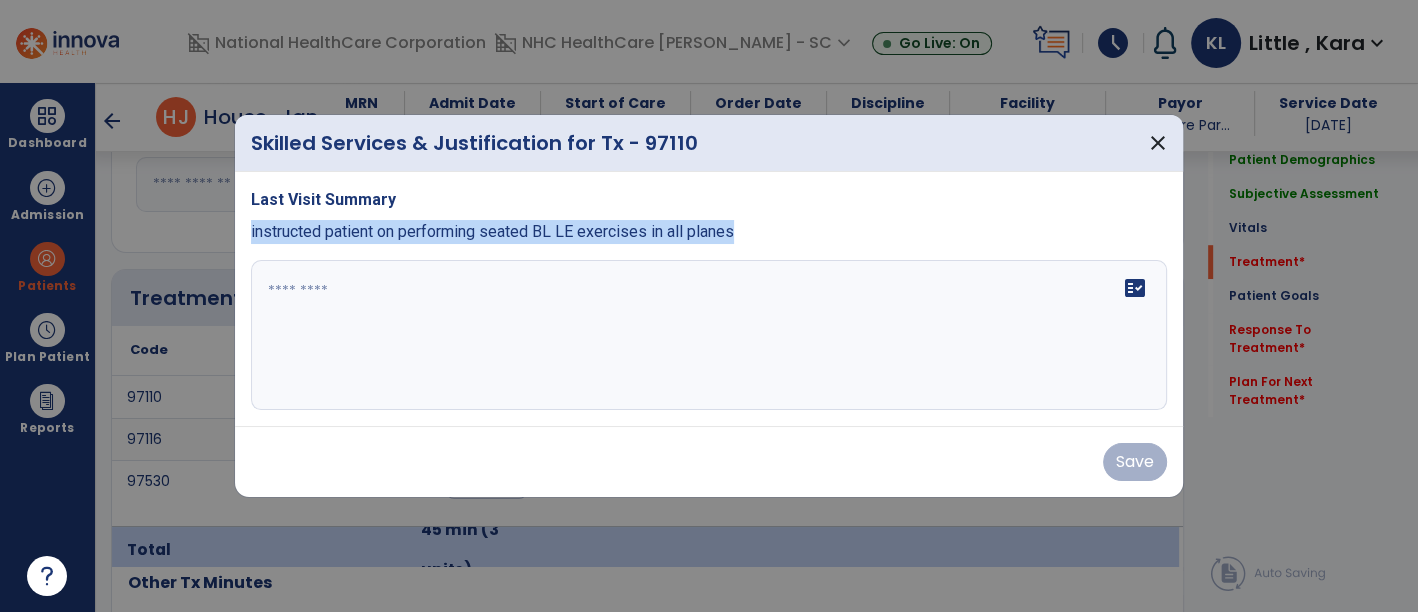 drag, startPoint x: 244, startPoint y: 238, endPoint x: 763, endPoint y: 236, distance: 519.00385 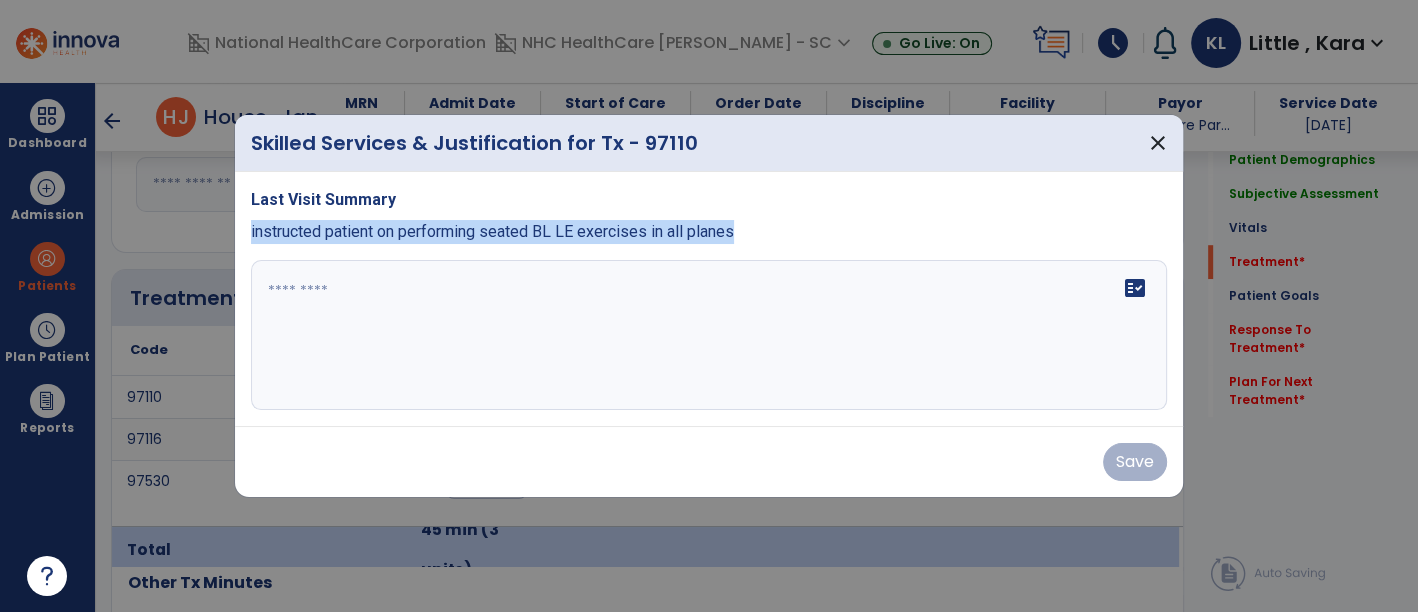 click on "Last Visit Summary instructed patient on performing seated BL LE exercises in all planes   fact_check" at bounding box center [709, 299] 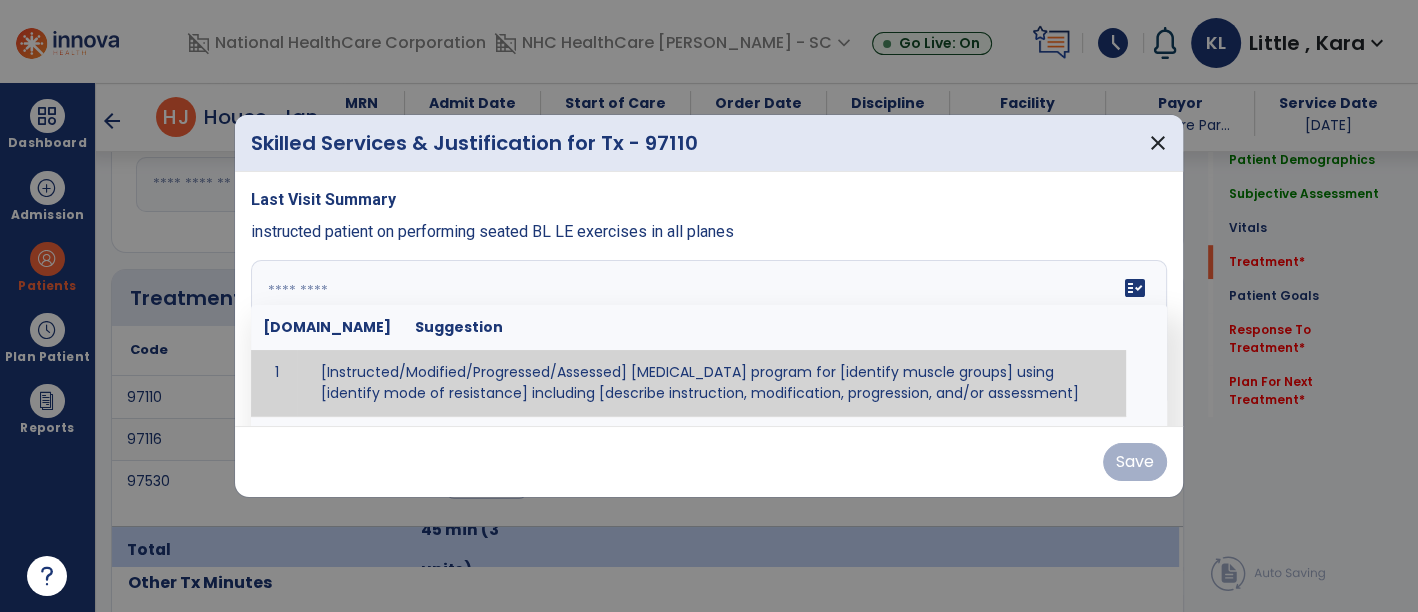 click at bounding box center [707, 335] 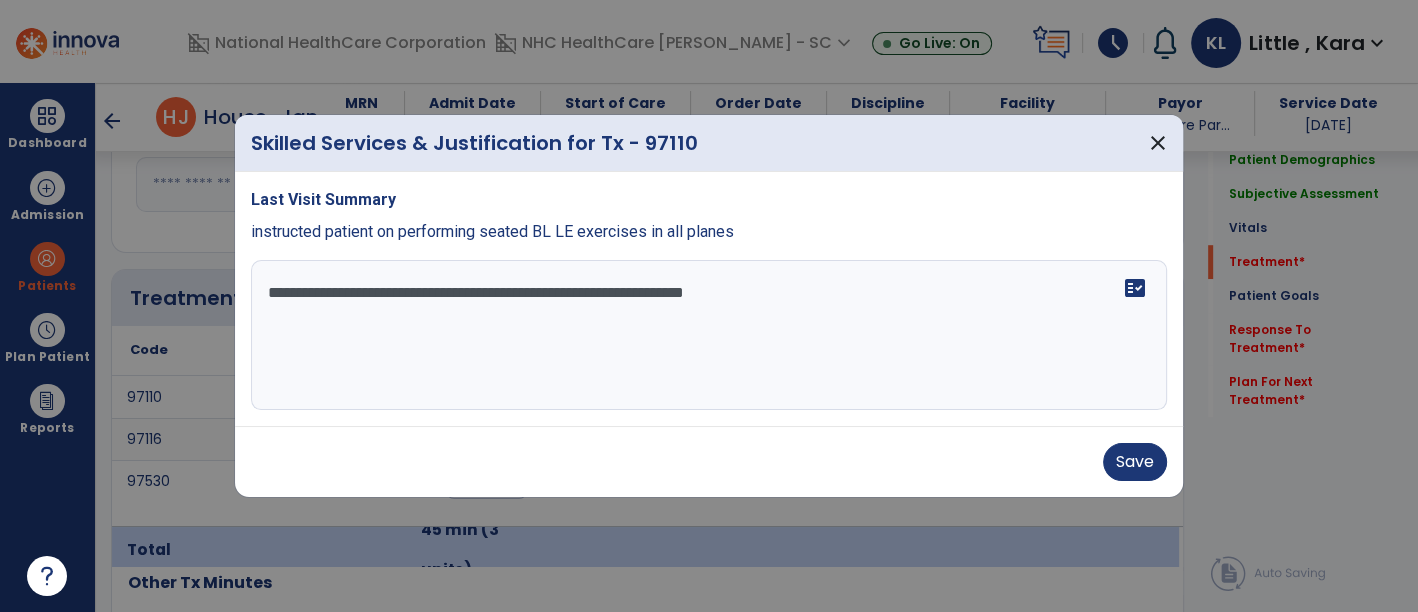 click on "**********" at bounding box center [709, 335] 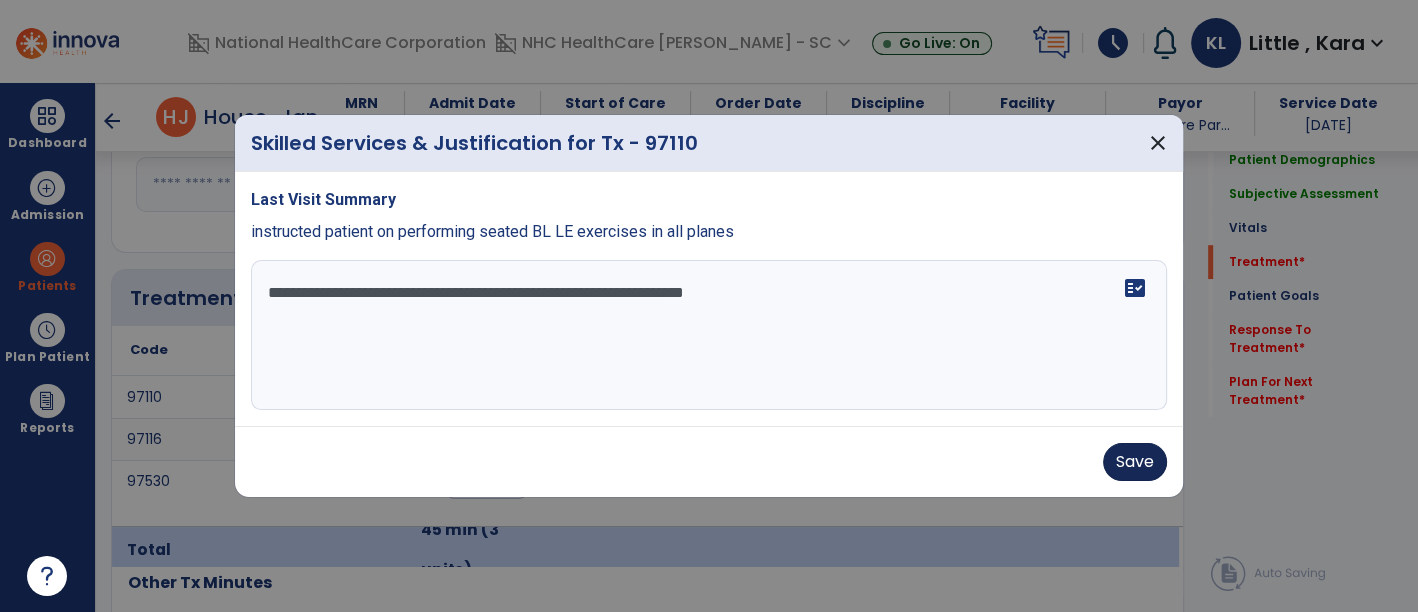 type on "**********" 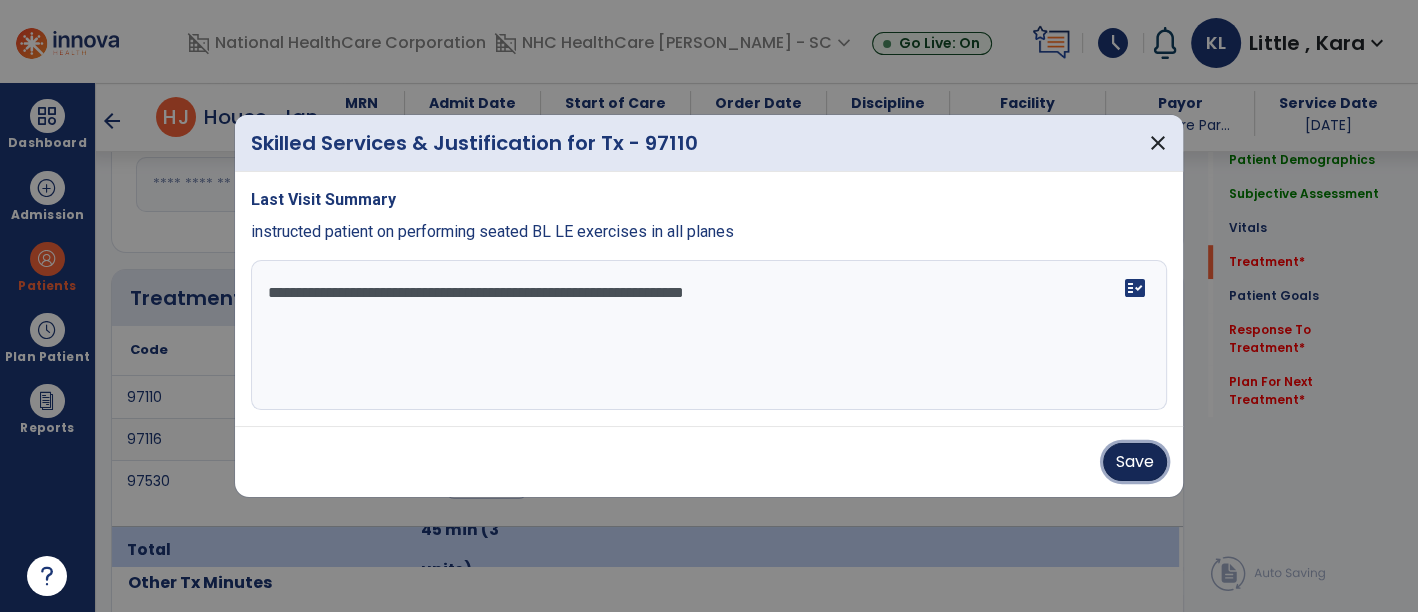 click on "Save" at bounding box center [1135, 462] 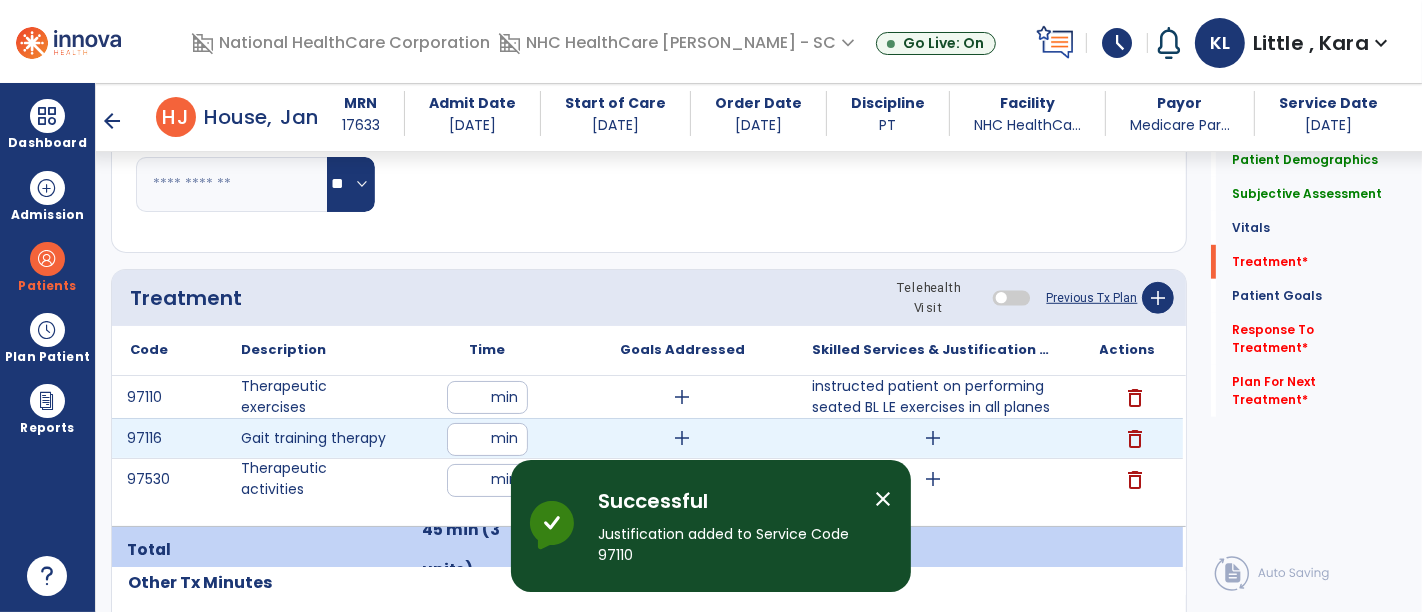 click on "add" at bounding box center (933, 438) 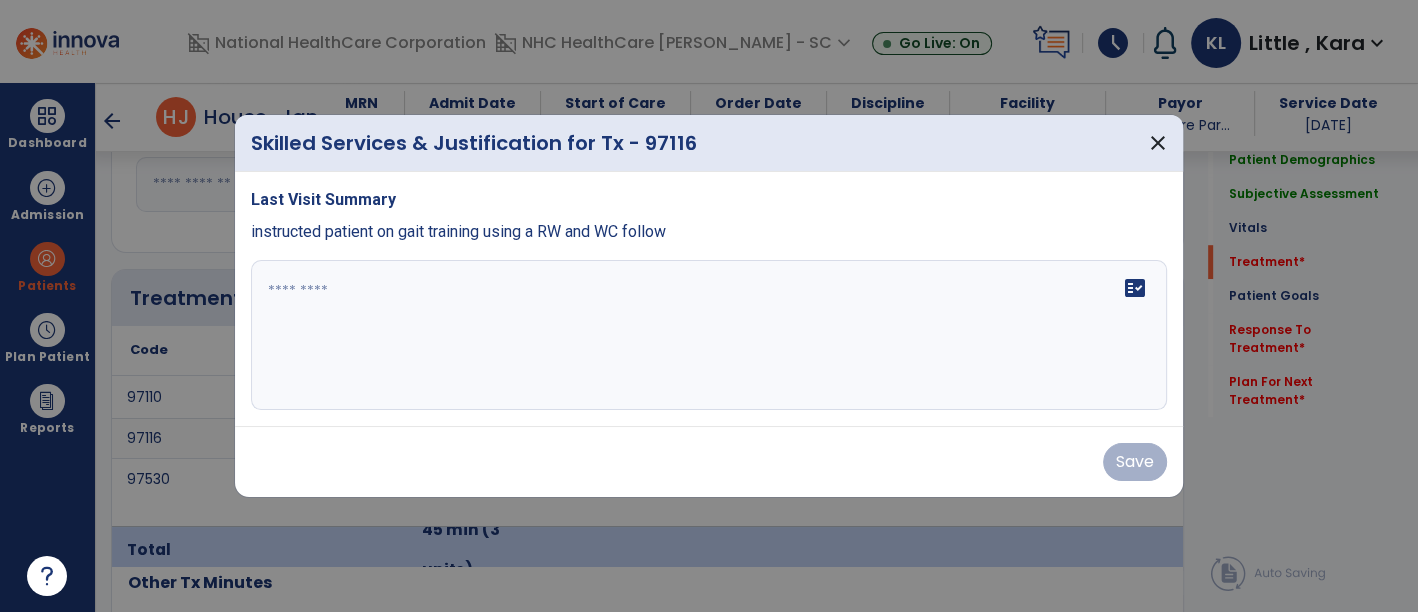 scroll, scrollTop: 1090, scrollLeft: 0, axis: vertical 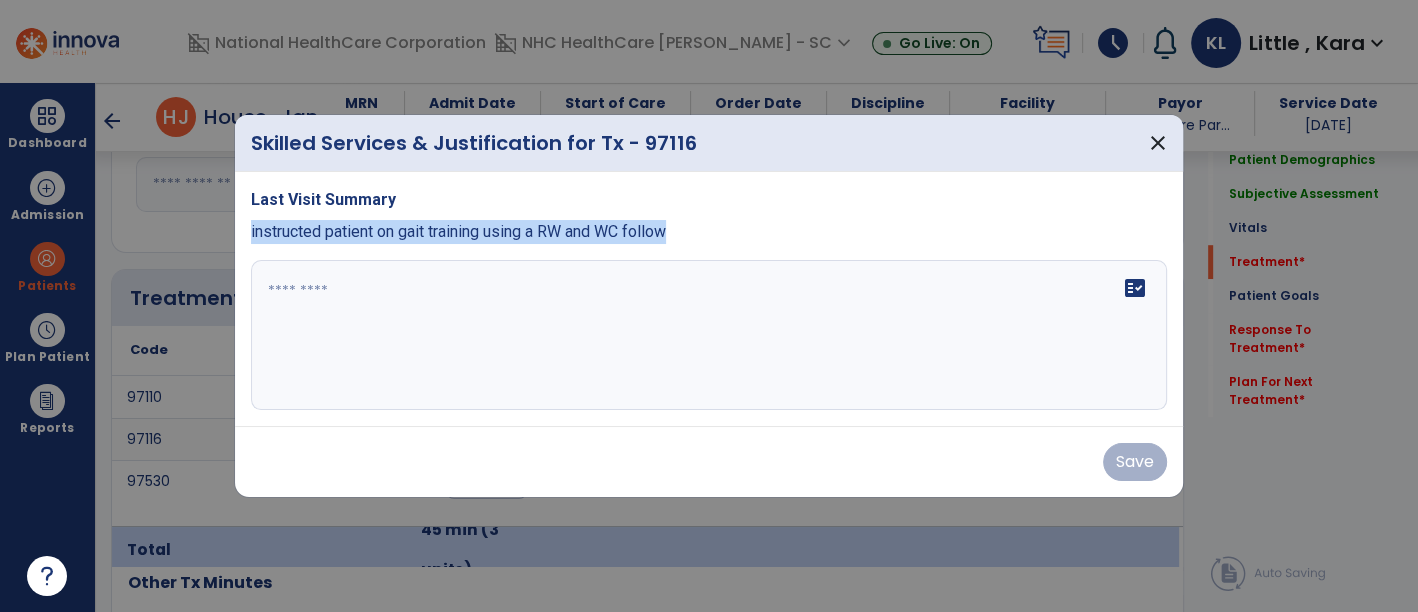 drag, startPoint x: 248, startPoint y: 231, endPoint x: 724, endPoint y: 220, distance: 476.12708 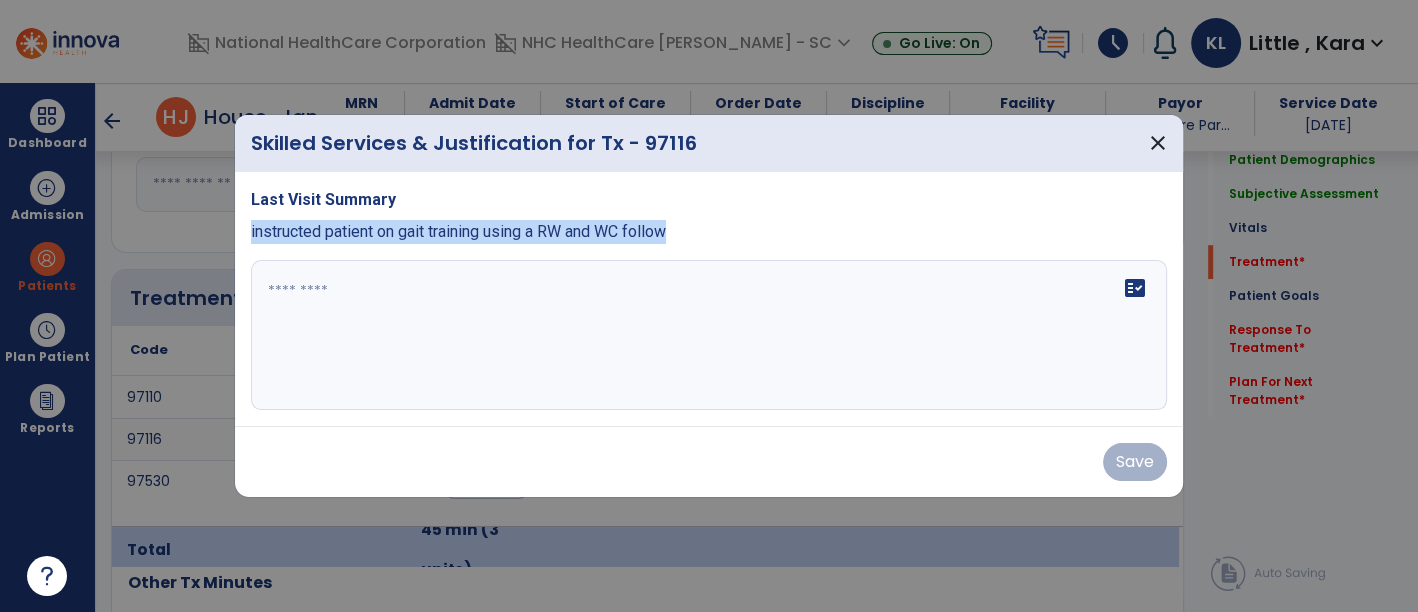 click on "Last Visit Summary instructed patient on gait training using a RW and WC follow   fact_check" at bounding box center (709, 299) 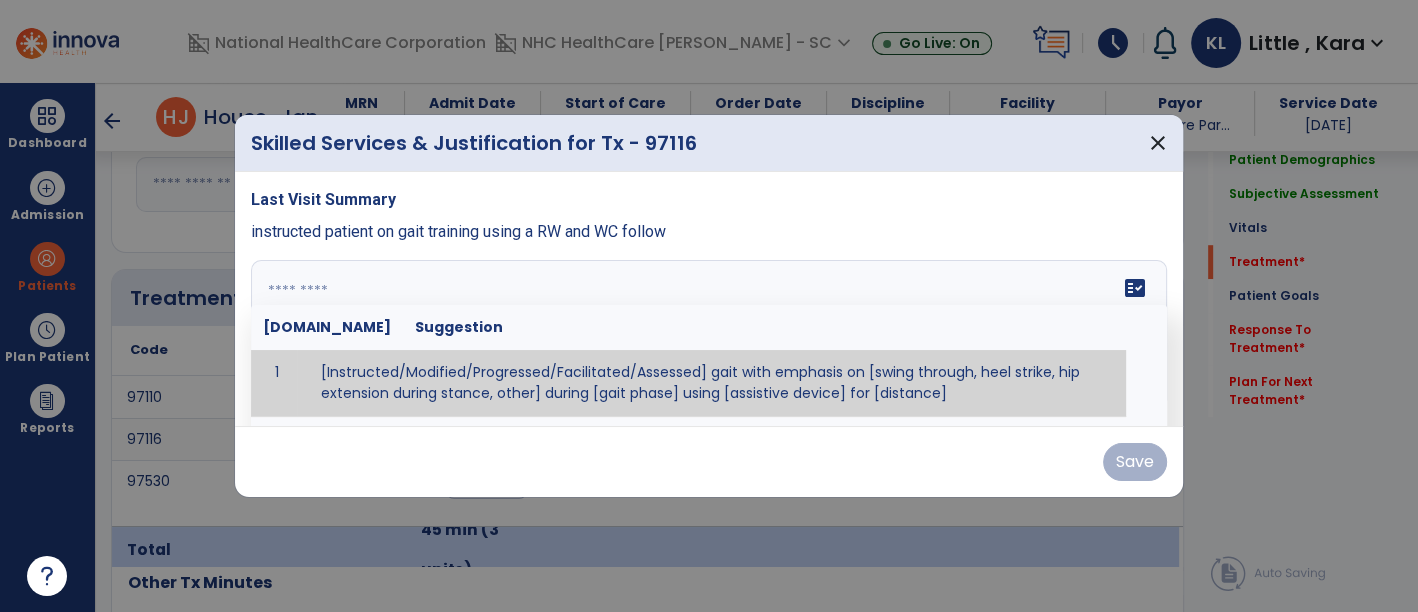 click at bounding box center (707, 335) 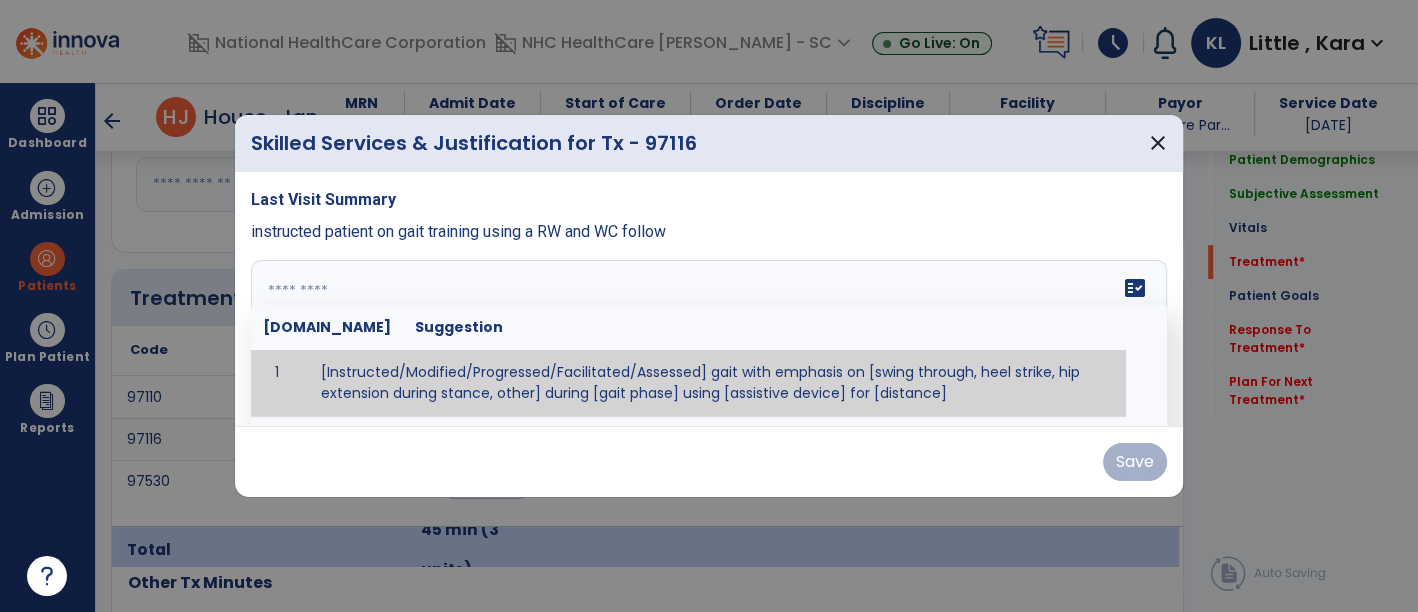 paste on "**********" 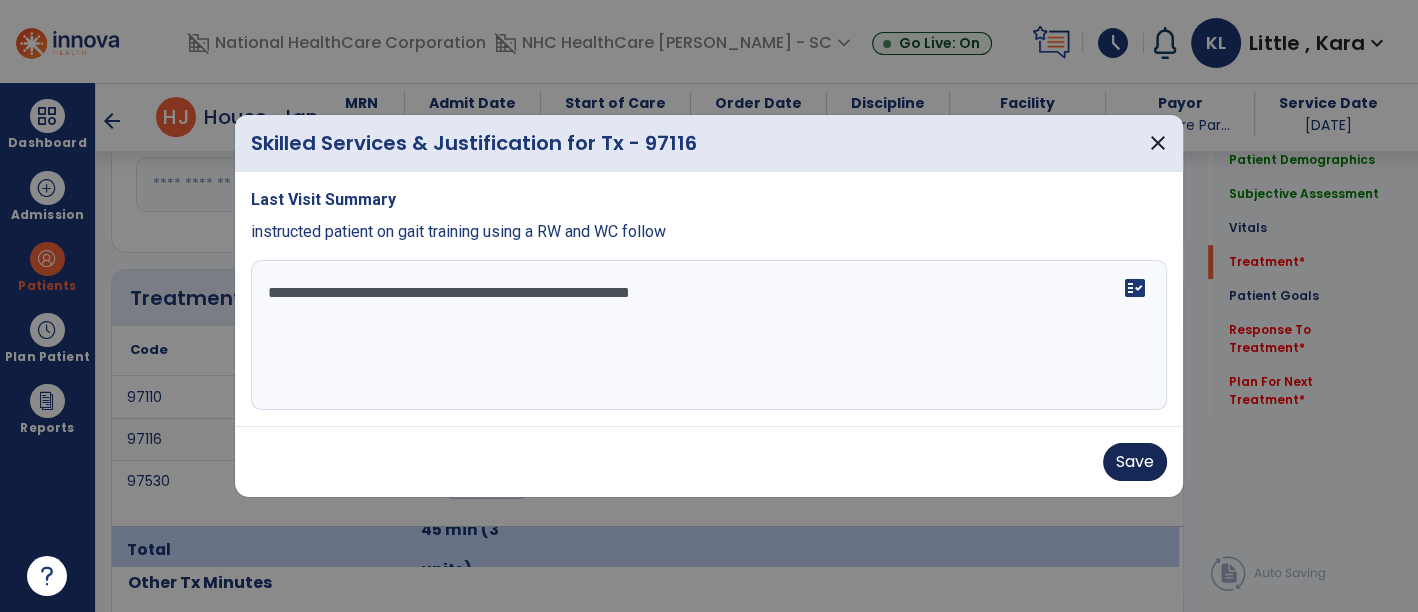 type on "**********" 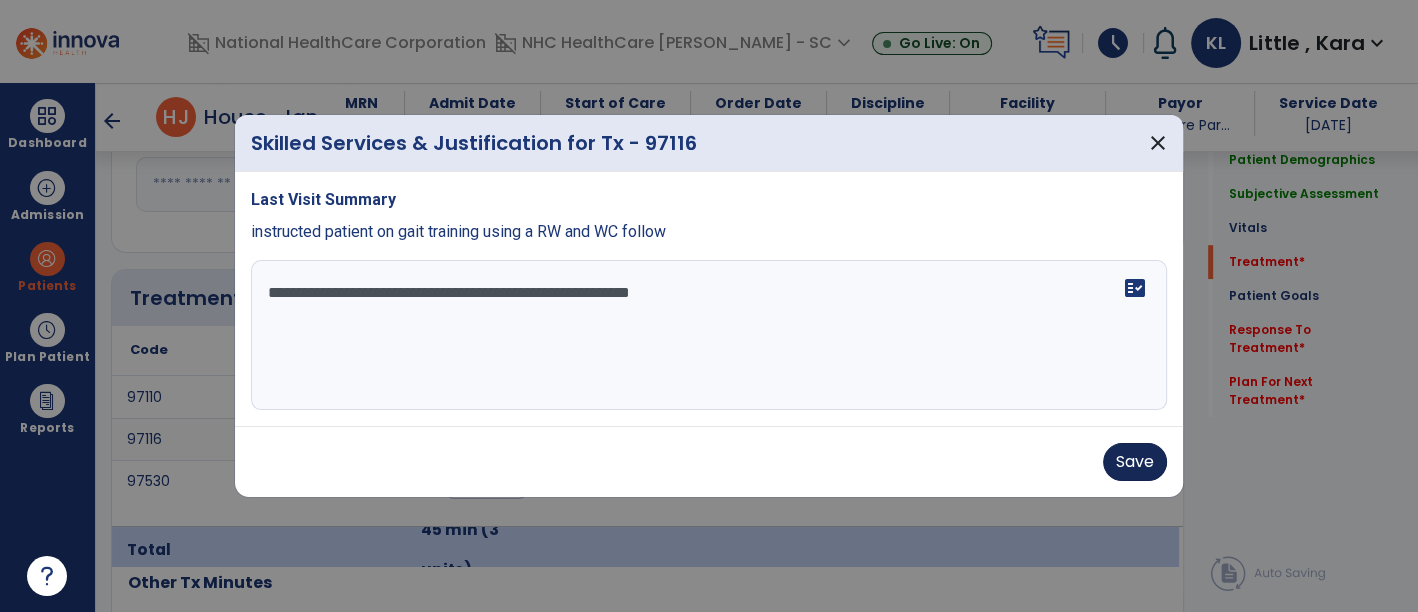click on "Save" at bounding box center (1135, 462) 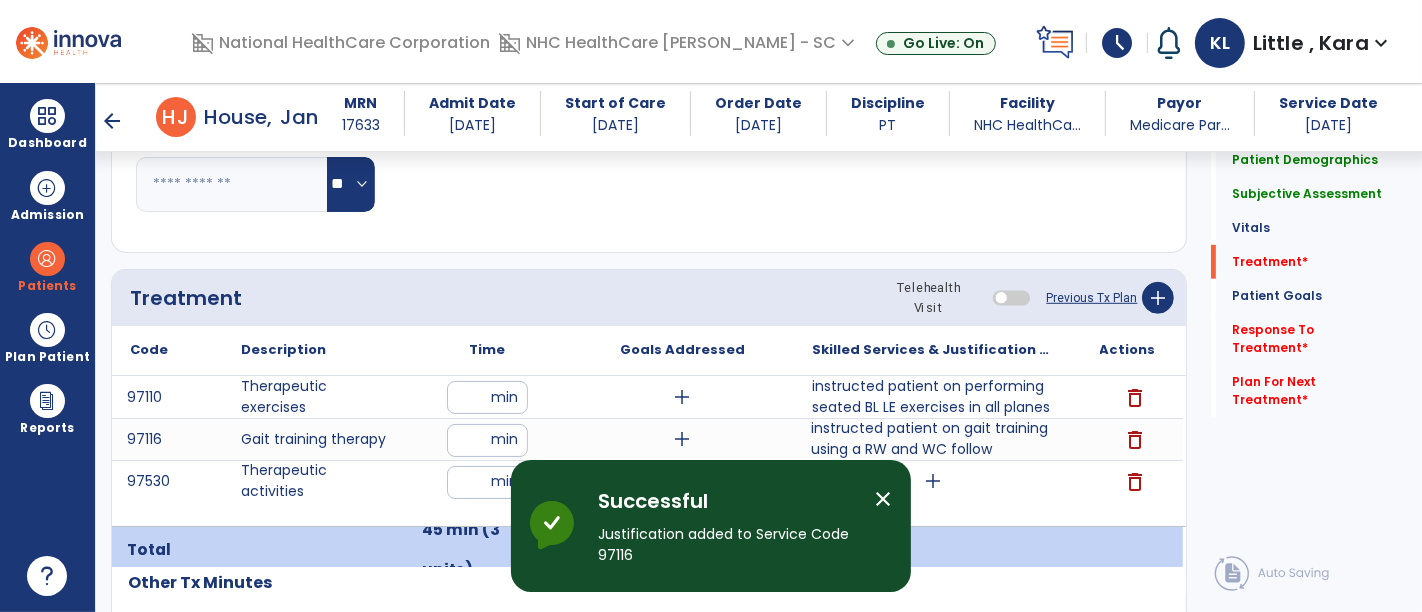 click on "add" at bounding box center (933, 481) 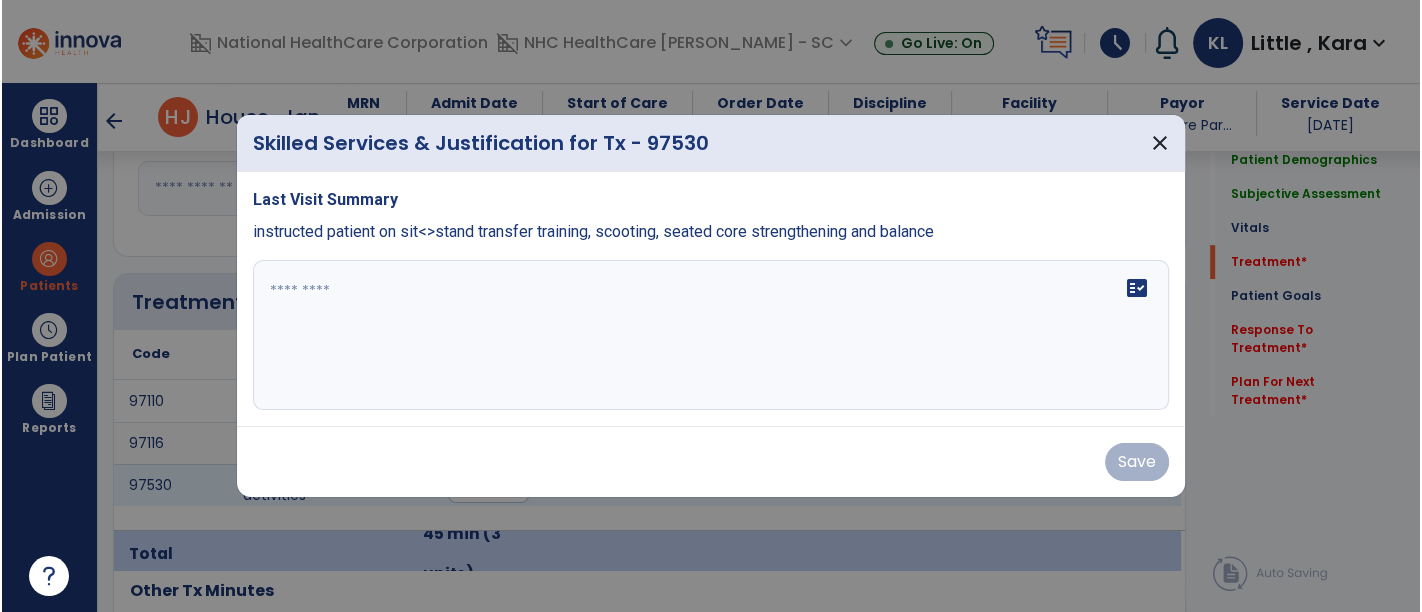 scroll, scrollTop: 1090, scrollLeft: 0, axis: vertical 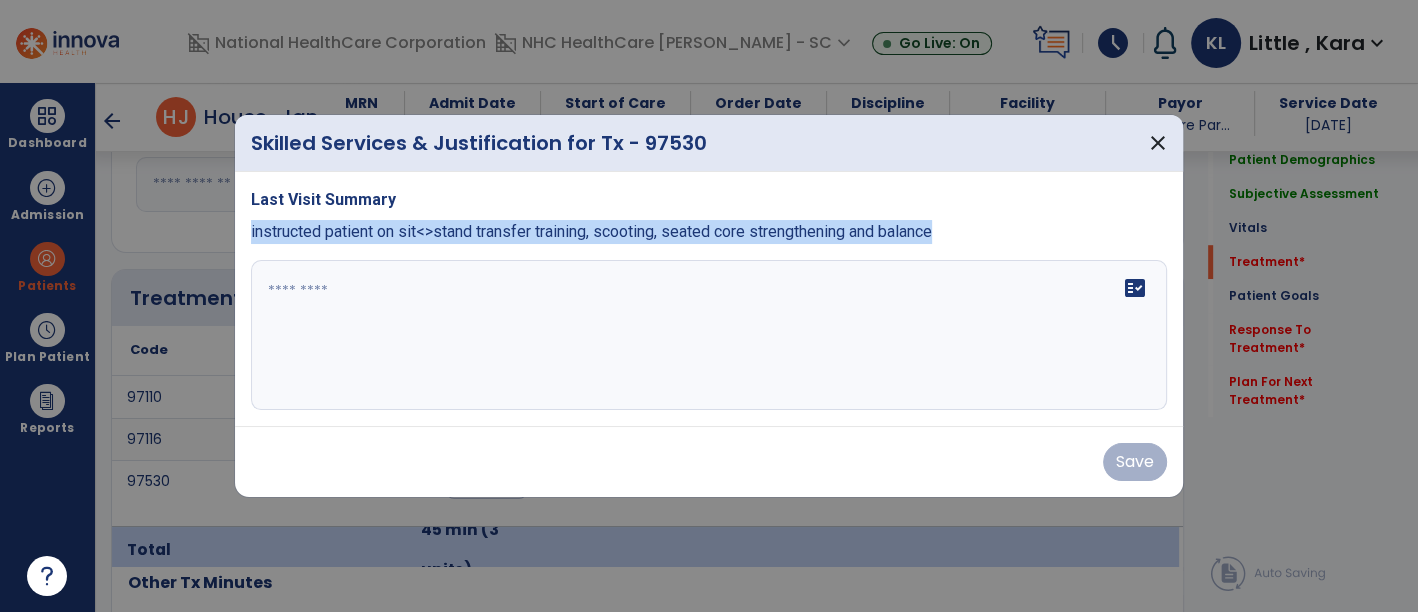 drag, startPoint x: 241, startPoint y: 230, endPoint x: 931, endPoint y: 247, distance: 690.2094 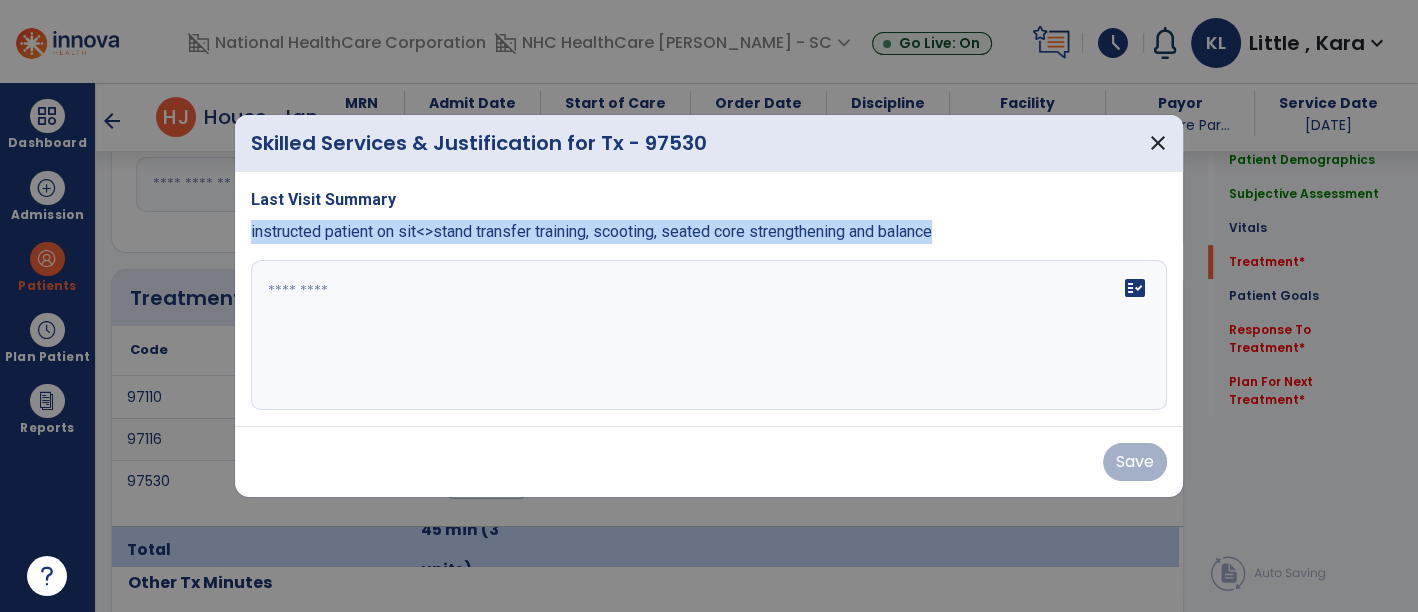click on "Last Visit Summary instructed patient on sit<>stand transfer training,  scooting, seated core strengthening and balance   fact_check" at bounding box center (709, 299) 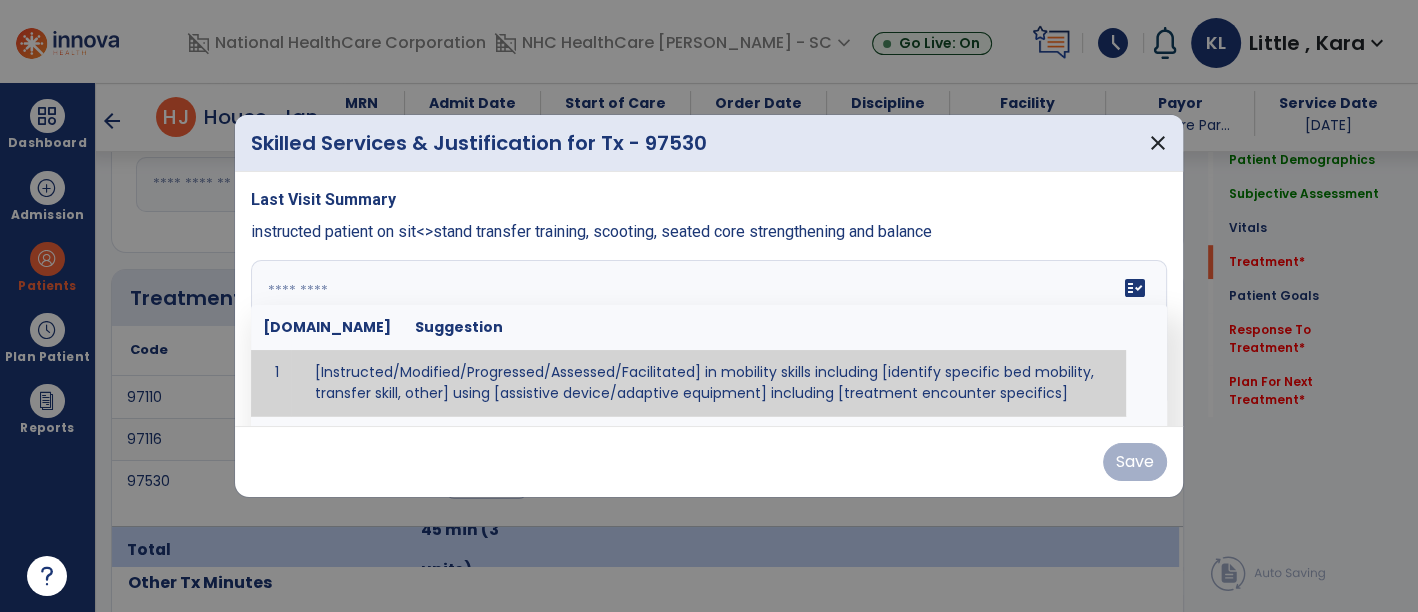 click on "fact_check  [DOMAIN_NAME] Suggestion 1 [Instructed/Modified/Progressed/Assessed/Facilitated] in mobility skills including [identify specific bed mobility, transfer skill, other] using [assistive device/adaptive equipment] including [treatment encounter specifics]" at bounding box center (709, 335) 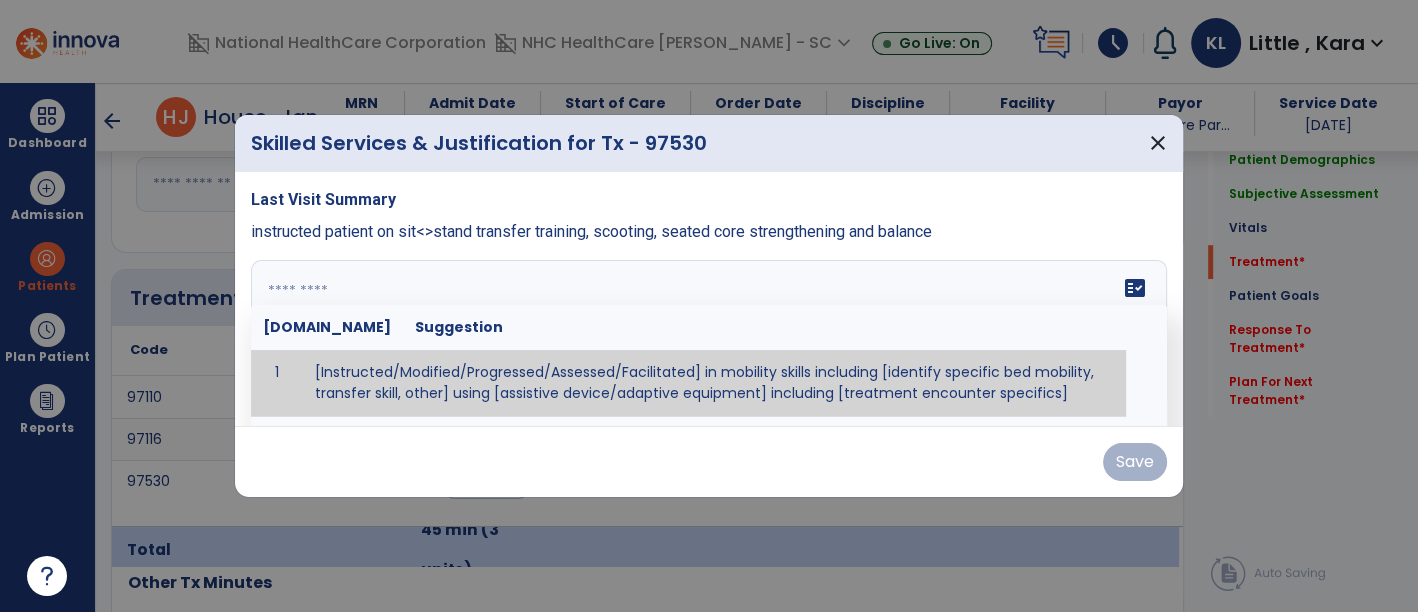 paste on "**********" 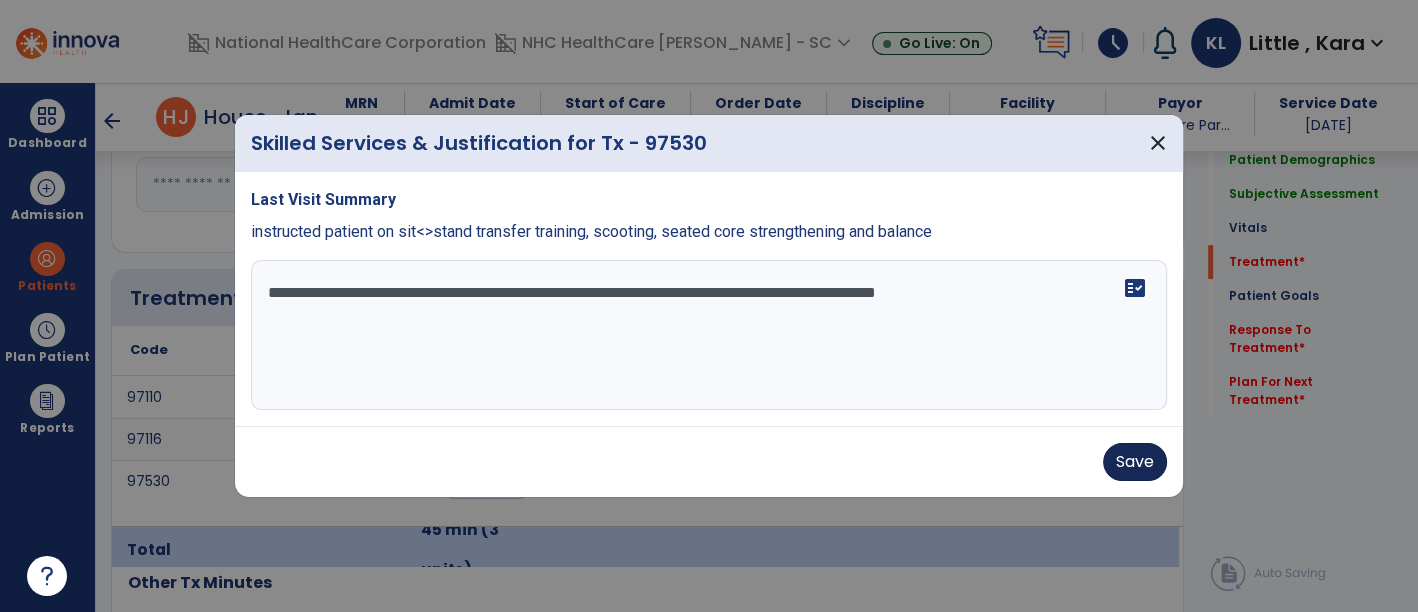 type on "**********" 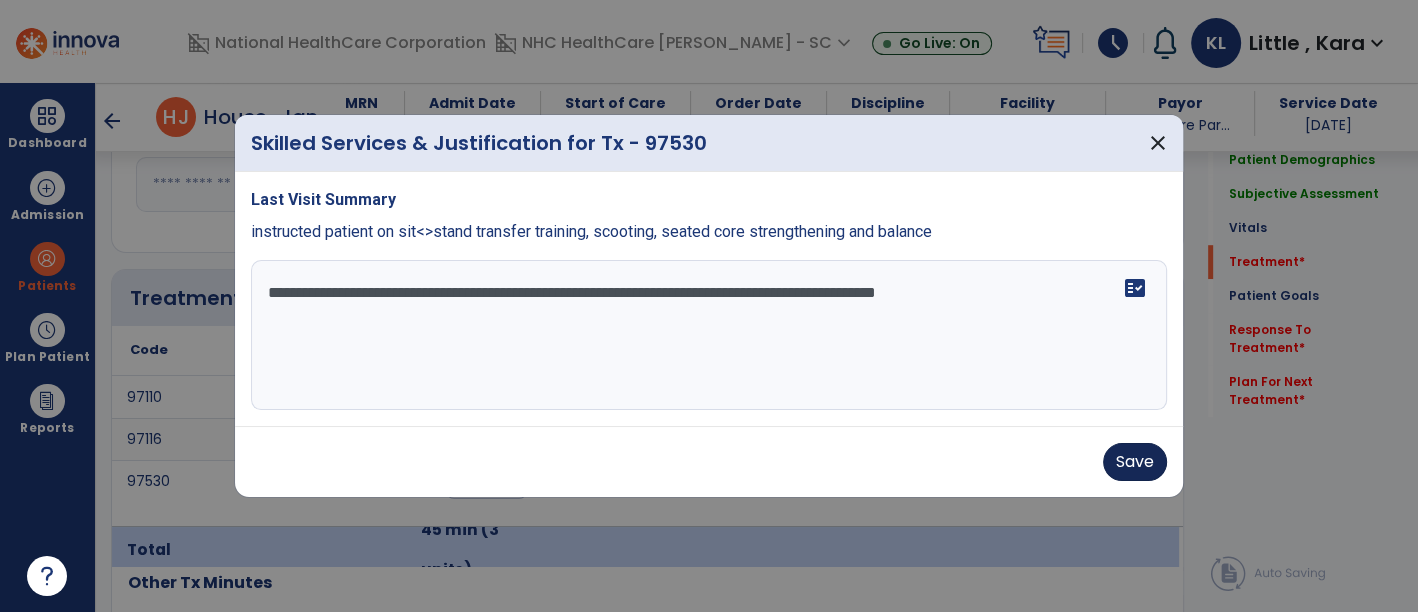 click on "Save" at bounding box center (1135, 462) 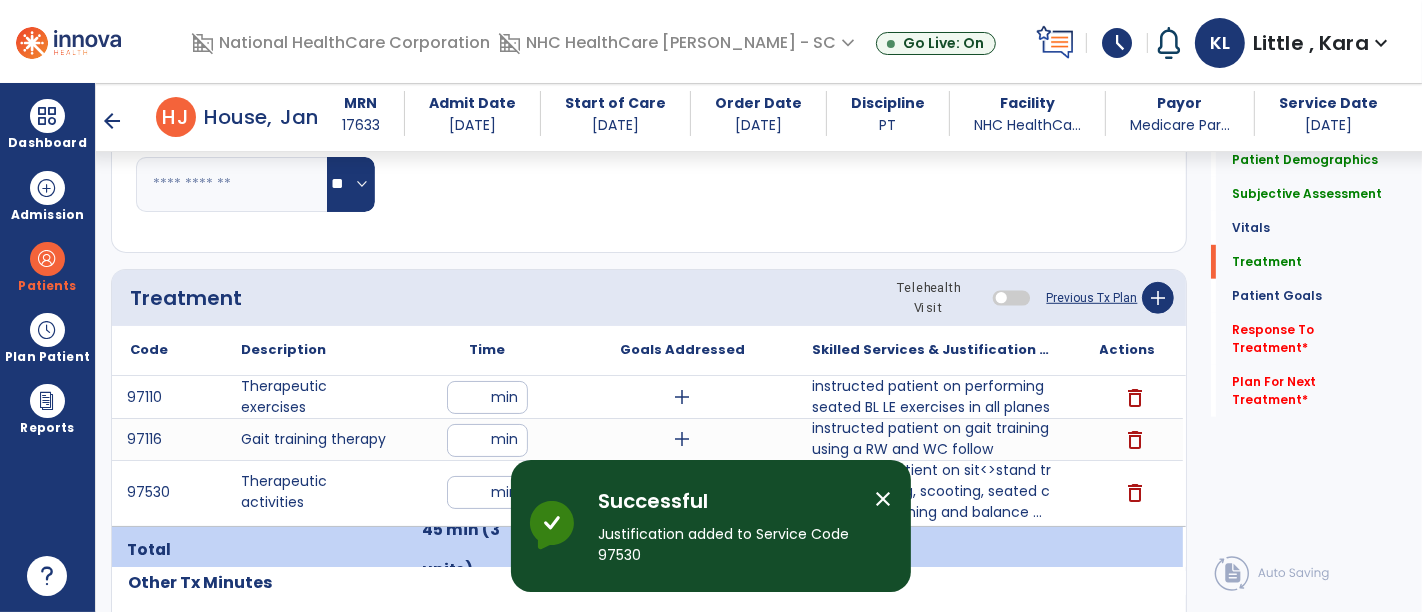 click on "close" at bounding box center (883, 499) 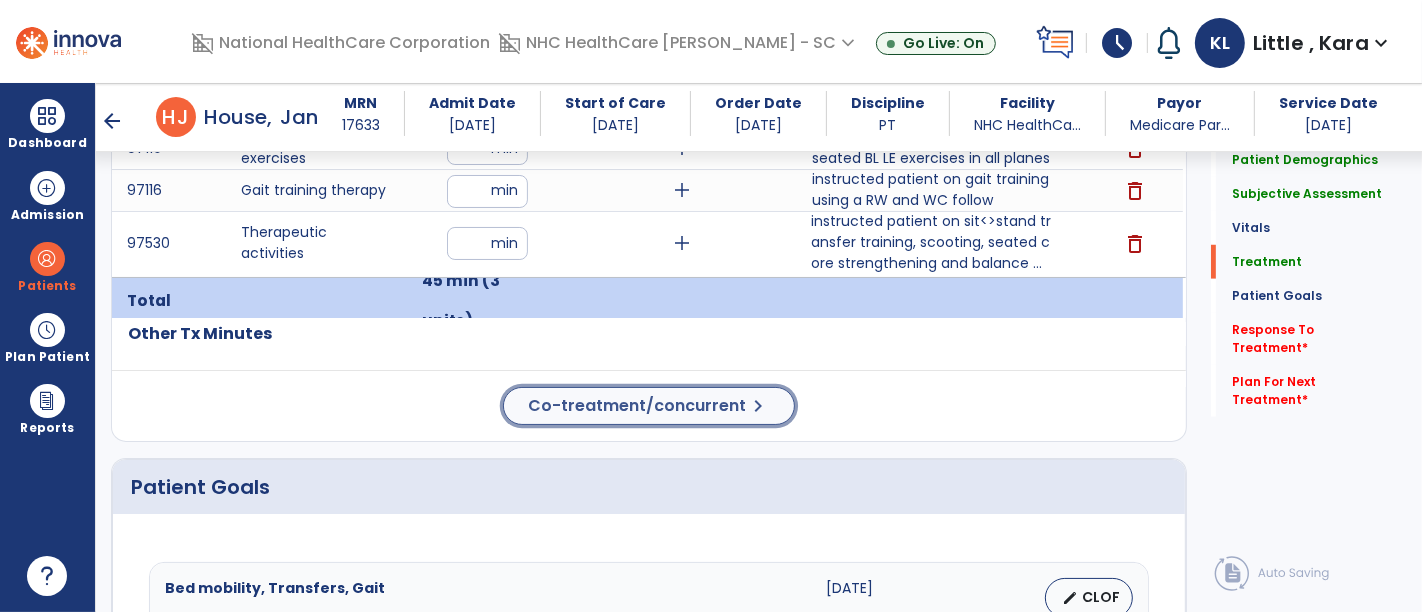 click on "Co-treatment/concurrent" 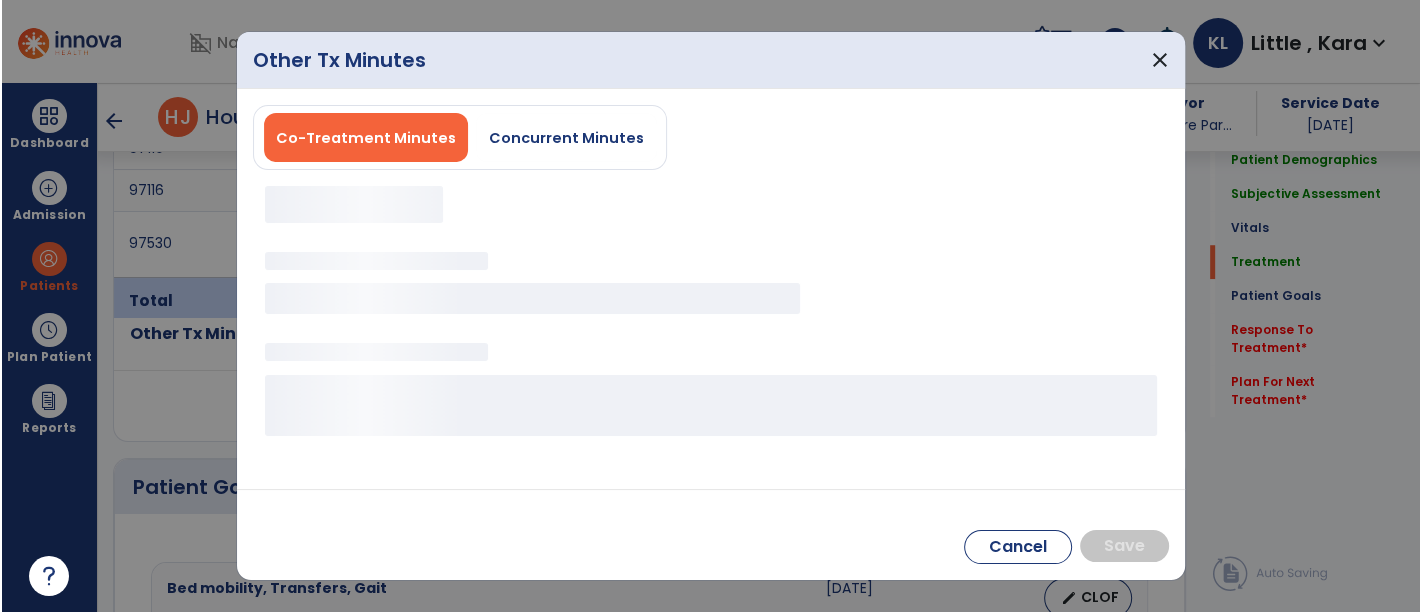 scroll, scrollTop: 1339, scrollLeft: 0, axis: vertical 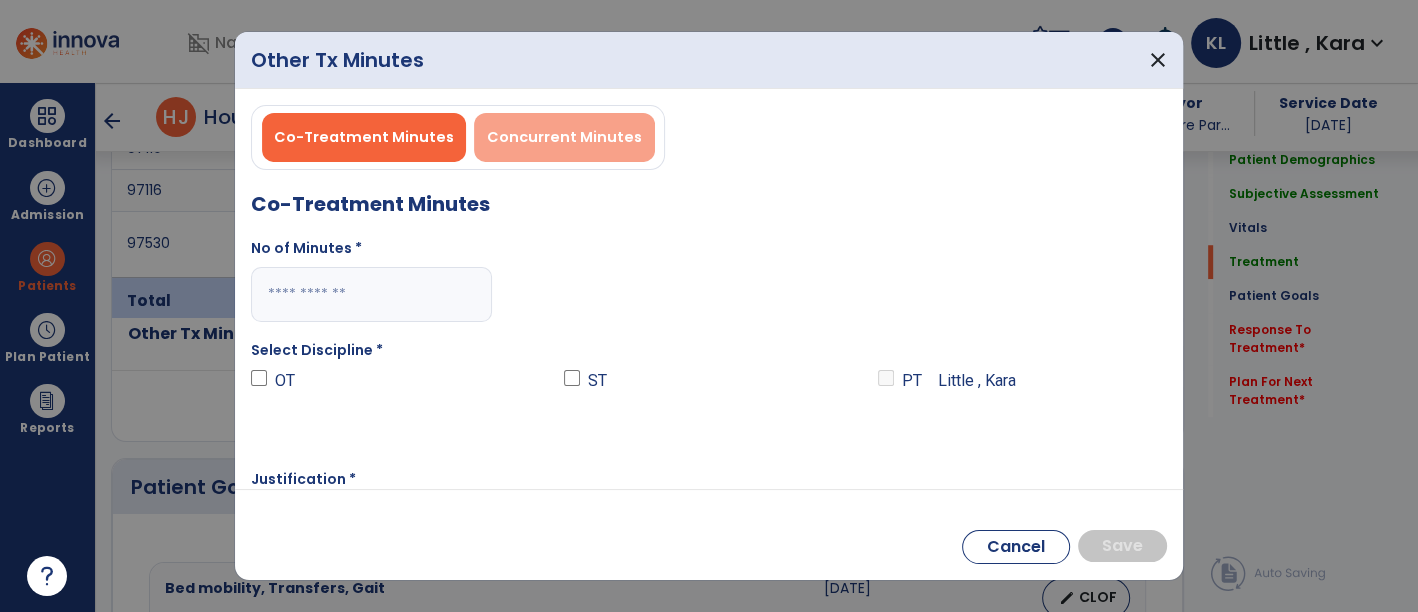 click on "Concurrent Minutes" at bounding box center (564, 137) 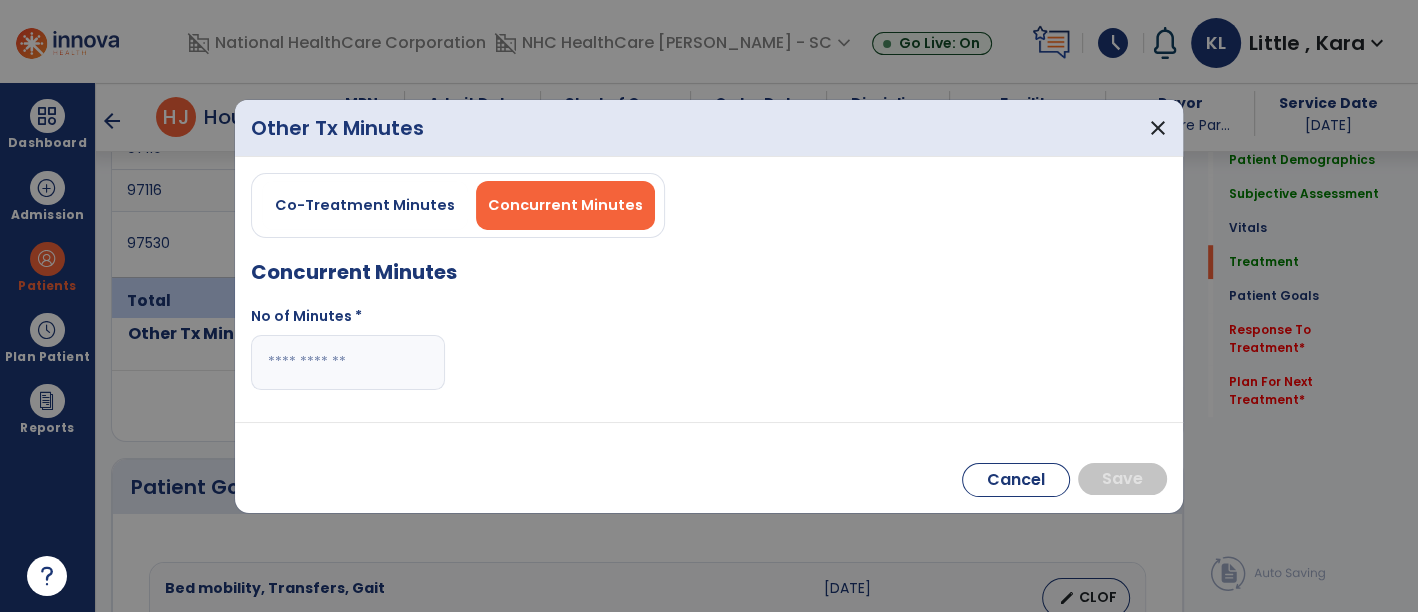 click at bounding box center [348, 362] 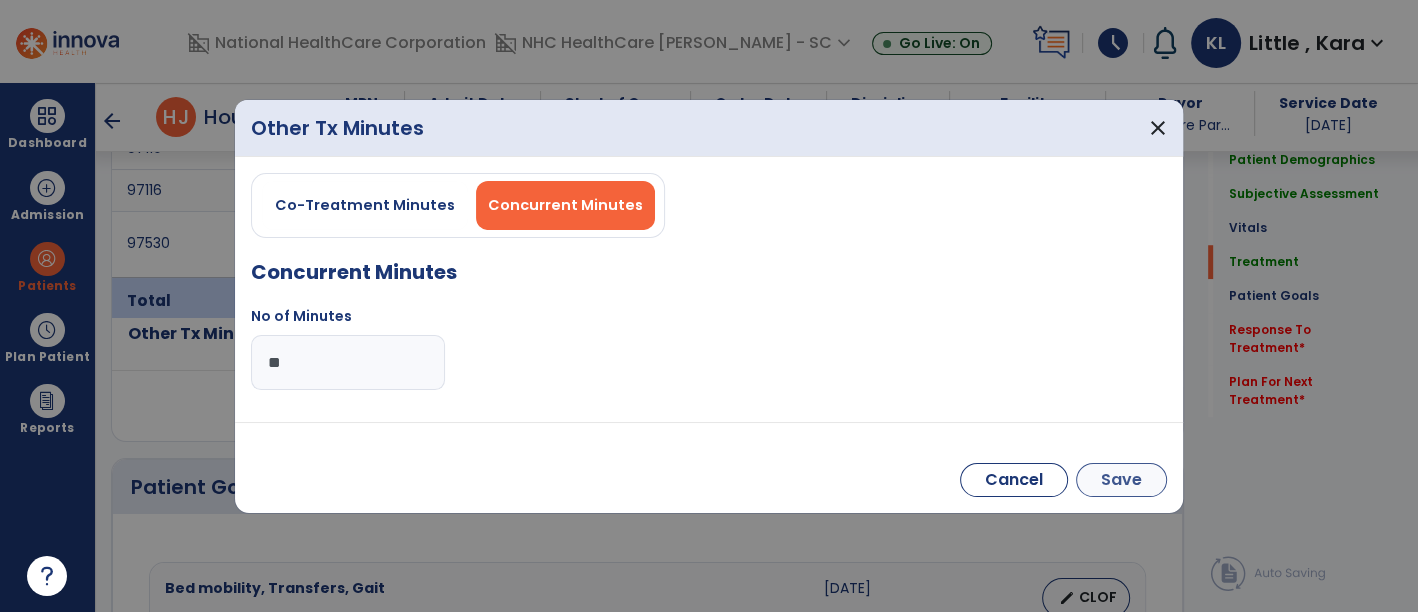type on "**" 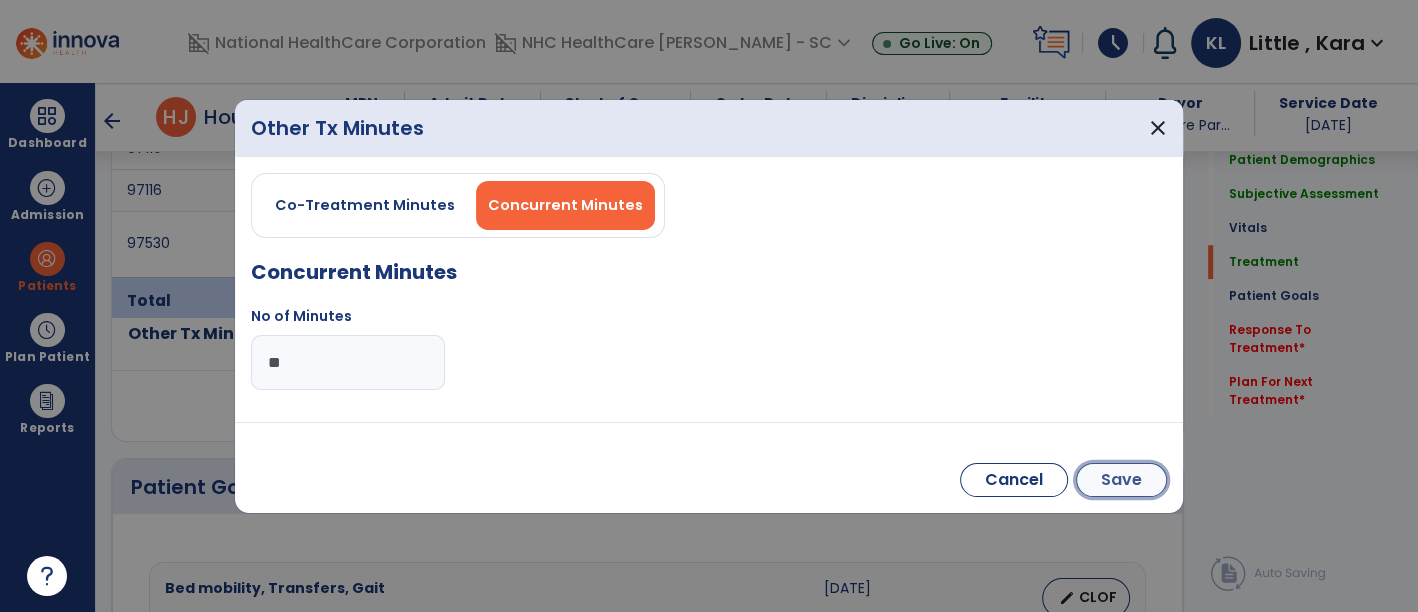 click on "Save" at bounding box center (1121, 480) 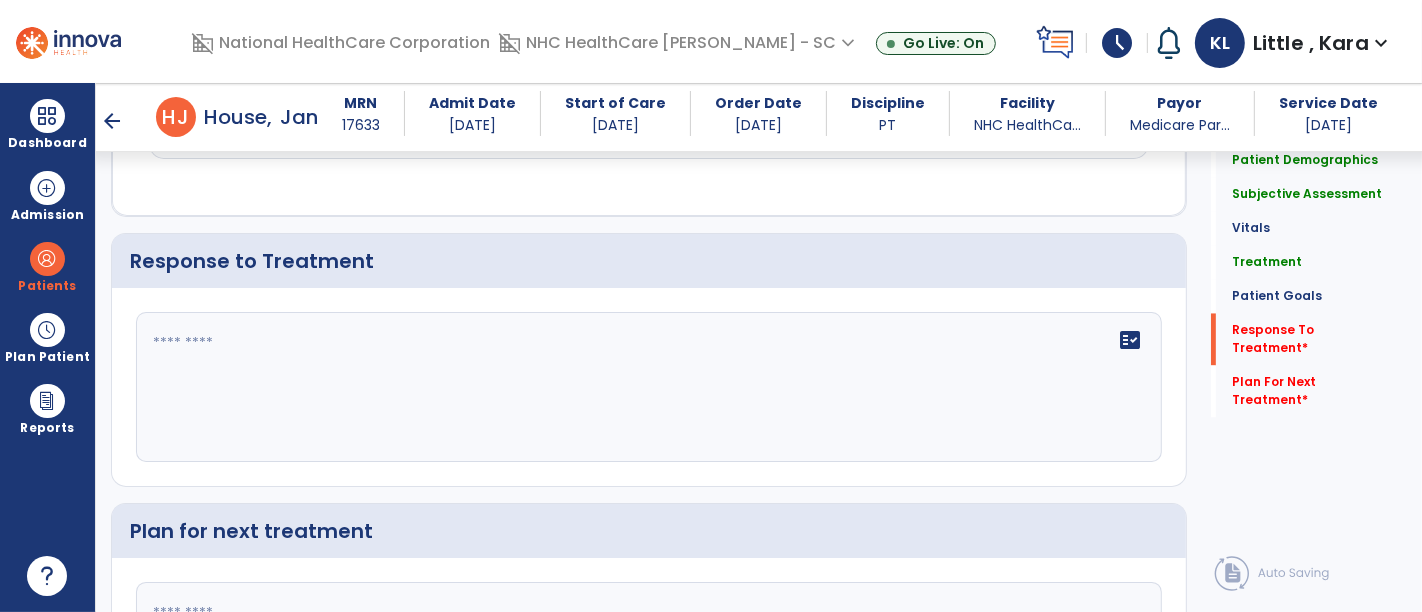 scroll, scrollTop: 3395, scrollLeft: 0, axis: vertical 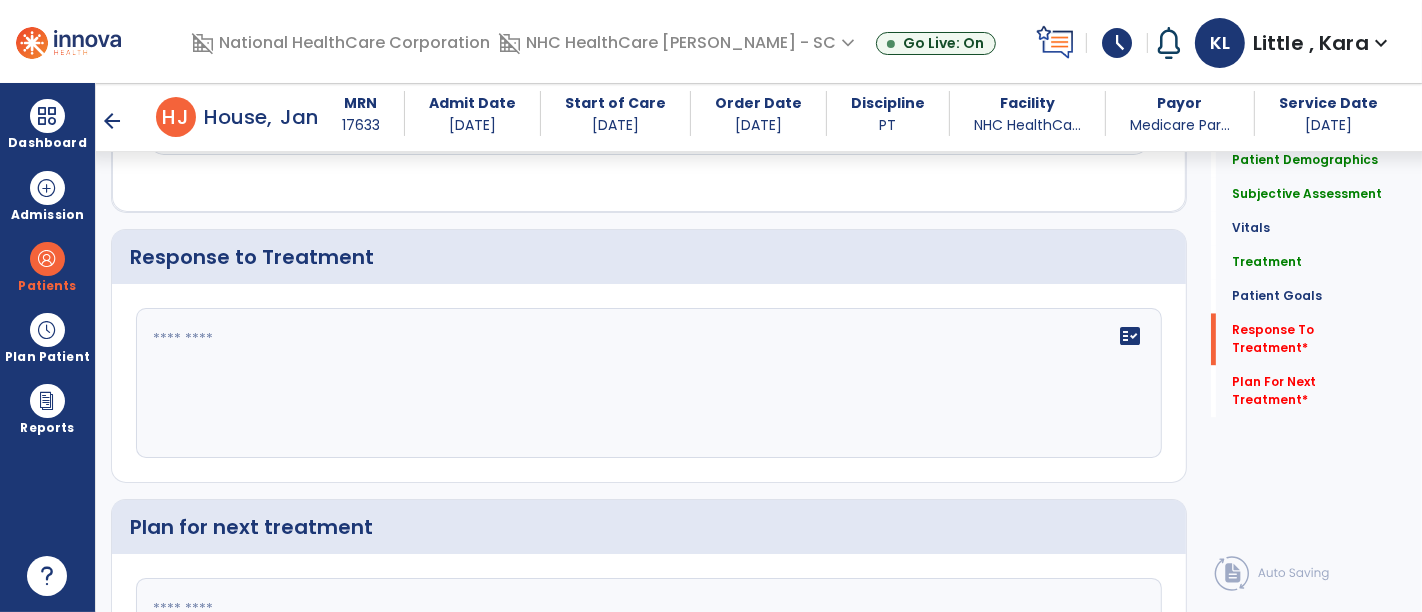 click on "fact_check" 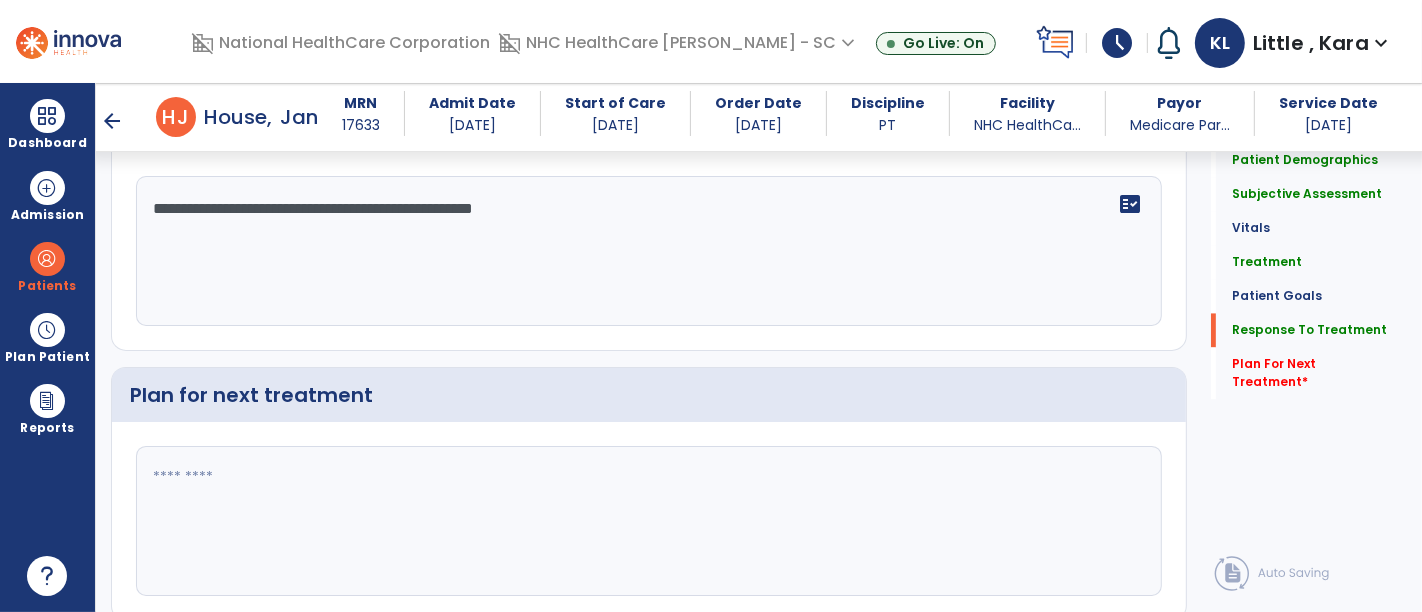 scroll, scrollTop: 3528, scrollLeft: 0, axis: vertical 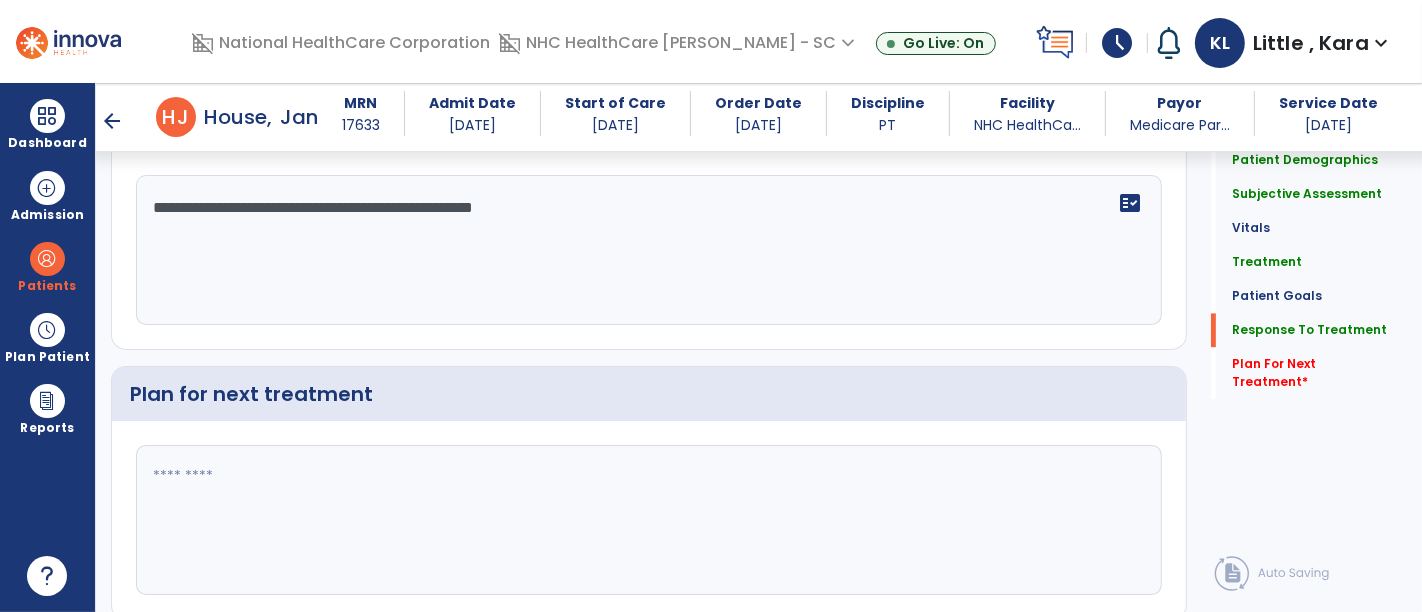 type on "**********" 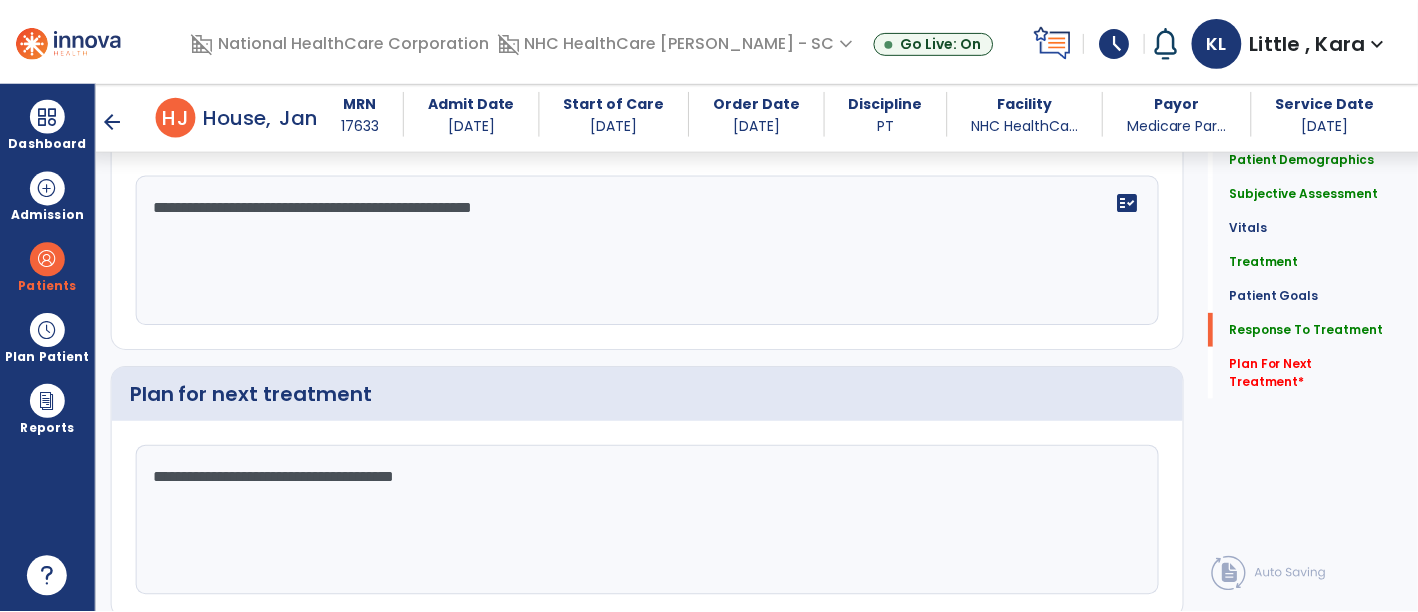 scroll, scrollTop: 3571, scrollLeft: 0, axis: vertical 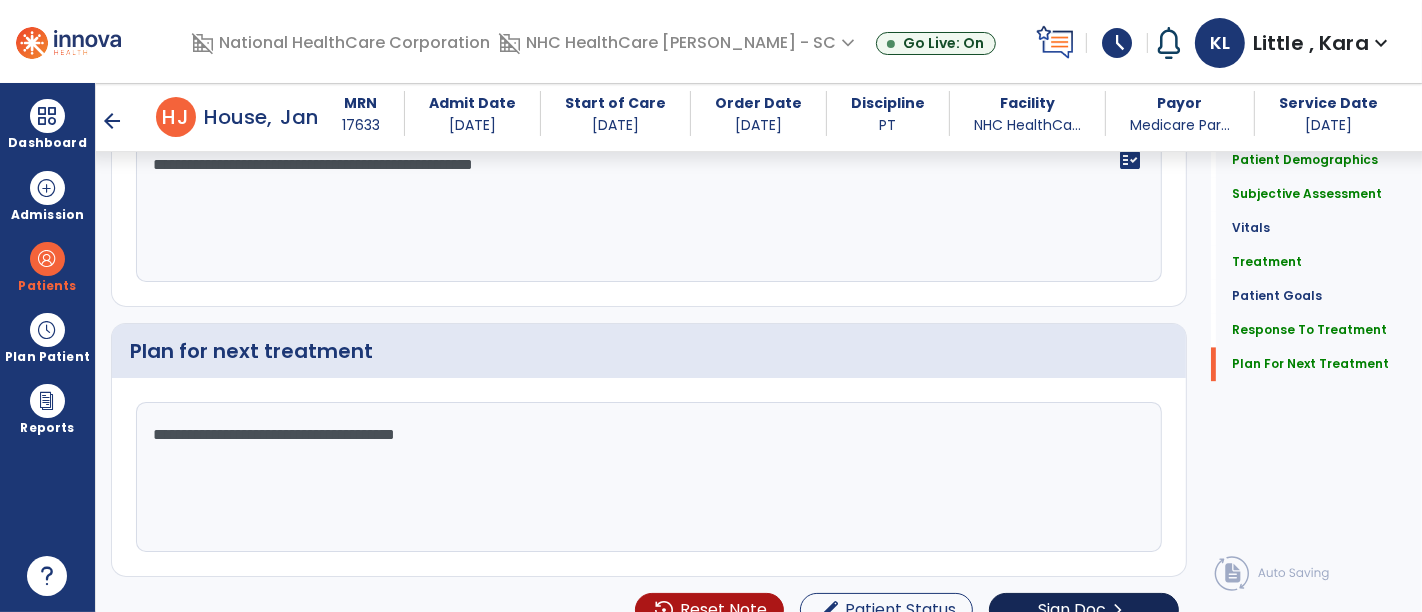 type on "**********" 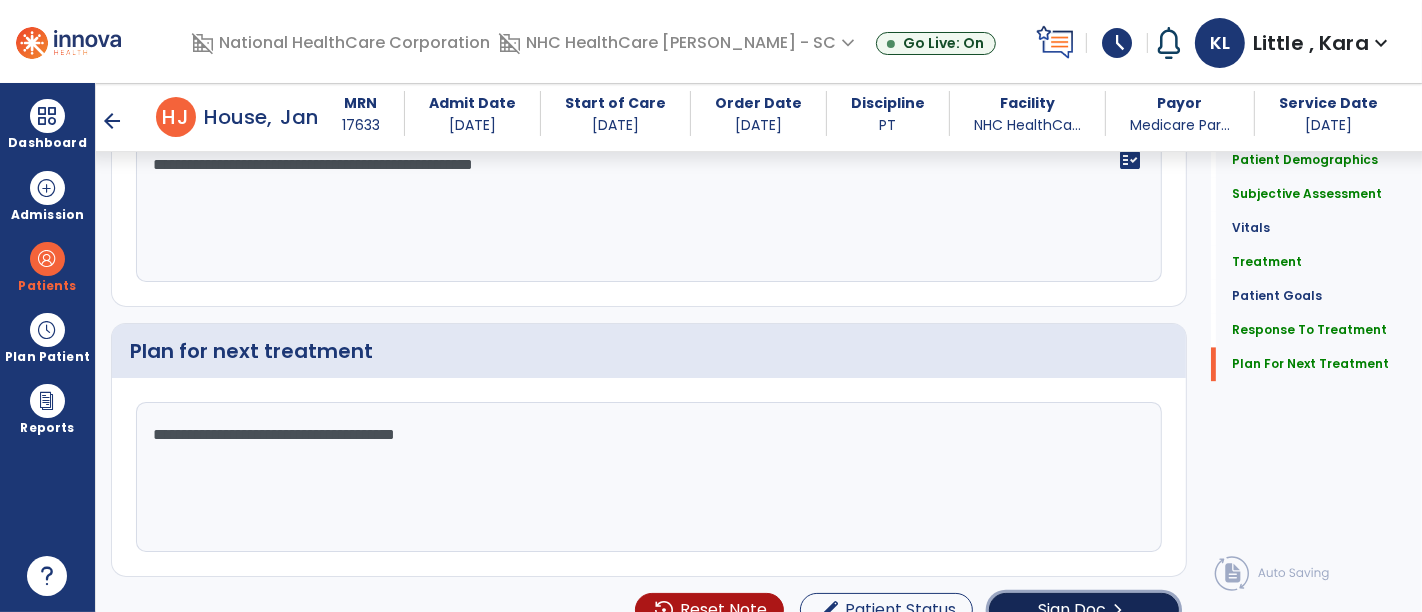 click on "Sign Doc  chevron_right" 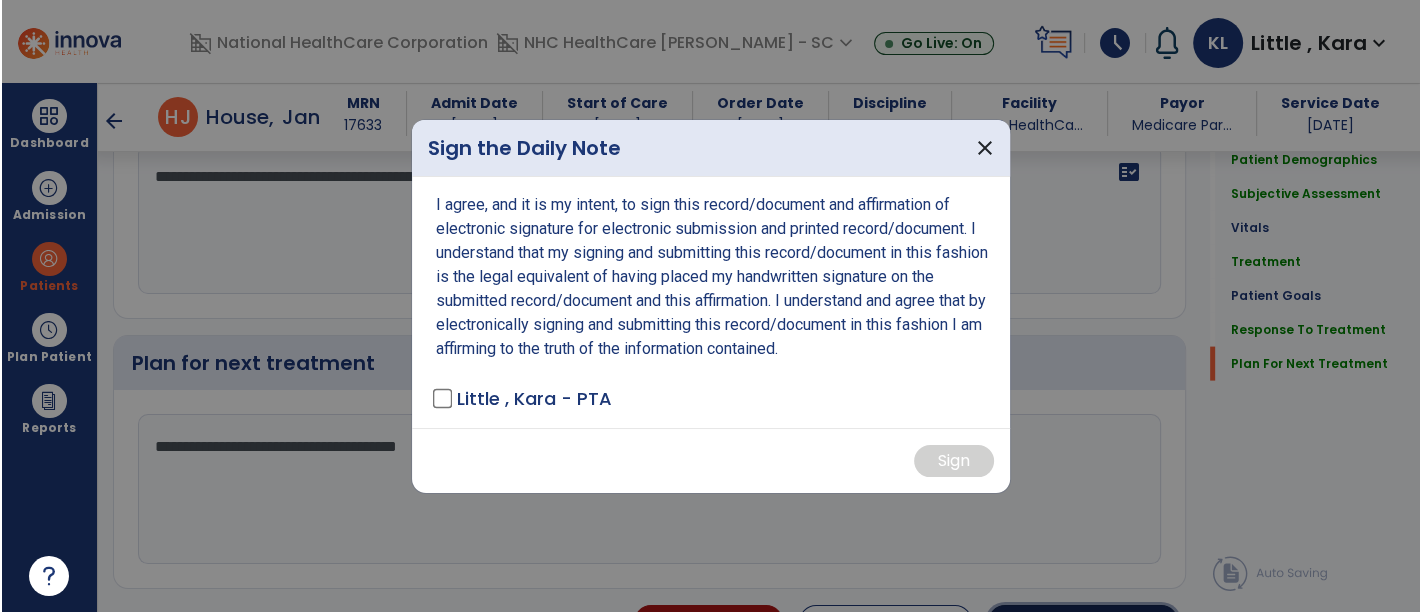 scroll, scrollTop: 3571, scrollLeft: 0, axis: vertical 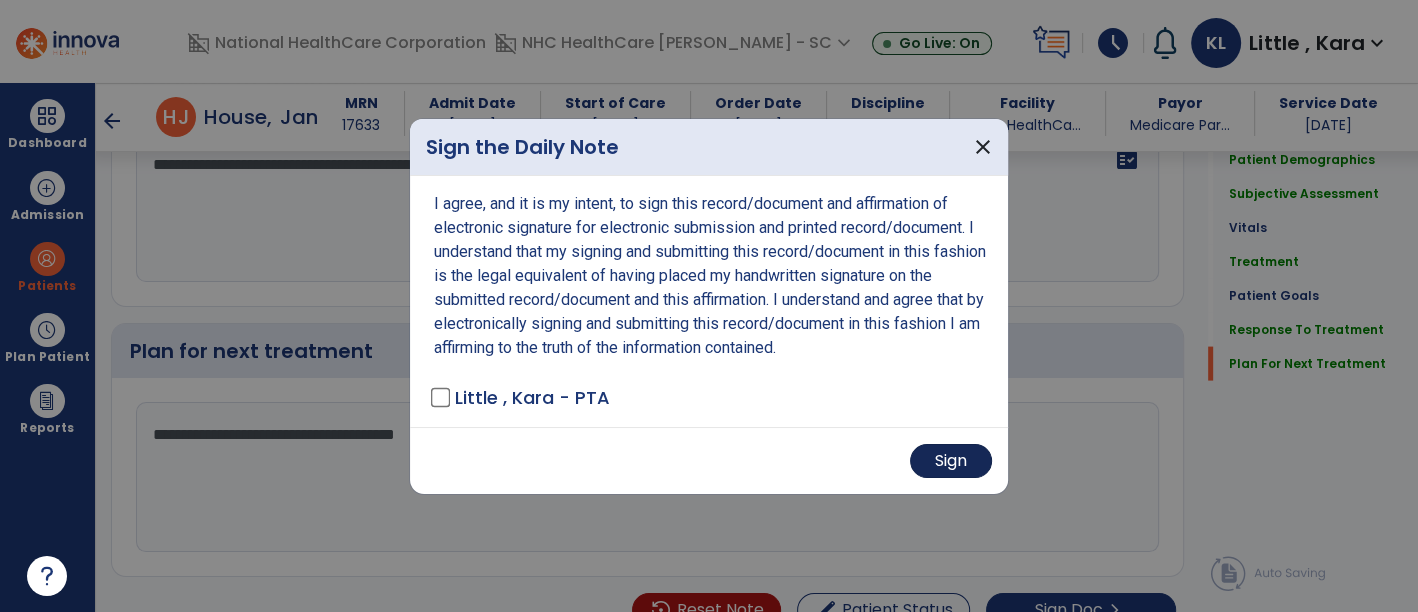 click on "Sign" at bounding box center (951, 461) 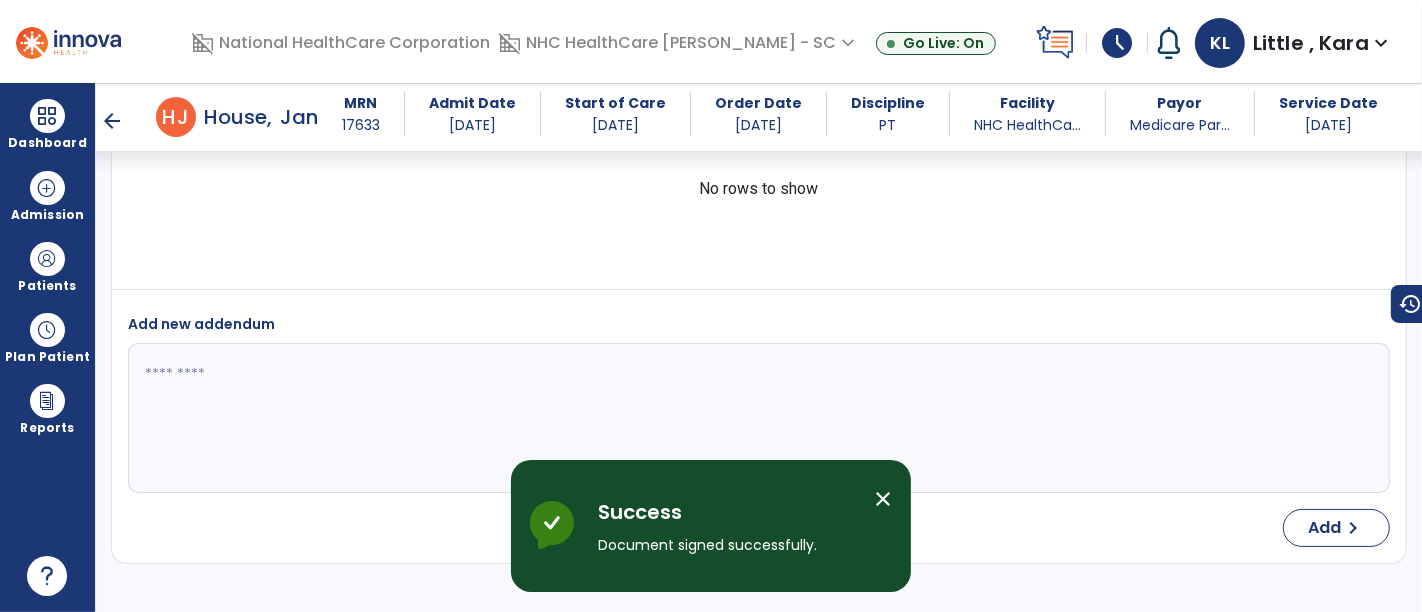 scroll, scrollTop: 4546, scrollLeft: 0, axis: vertical 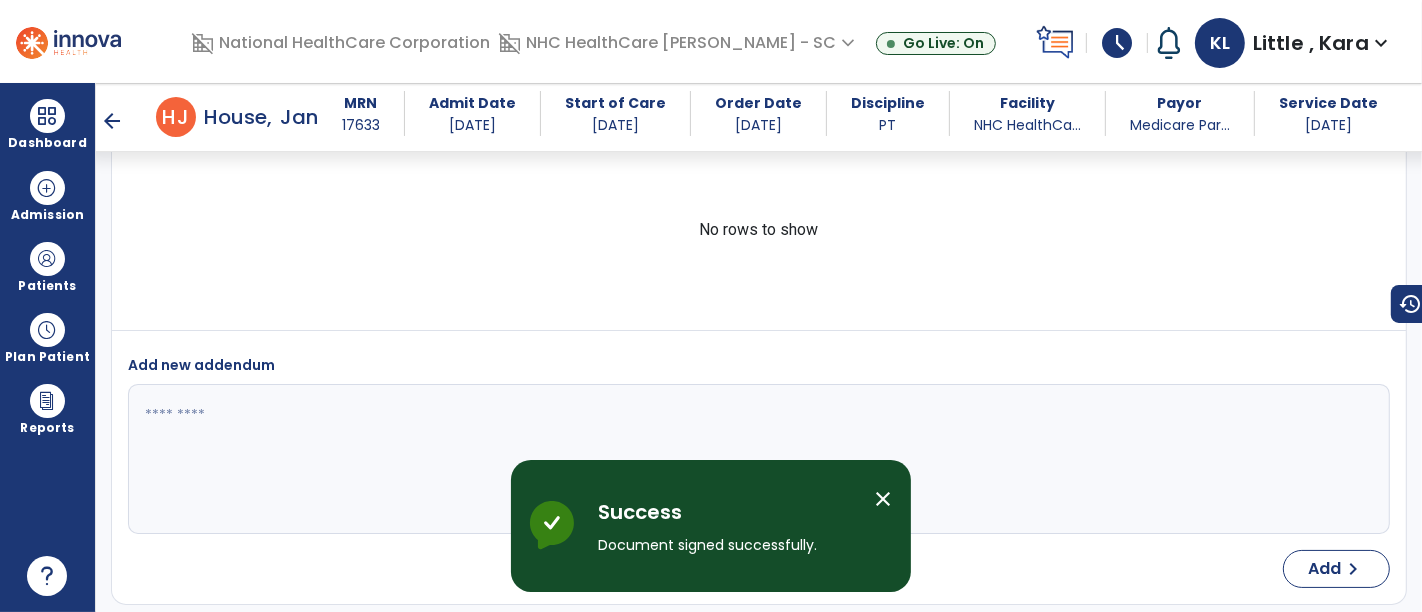 click on "close" at bounding box center [883, 499] 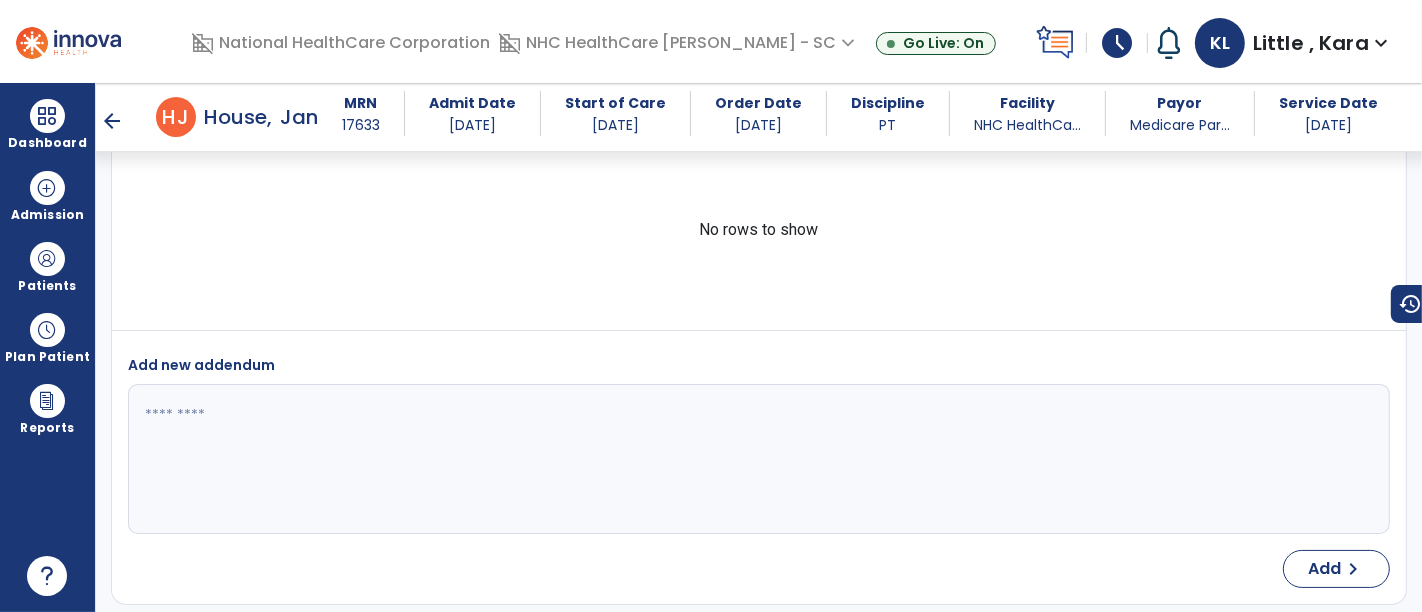 select on "*" 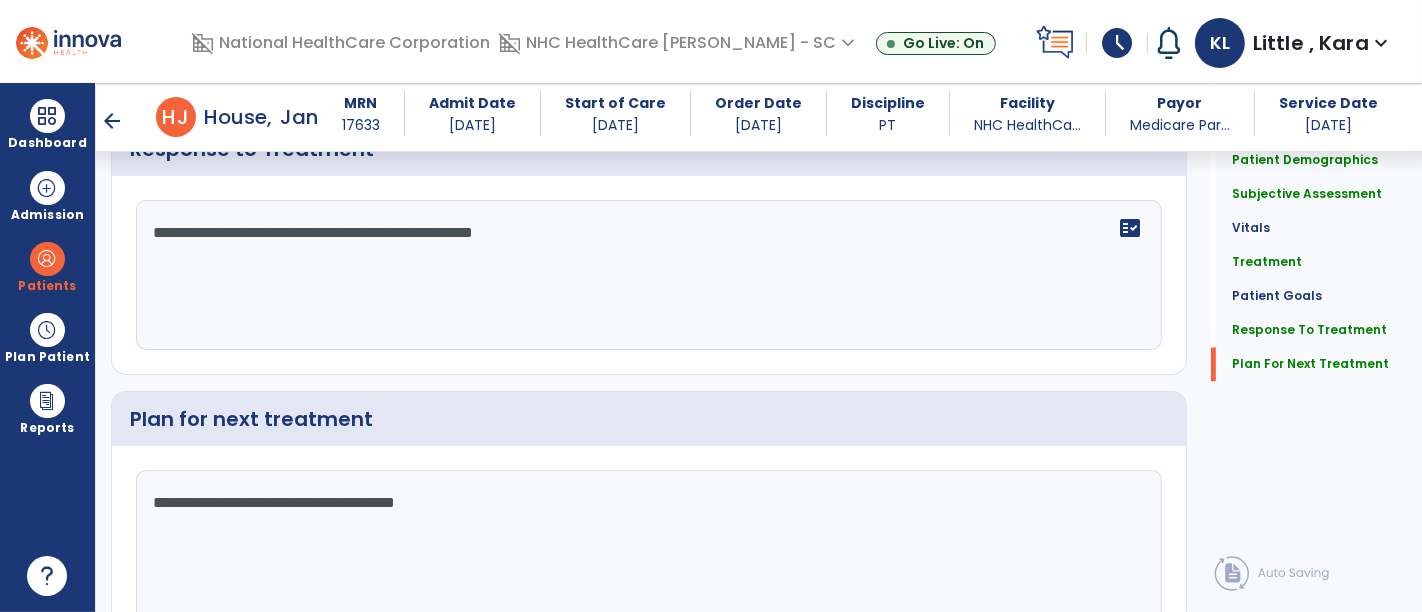 scroll, scrollTop: 3427, scrollLeft: 0, axis: vertical 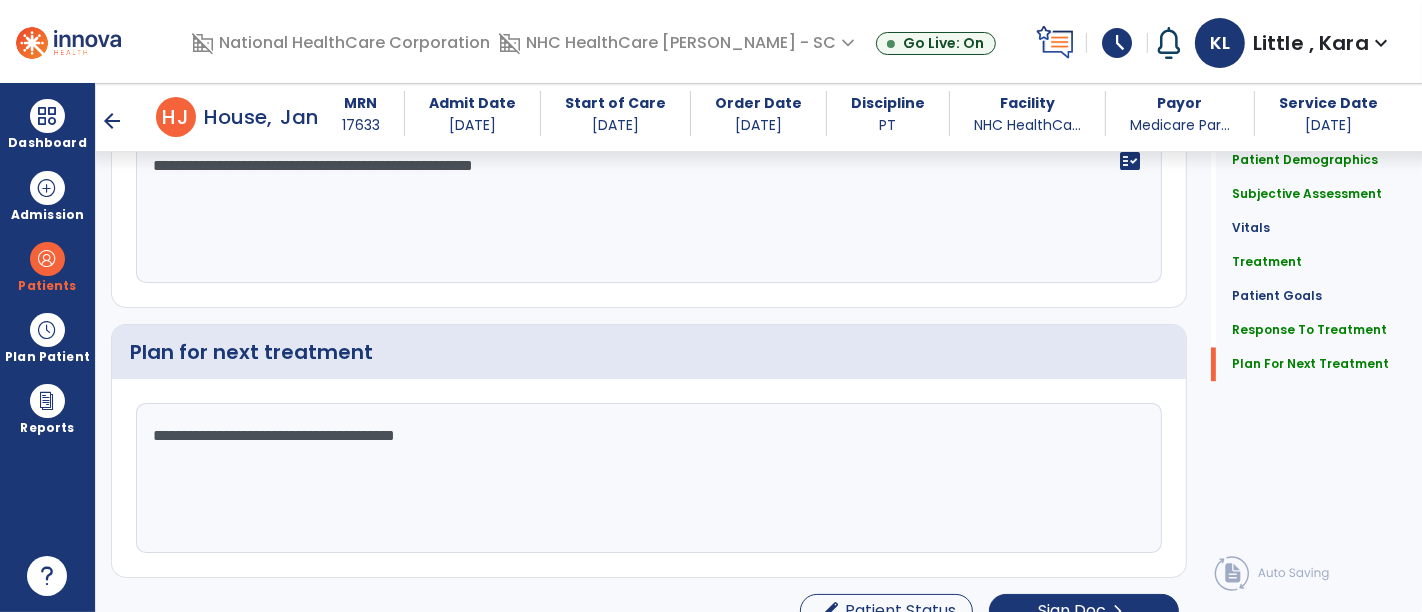 click on "arrow_back" at bounding box center (112, 121) 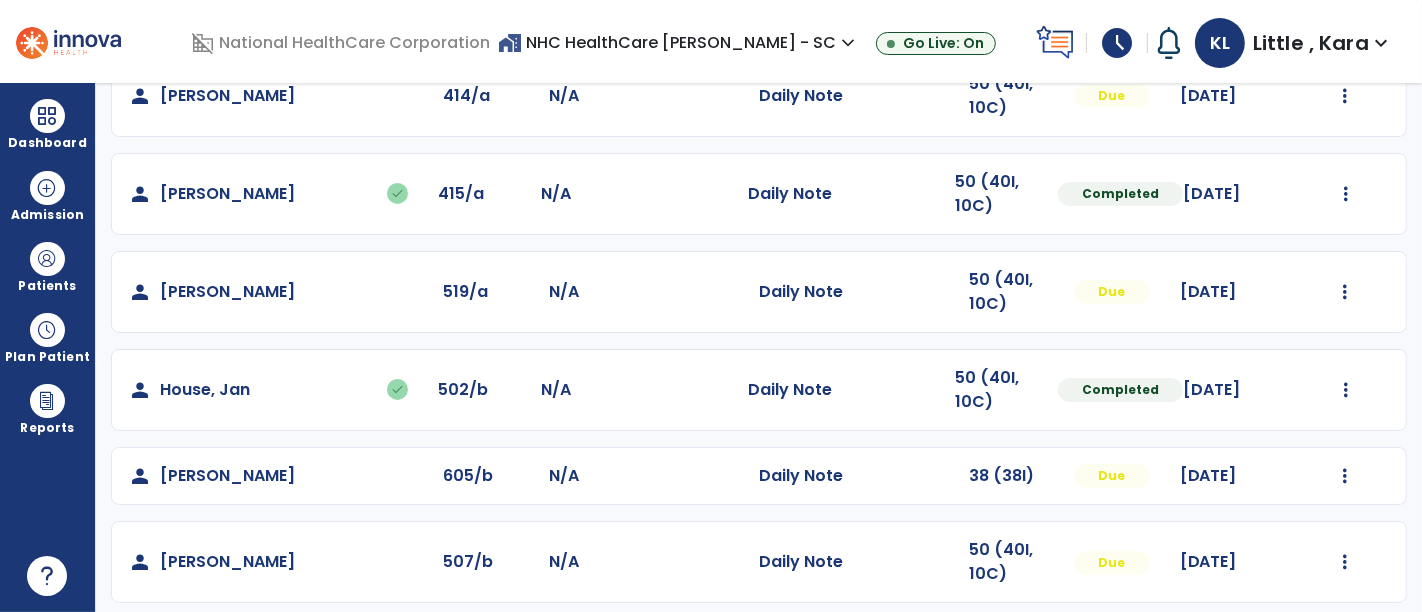 scroll, scrollTop: 324, scrollLeft: 0, axis: vertical 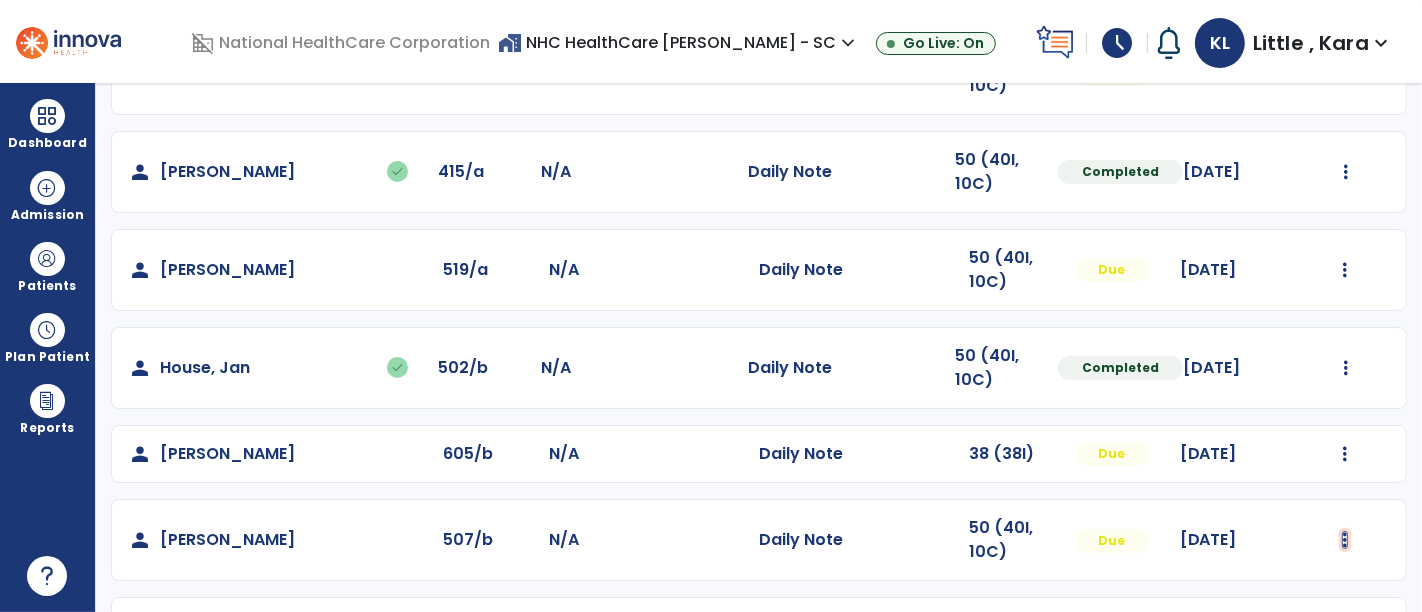 click at bounding box center (1346, -24) 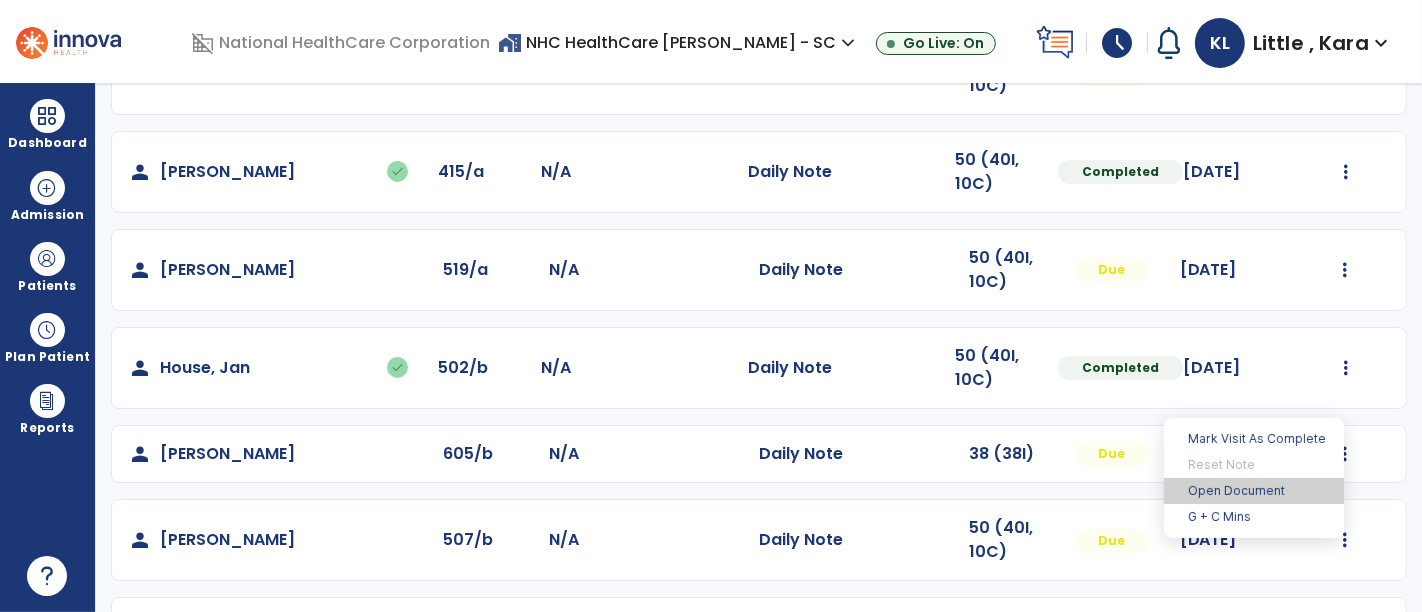 click on "Open Document" at bounding box center [1254, 491] 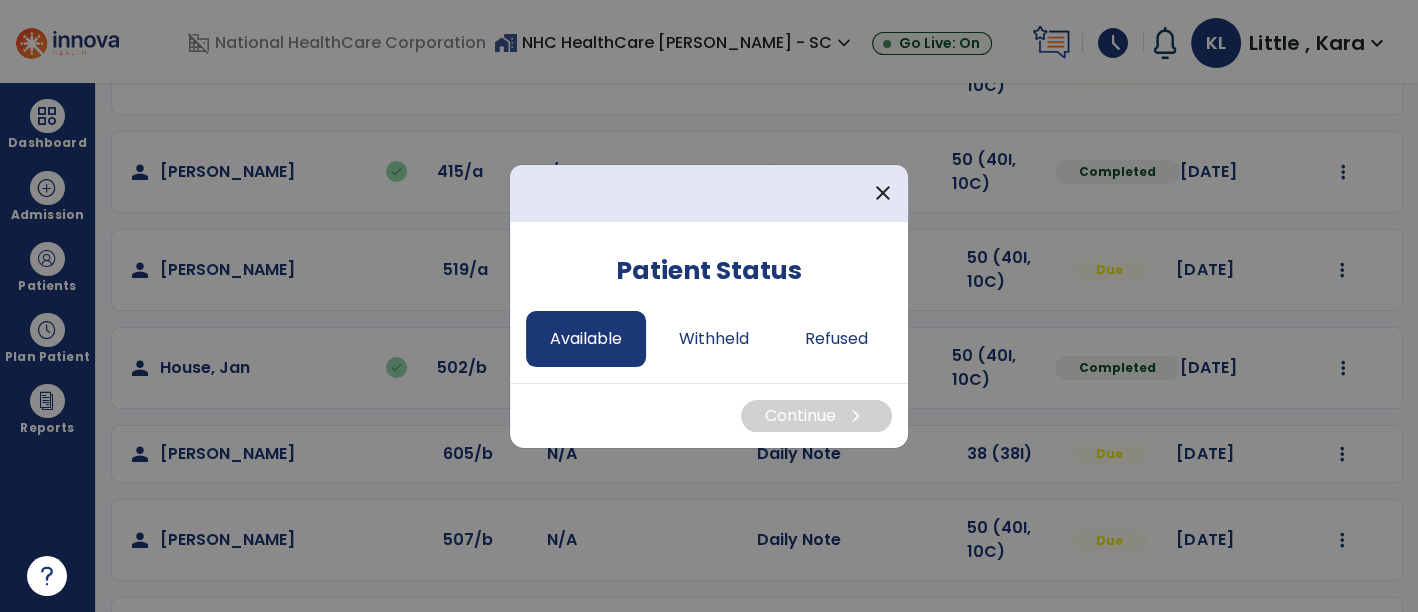 click on "Available" at bounding box center [586, 339] 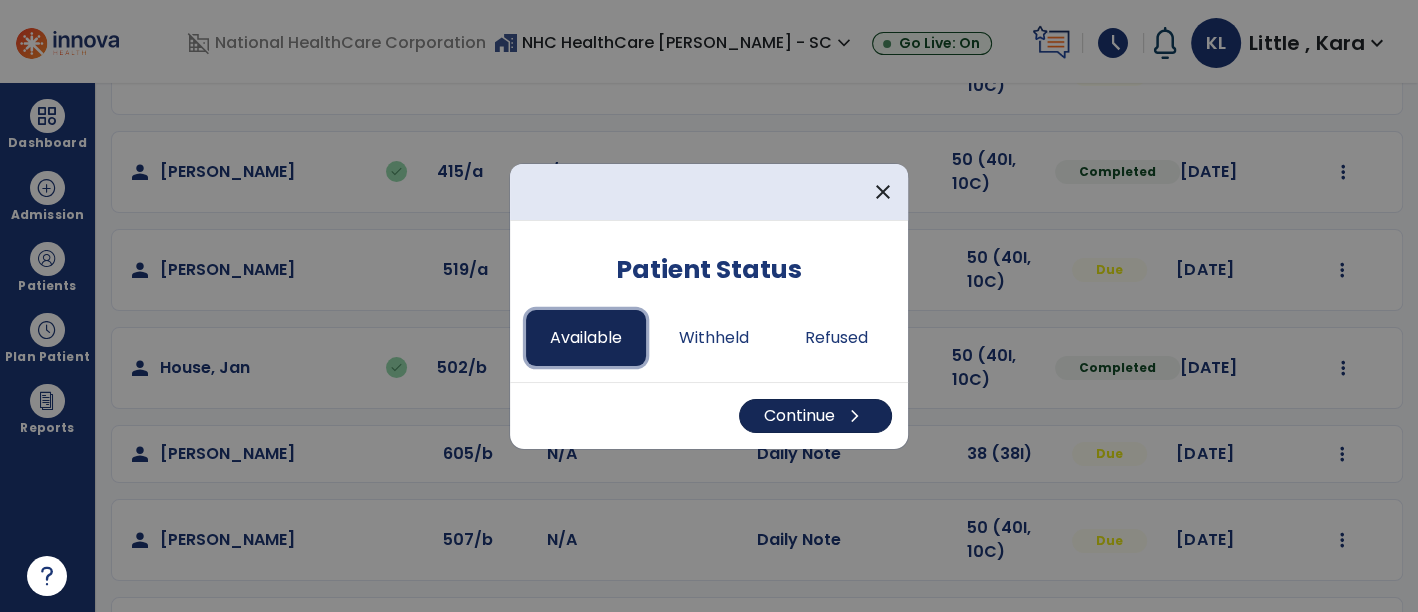 click on "Continue   chevron_right" at bounding box center (815, 416) 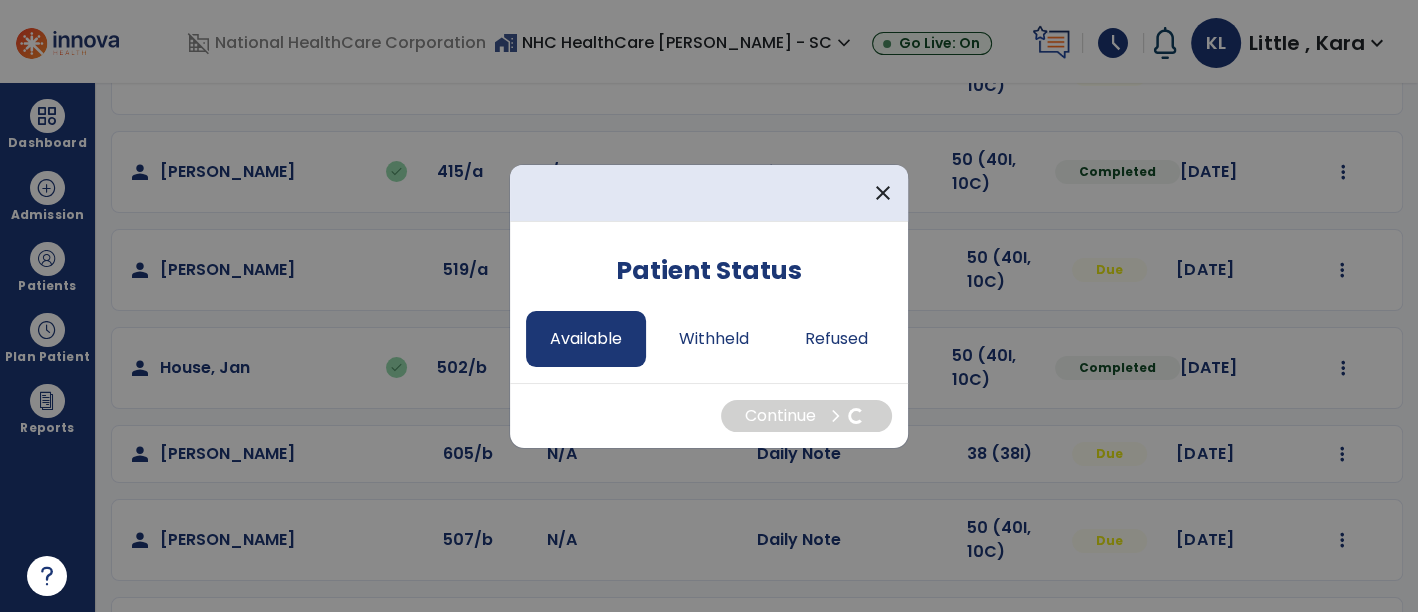 select on "*" 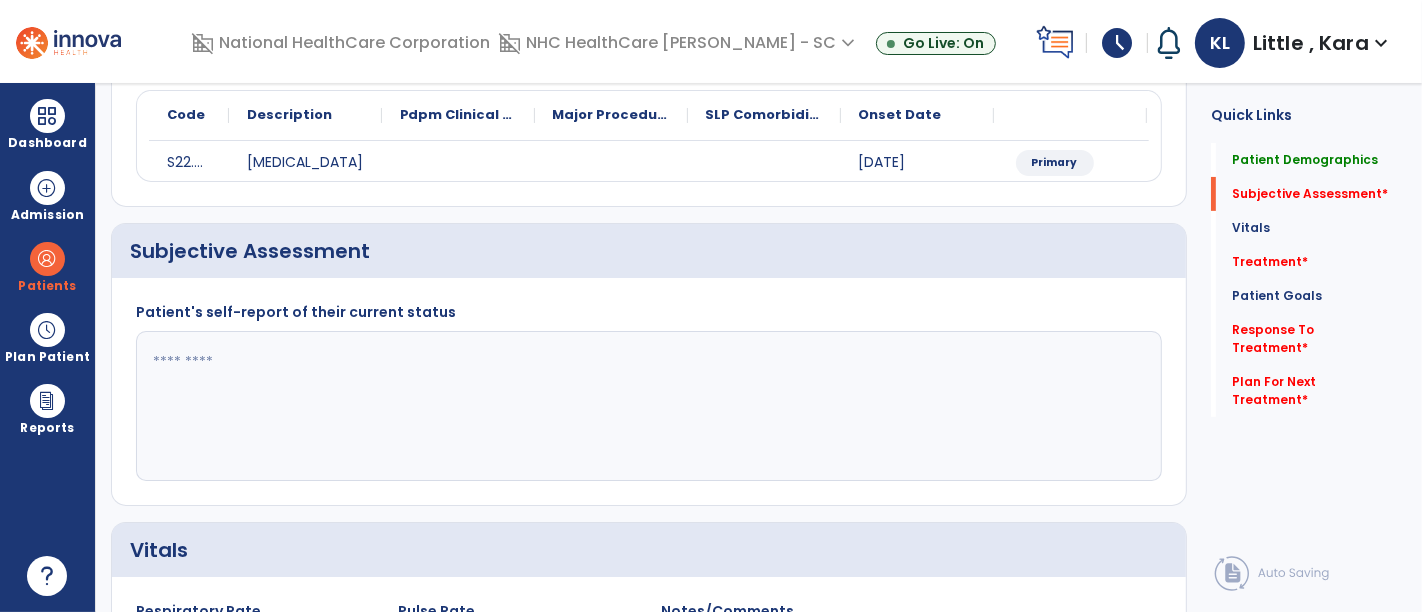 click 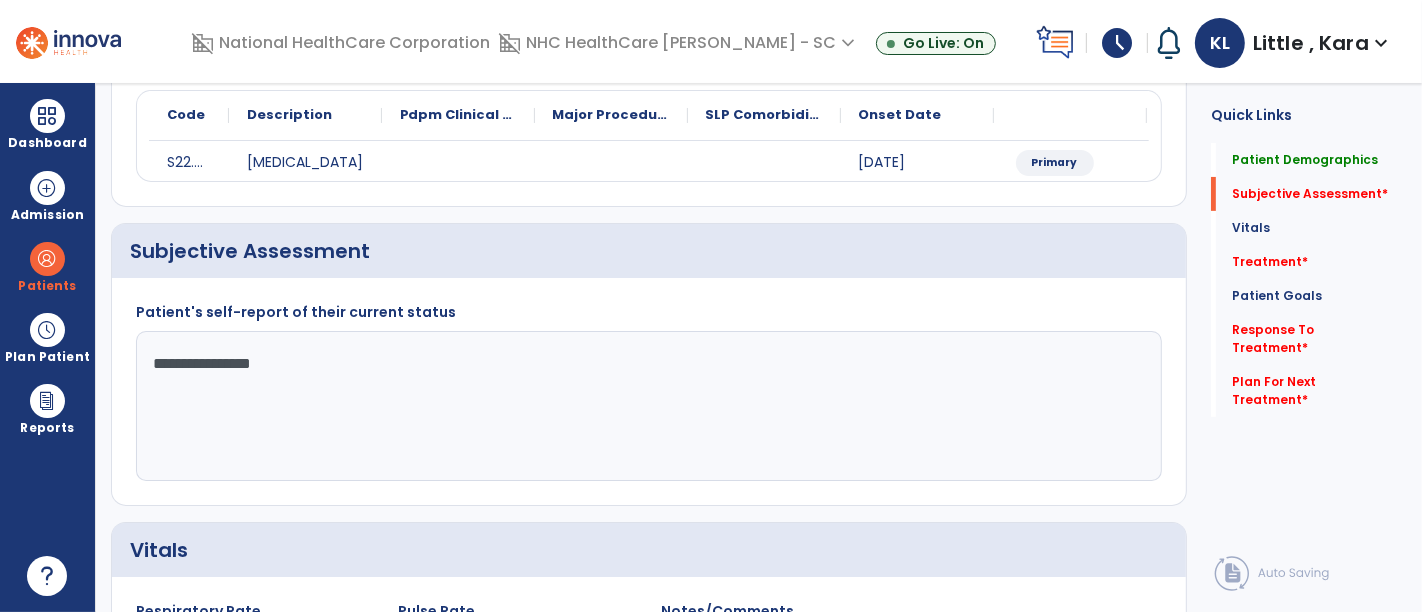 type on "**********" 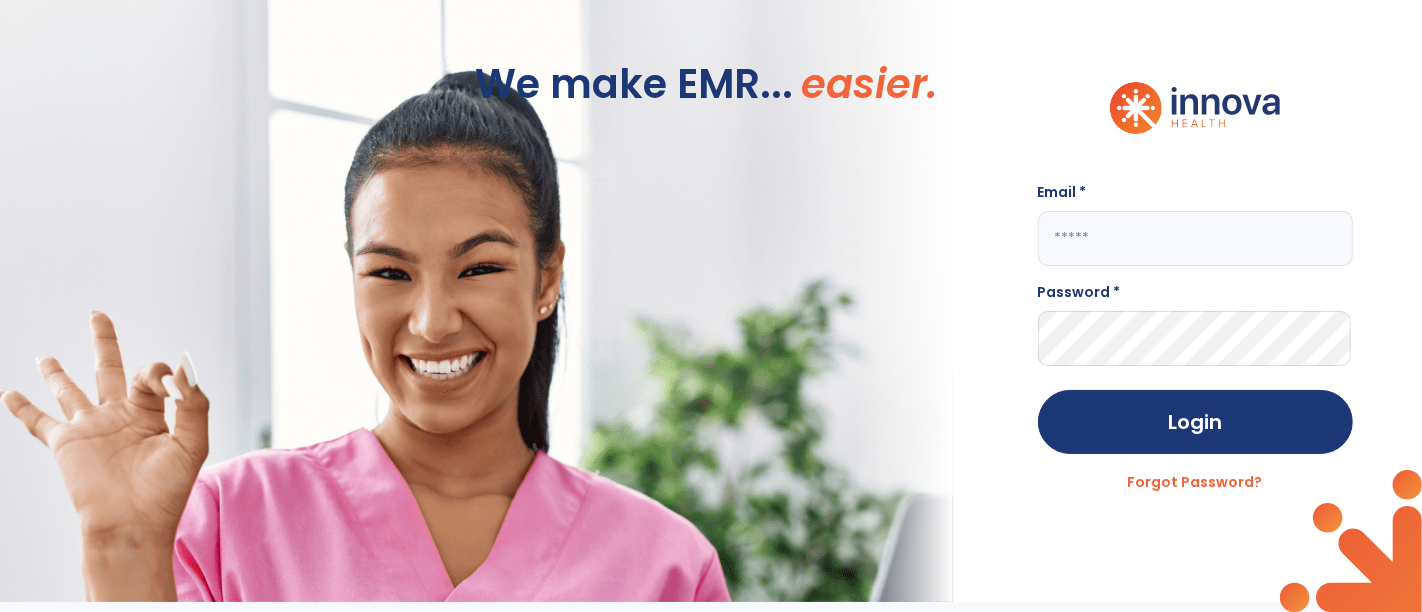 type on "**********" 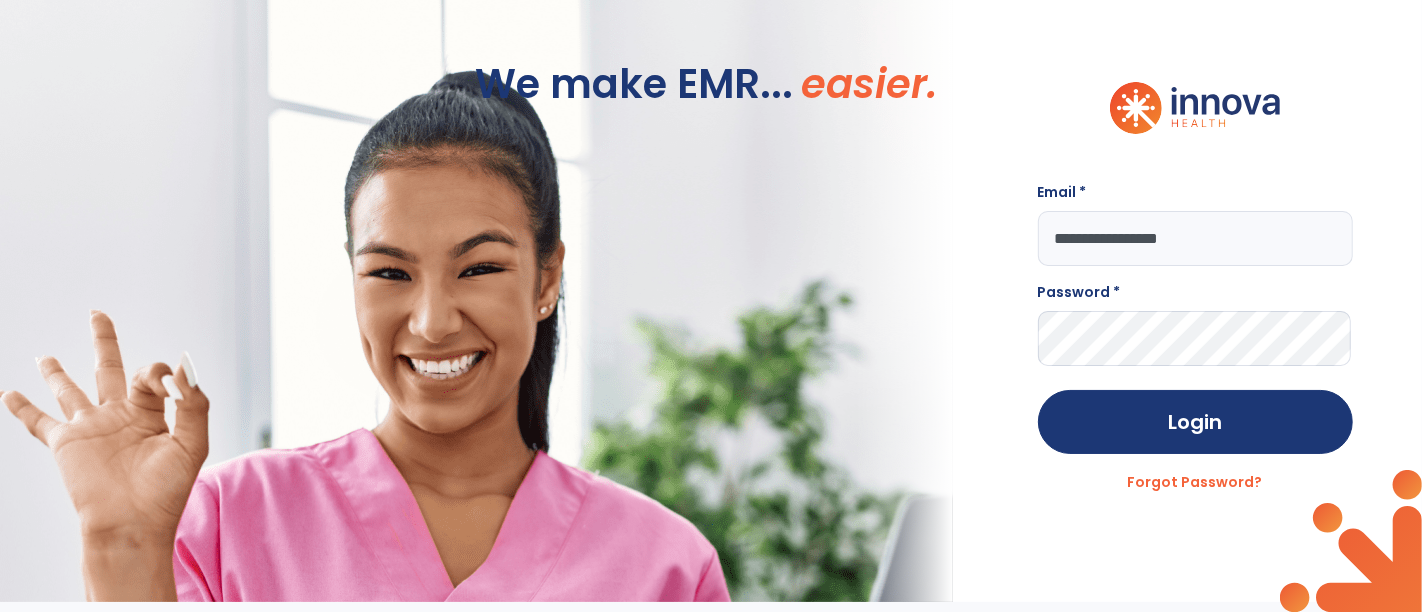 scroll, scrollTop: 0, scrollLeft: 0, axis: both 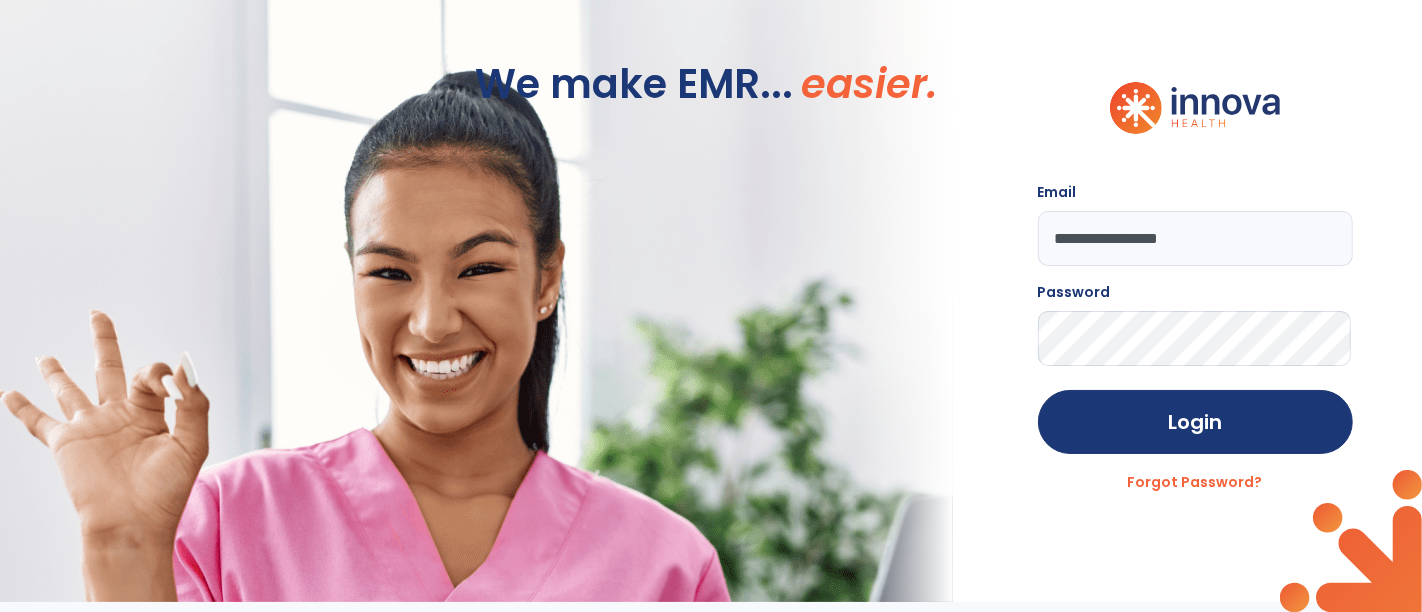 click on "We make EMR... easier." 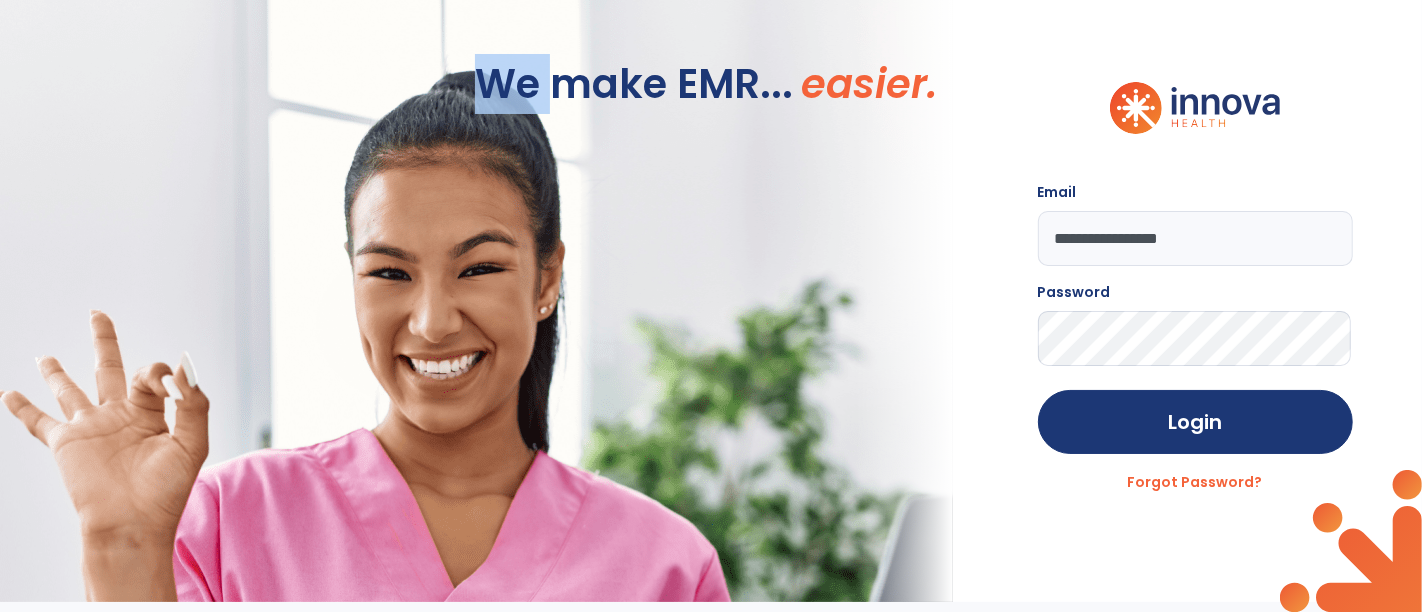 click on "We make EMR... easier." 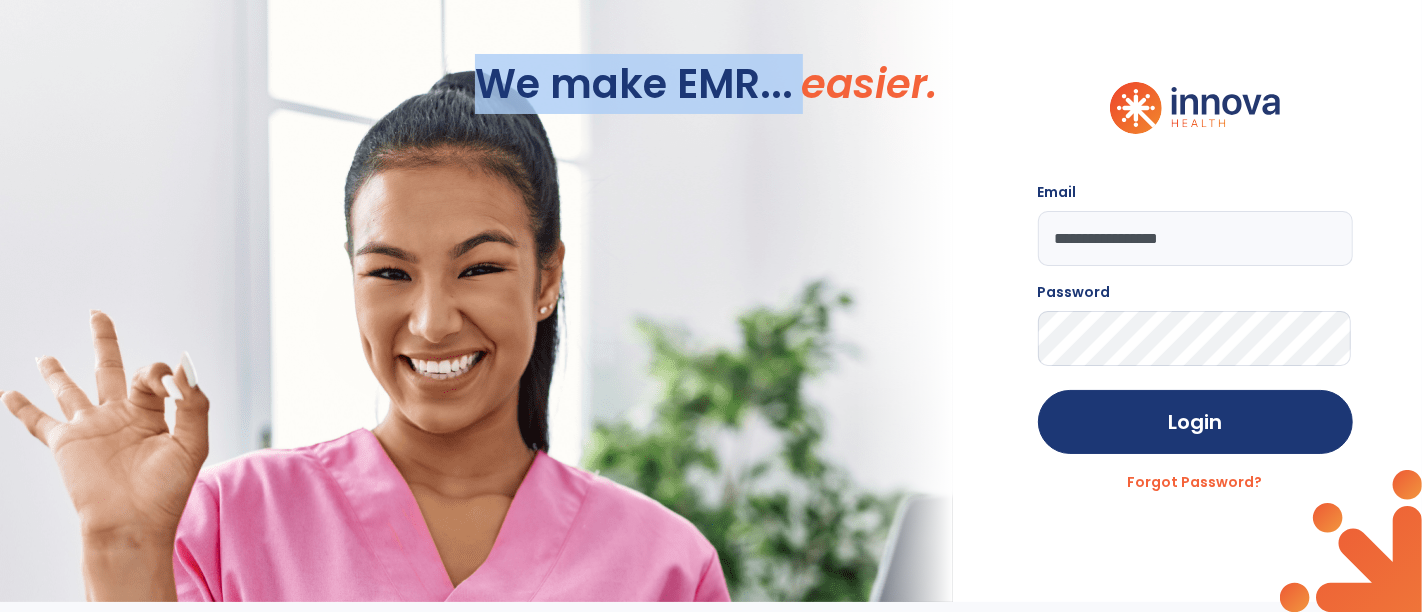 click on "We make EMR... easier." 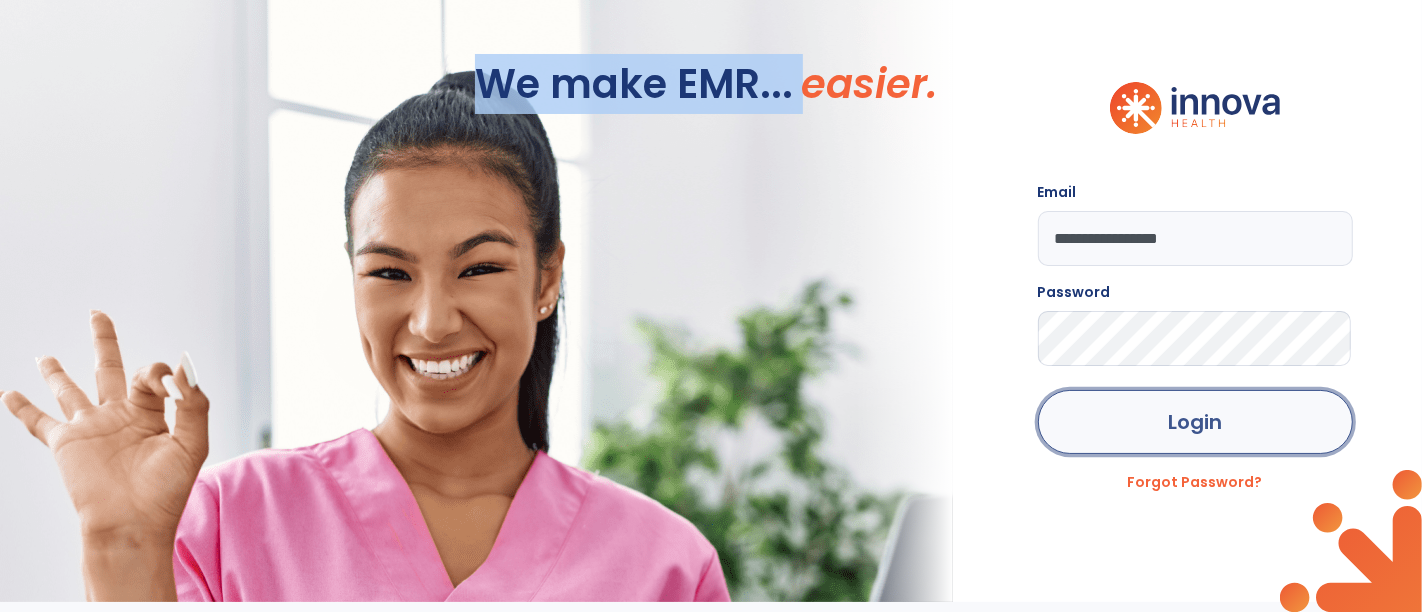 click on "Login" 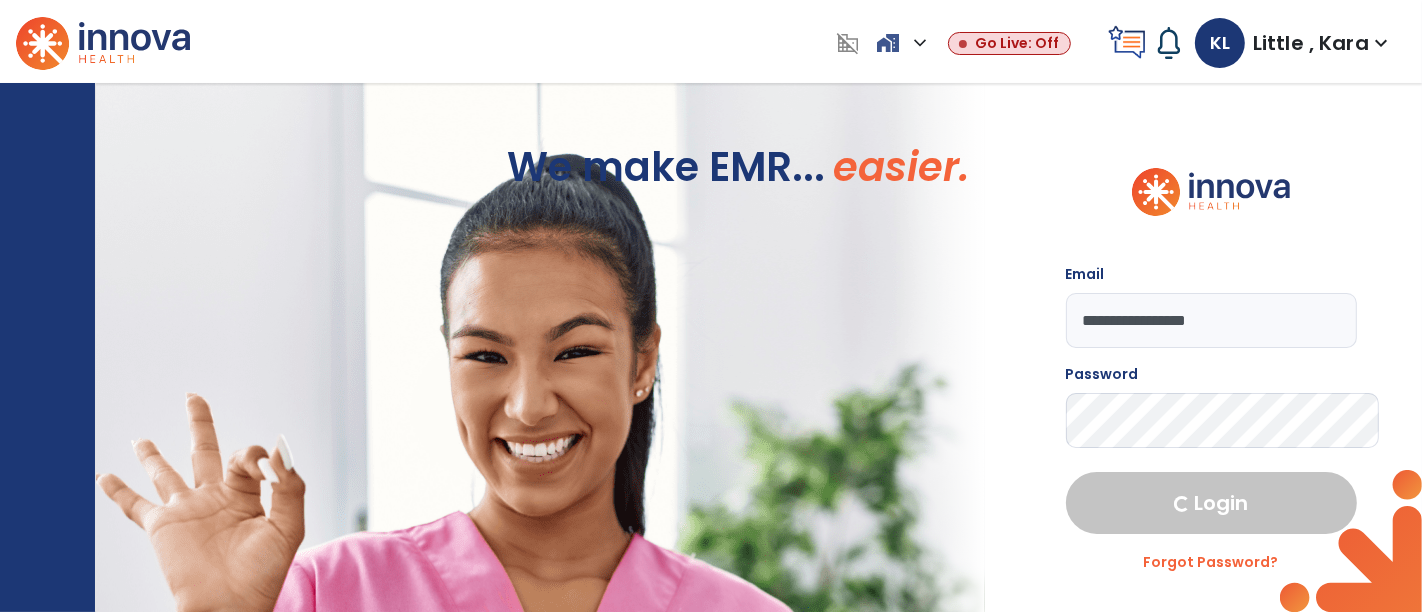 select on "****" 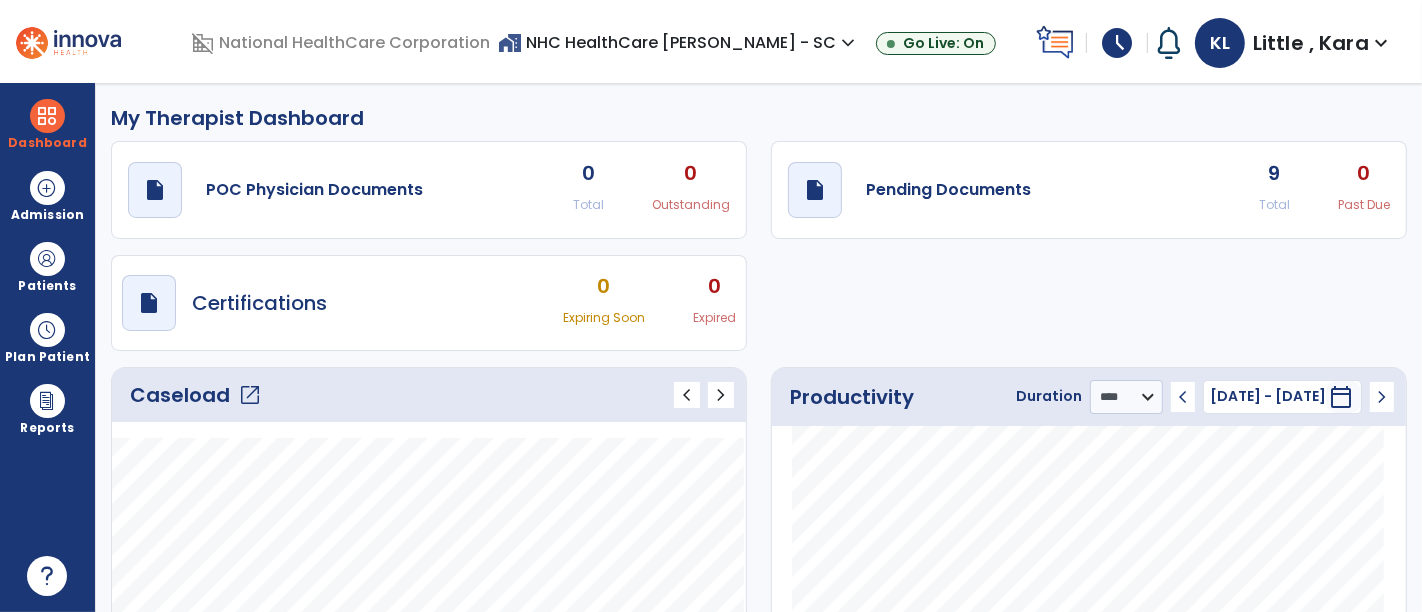 click on "open_in_new" 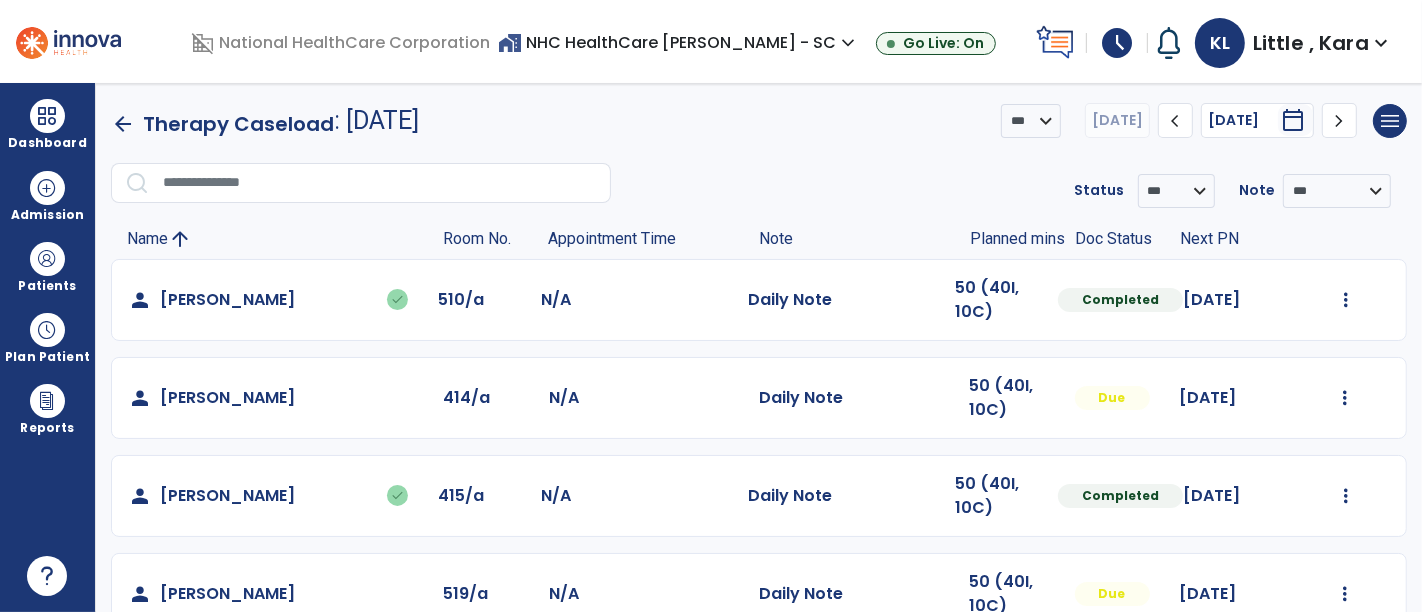click on "Mark Visit As Complete   Reset Note   Open Document   G + C Mins" 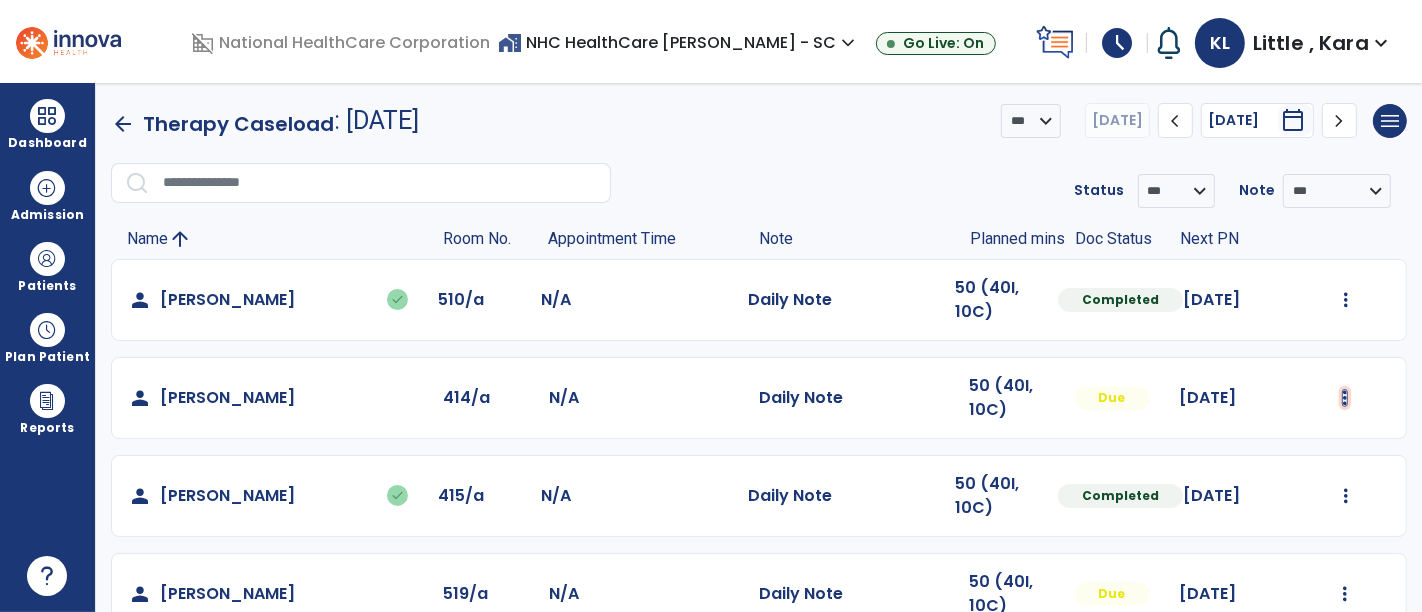 click at bounding box center (1346, 300) 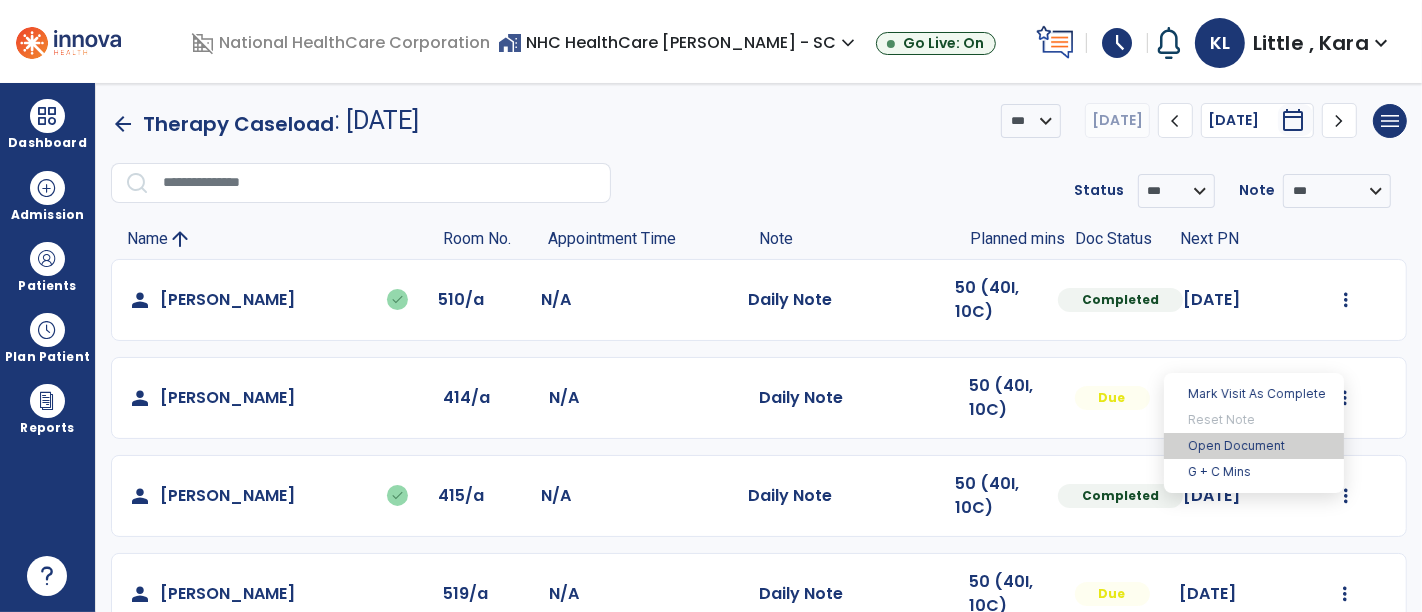 click on "Open Document" at bounding box center [1254, 446] 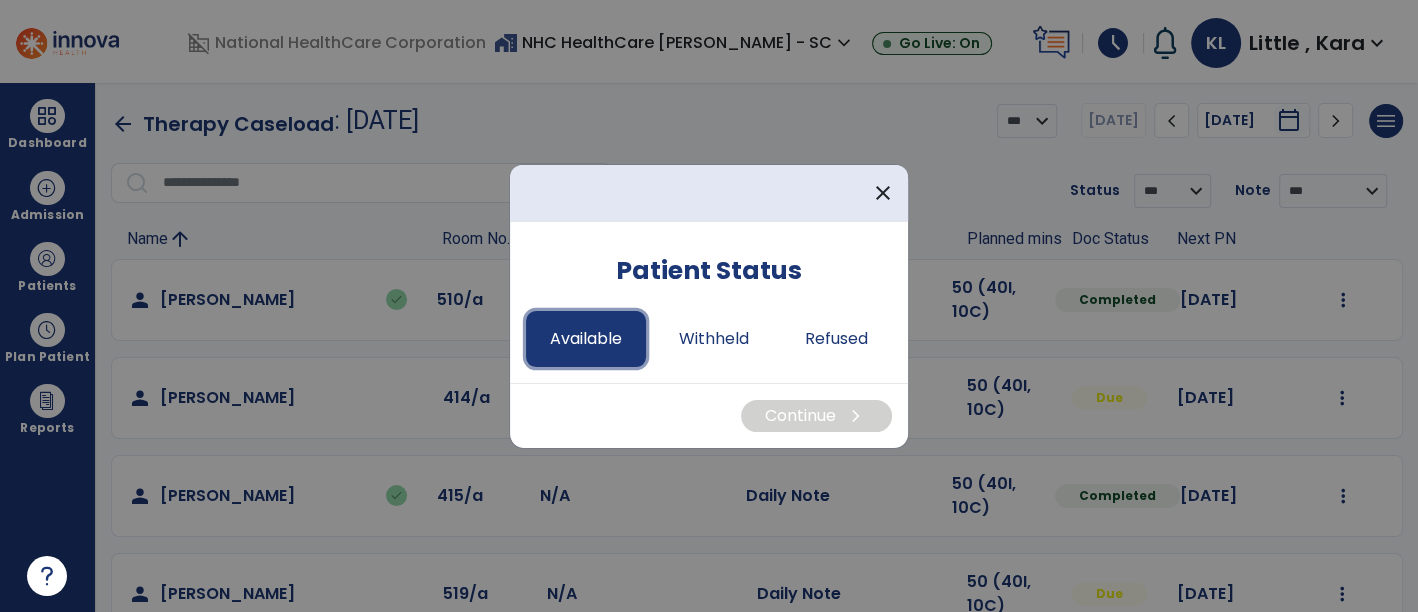 click on "Available" at bounding box center [586, 339] 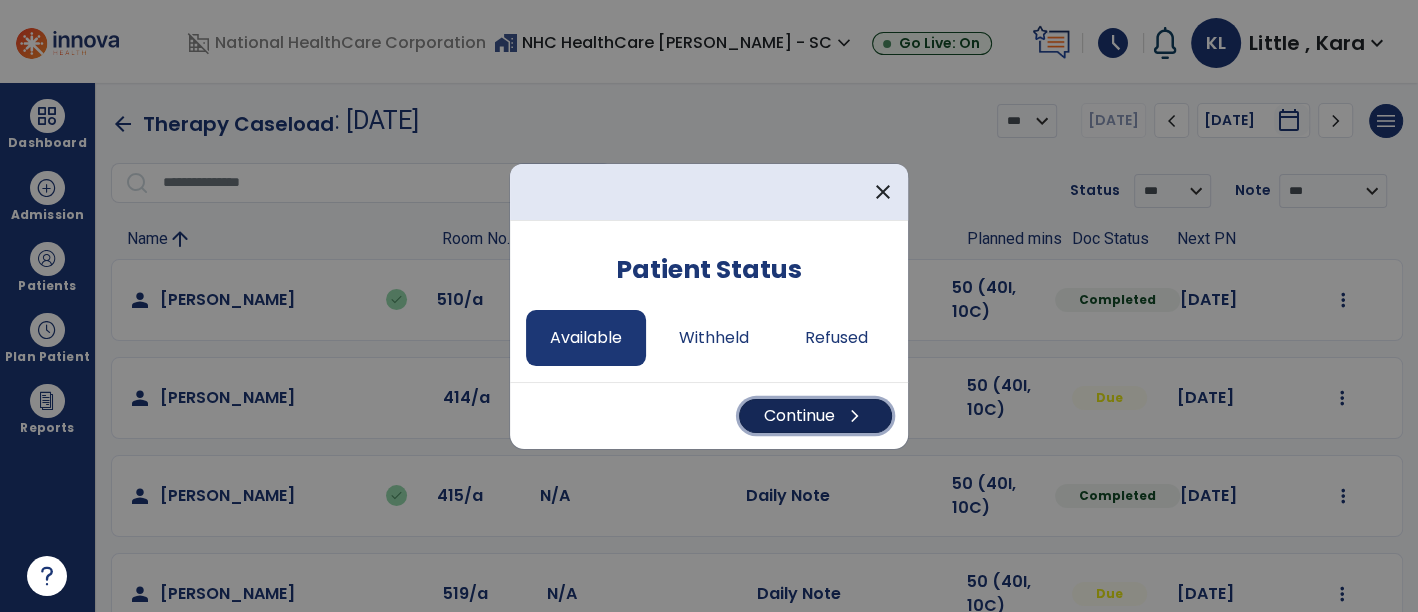 click on "Continue   chevron_right" at bounding box center [815, 416] 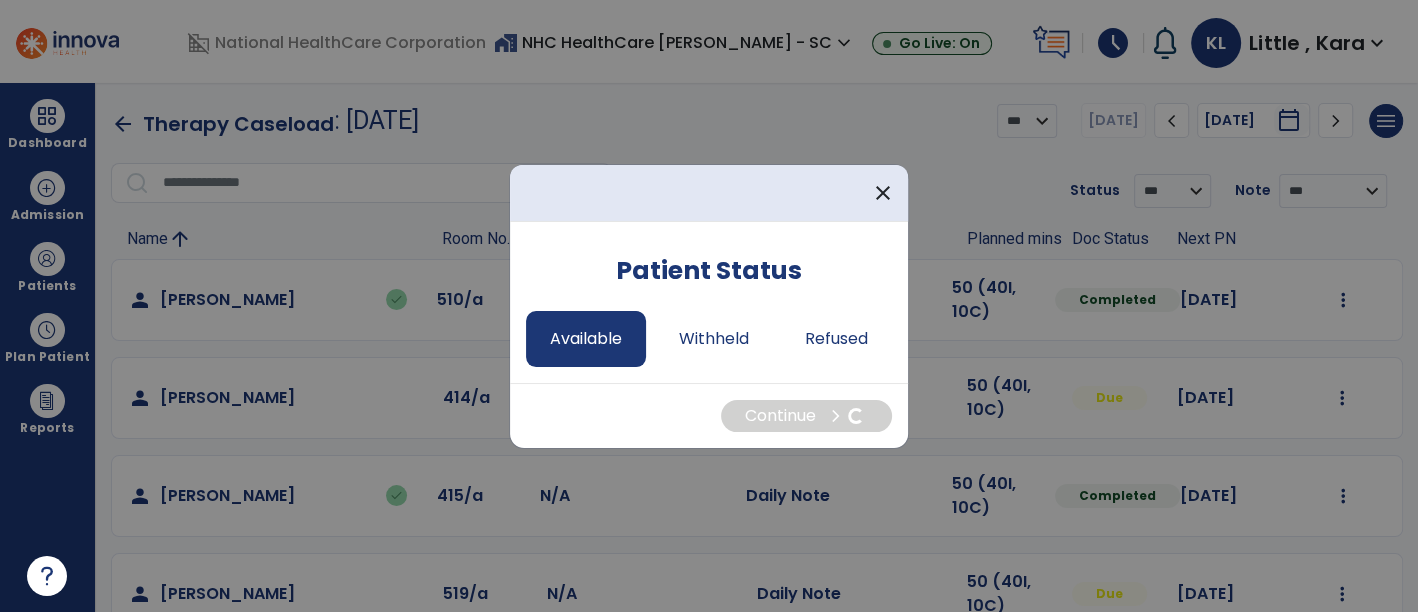 select on "*" 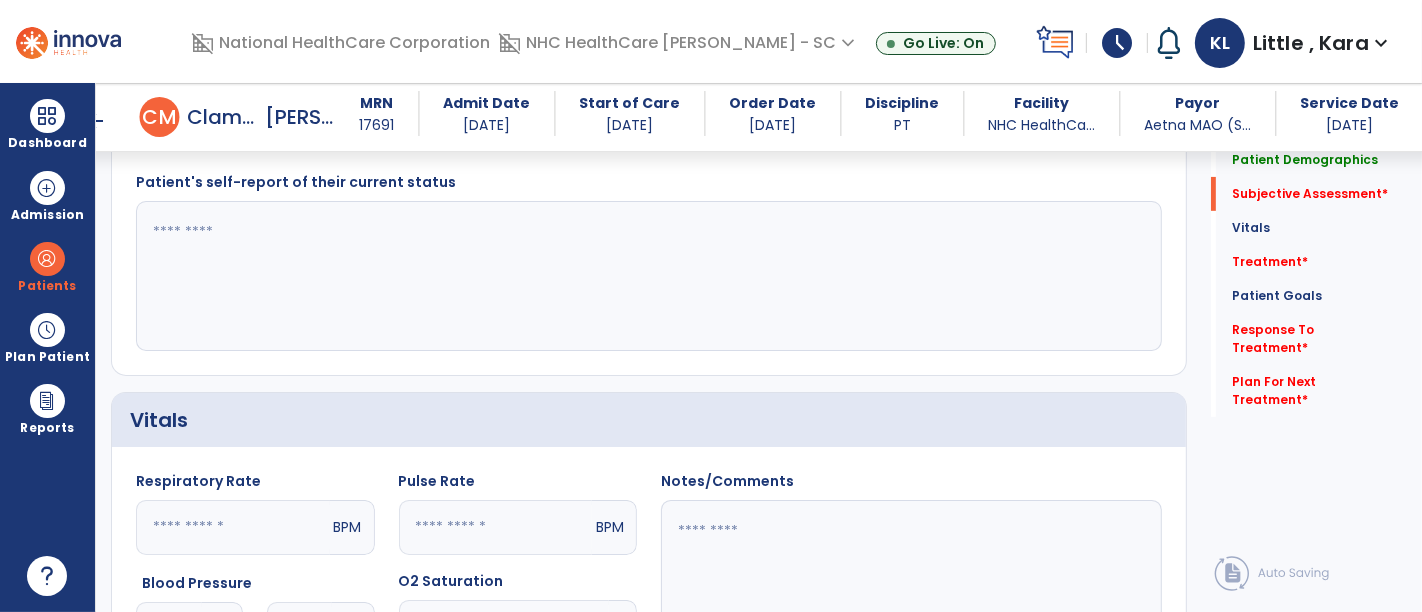 scroll, scrollTop: 444, scrollLeft: 0, axis: vertical 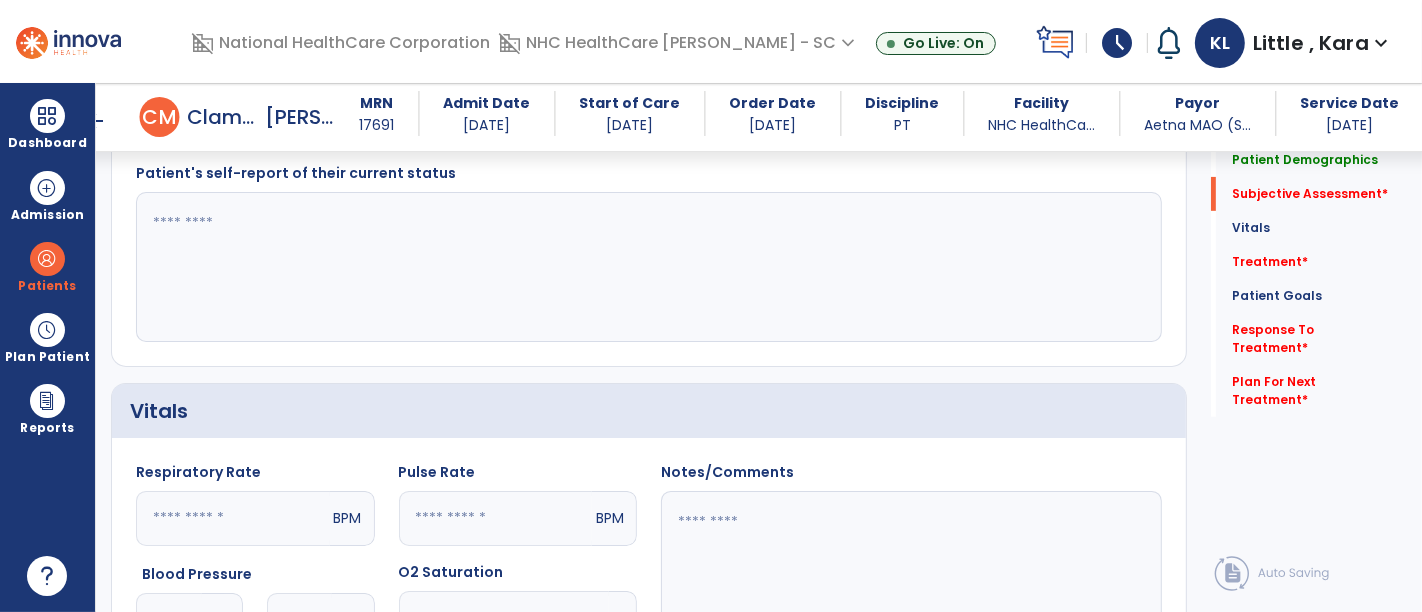 click 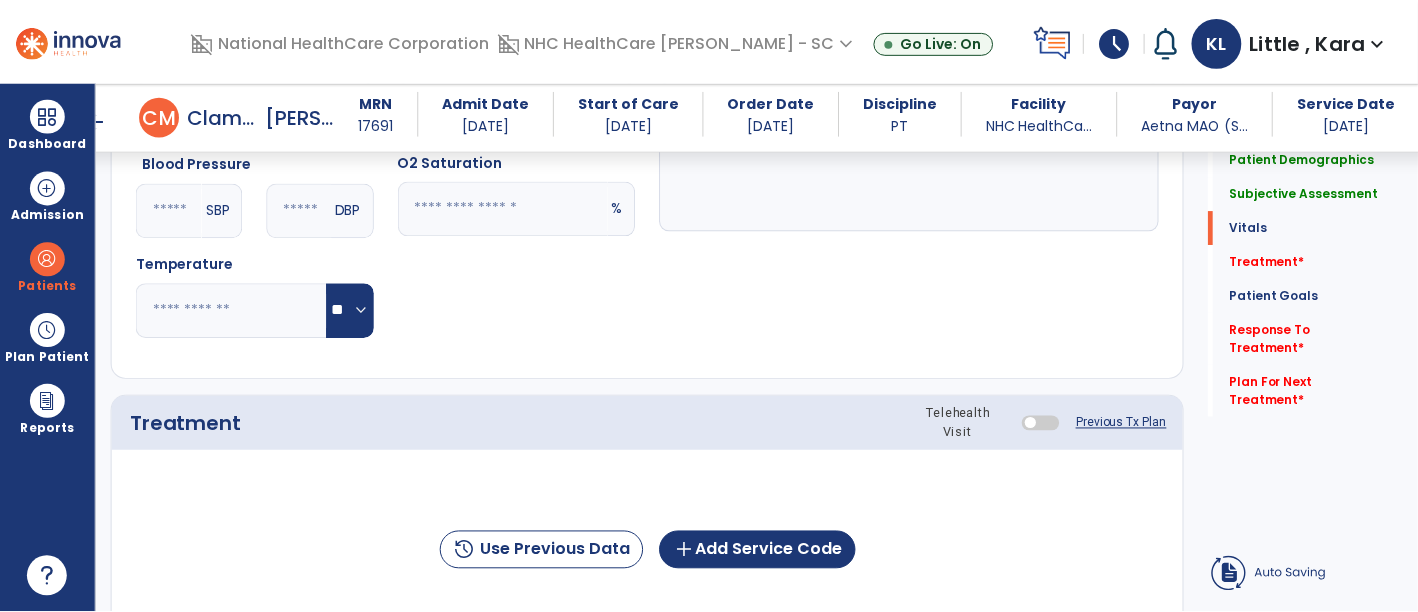 scroll, scrollTop: 888, scrollLeft: 0, axis: vertical 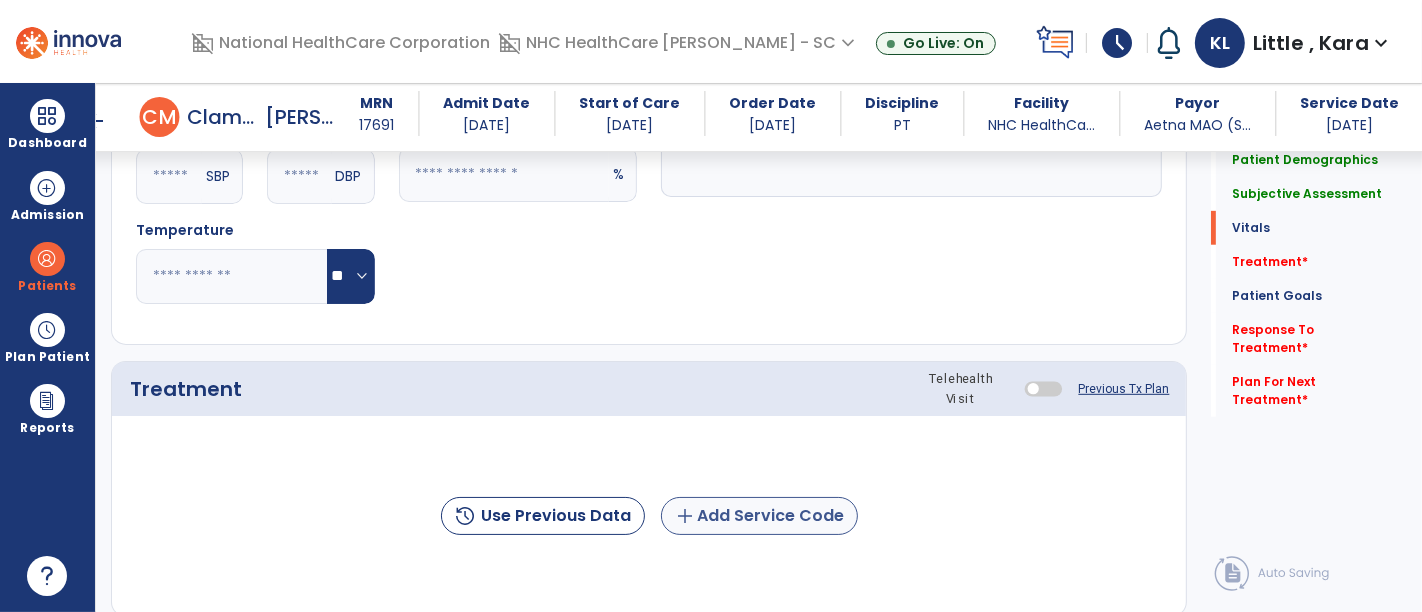 type on "**********" 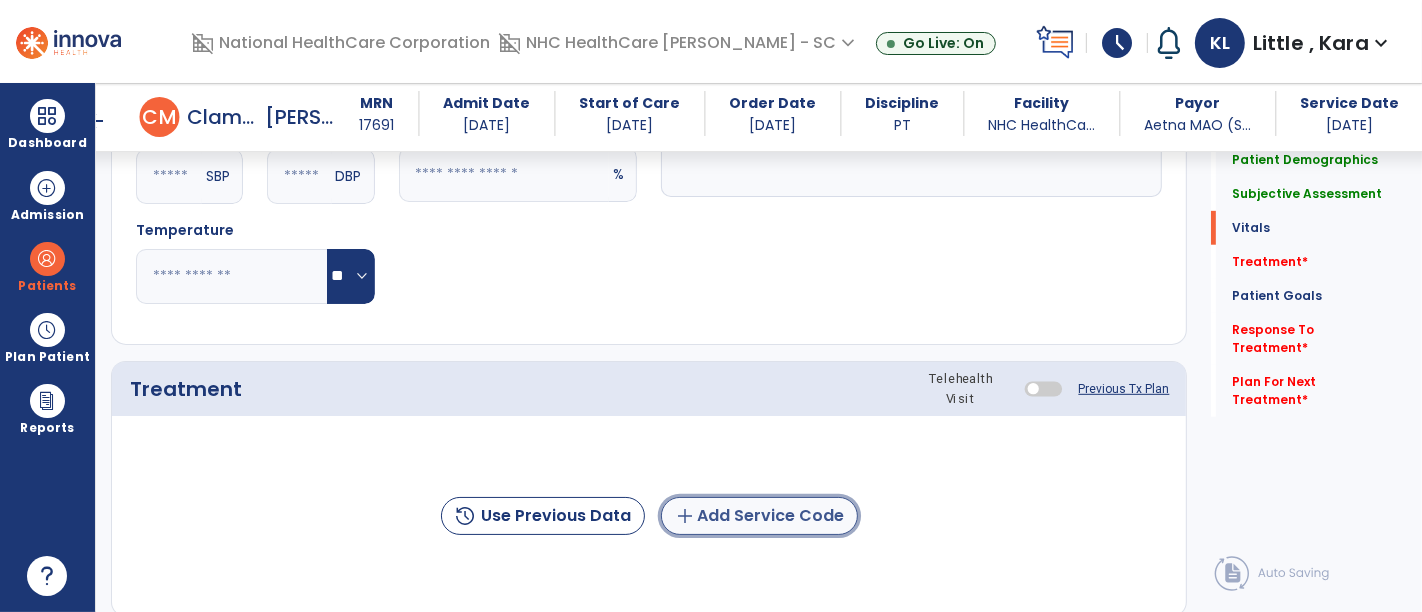 click on "add  Add Service Code" 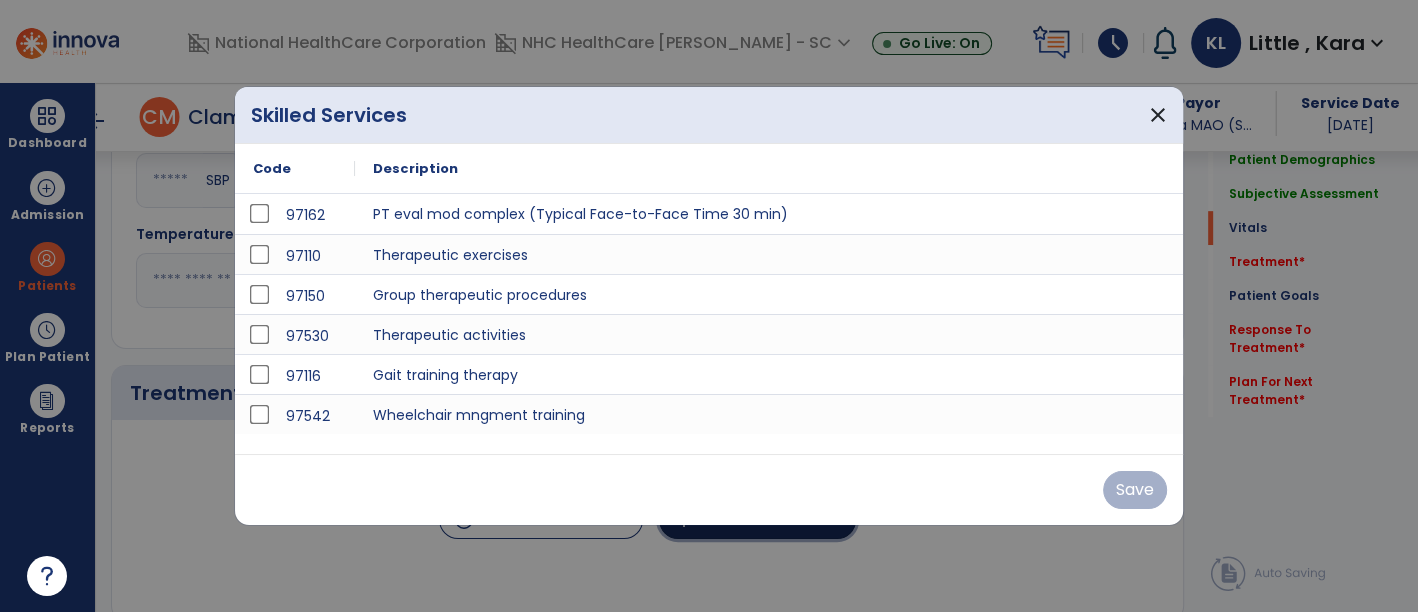 scroll, scrollTop: 888, scrollLeft: 0, axis: vertical 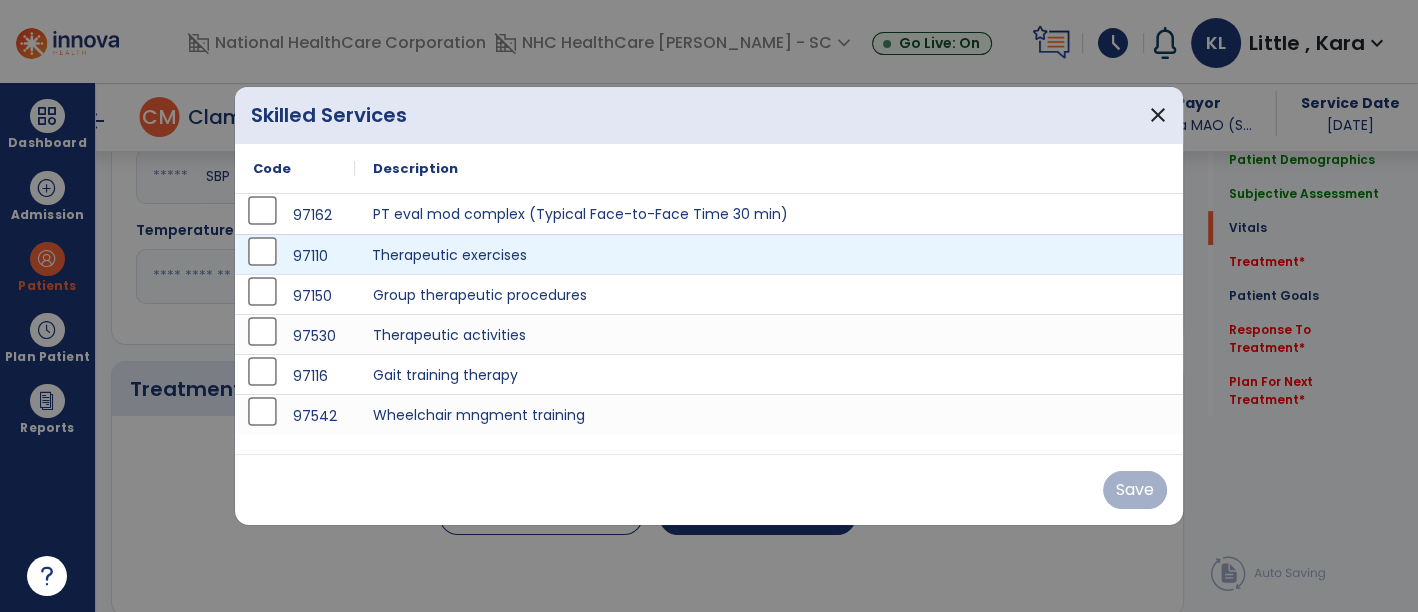 click on "Therapeutic exercises" at bounding box center [769, 254] 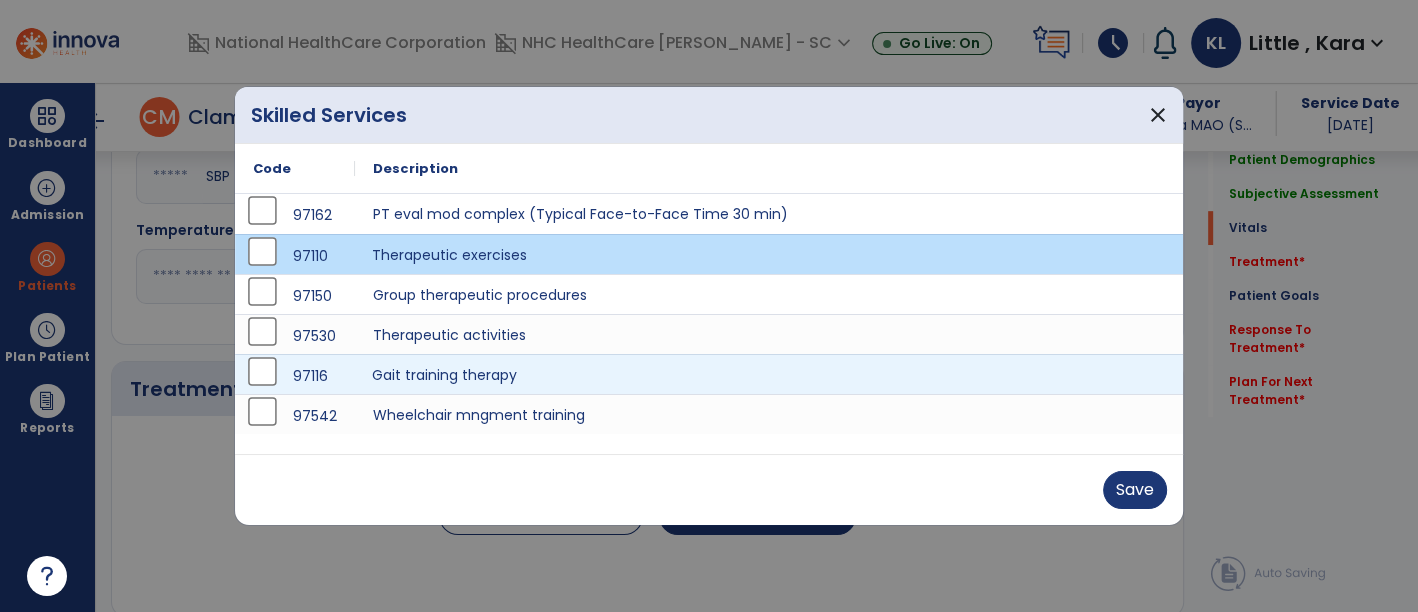 drag, startPoint x: 451, startPoint y: 367, endPoint x: 448, endPoint y: 344, distance: 23.194826 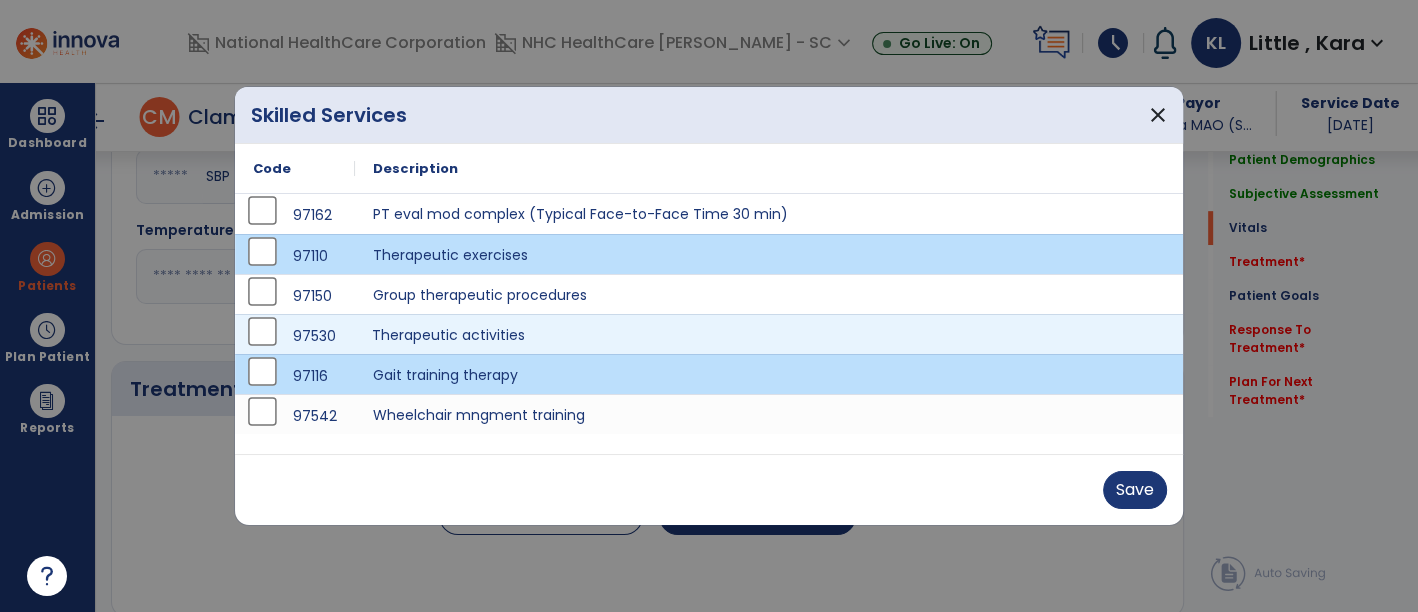 click on "Therapeutic activities" at bounding box center [769, 334] 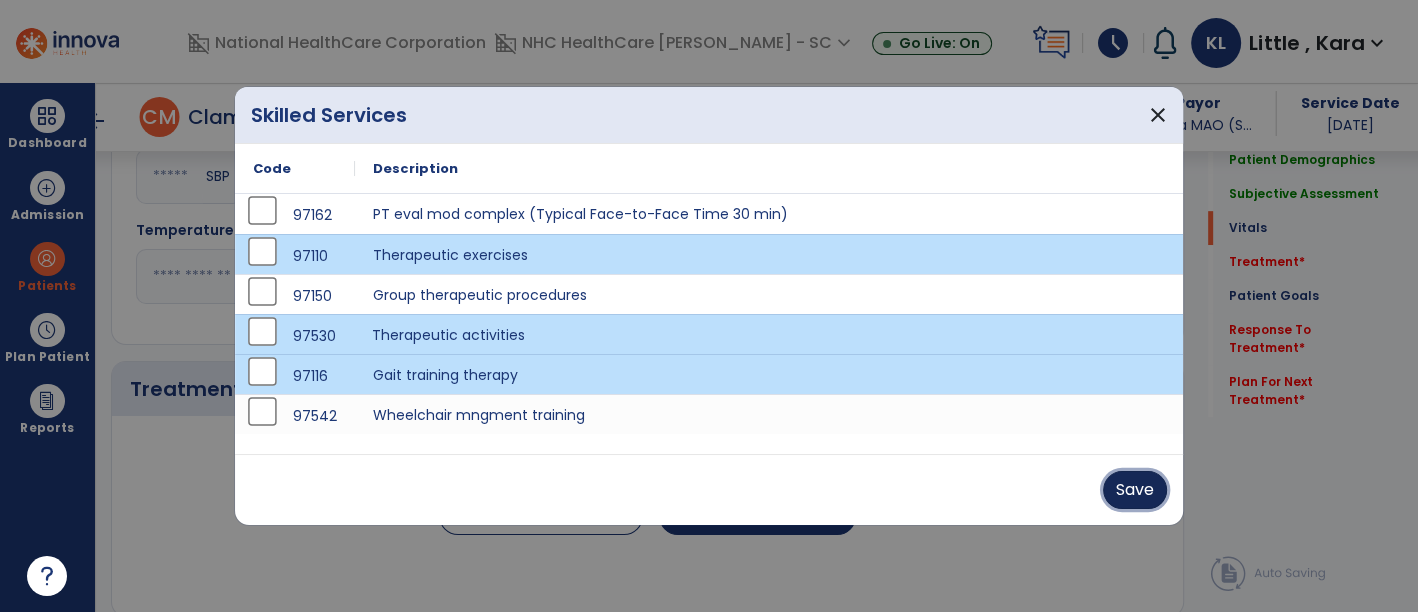 click on "Save" at bounding box center [1135, 490] 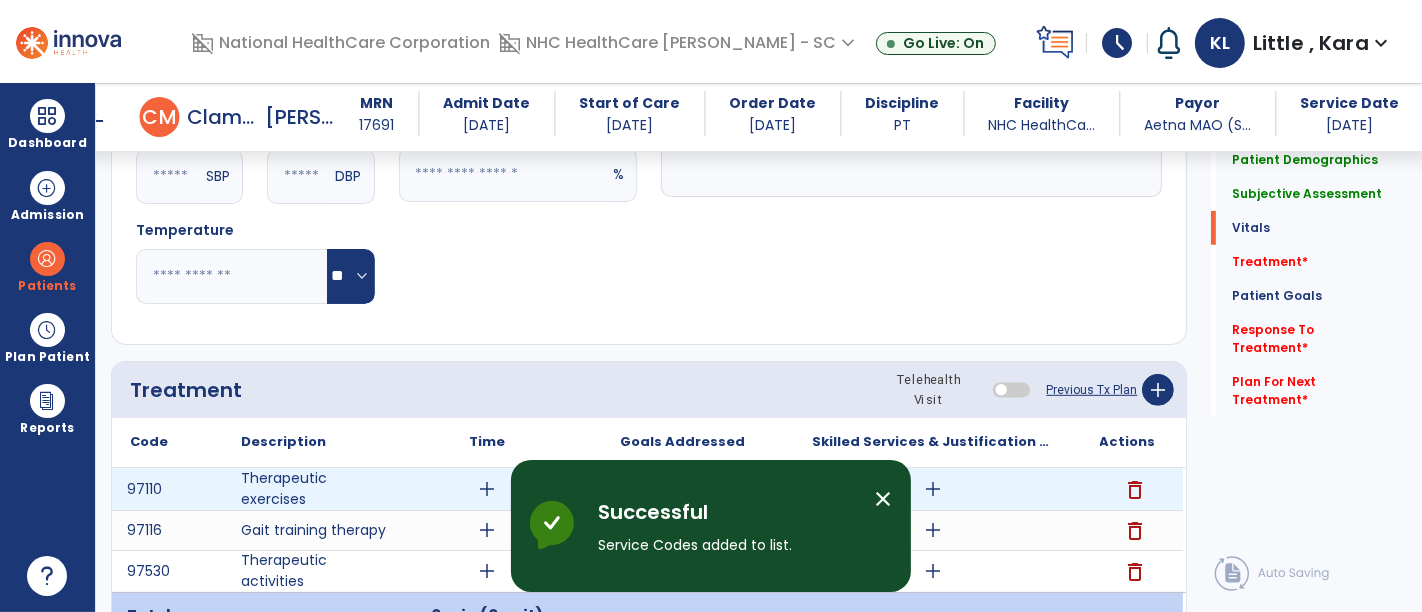 click on "add" at bounding box center [488, 489] 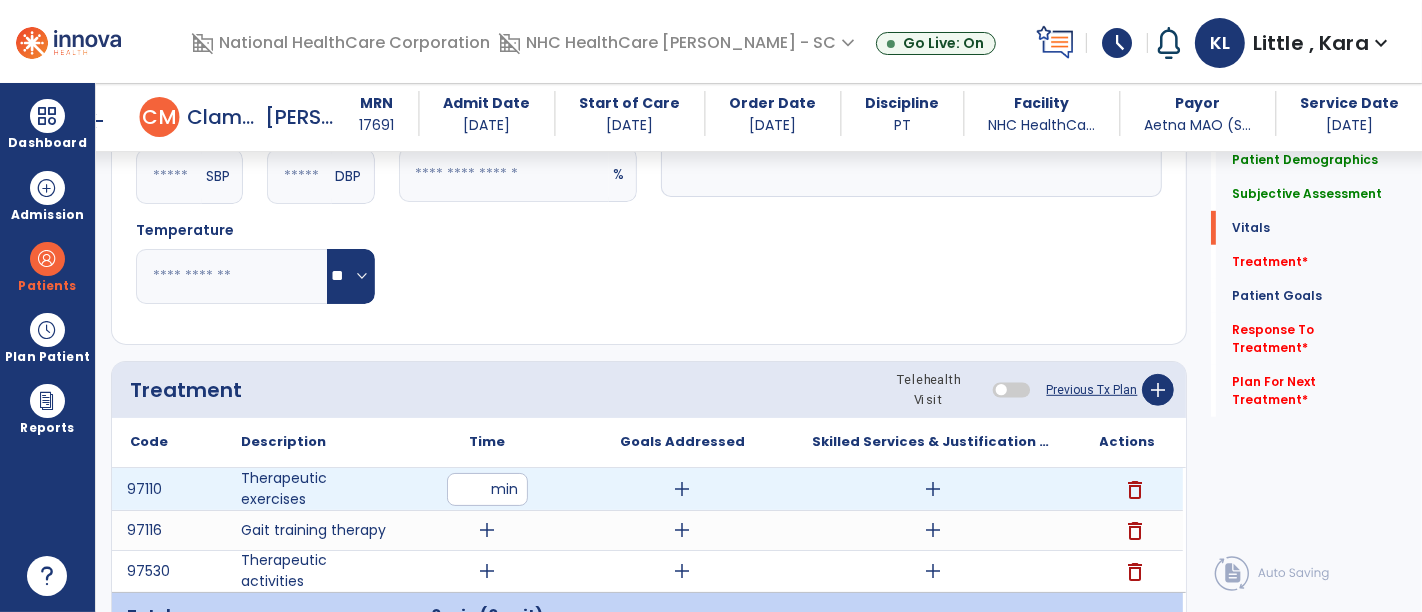 type on "**" 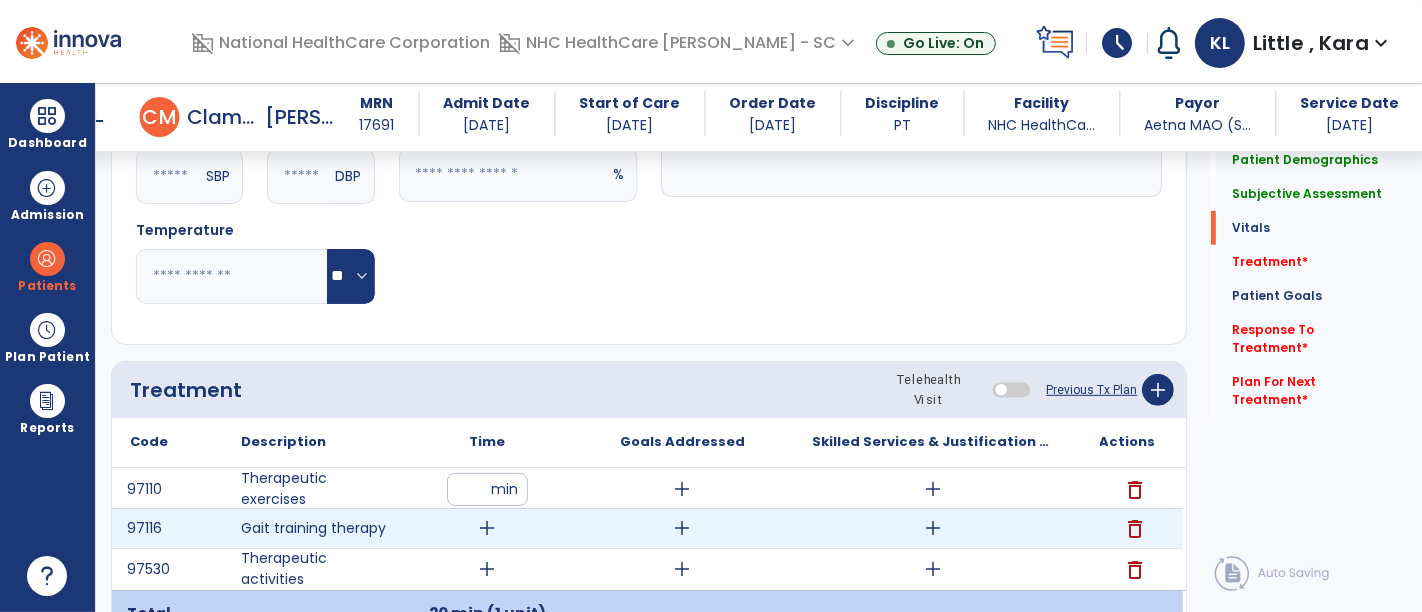 click on "add" at bounding box center [488, 528] 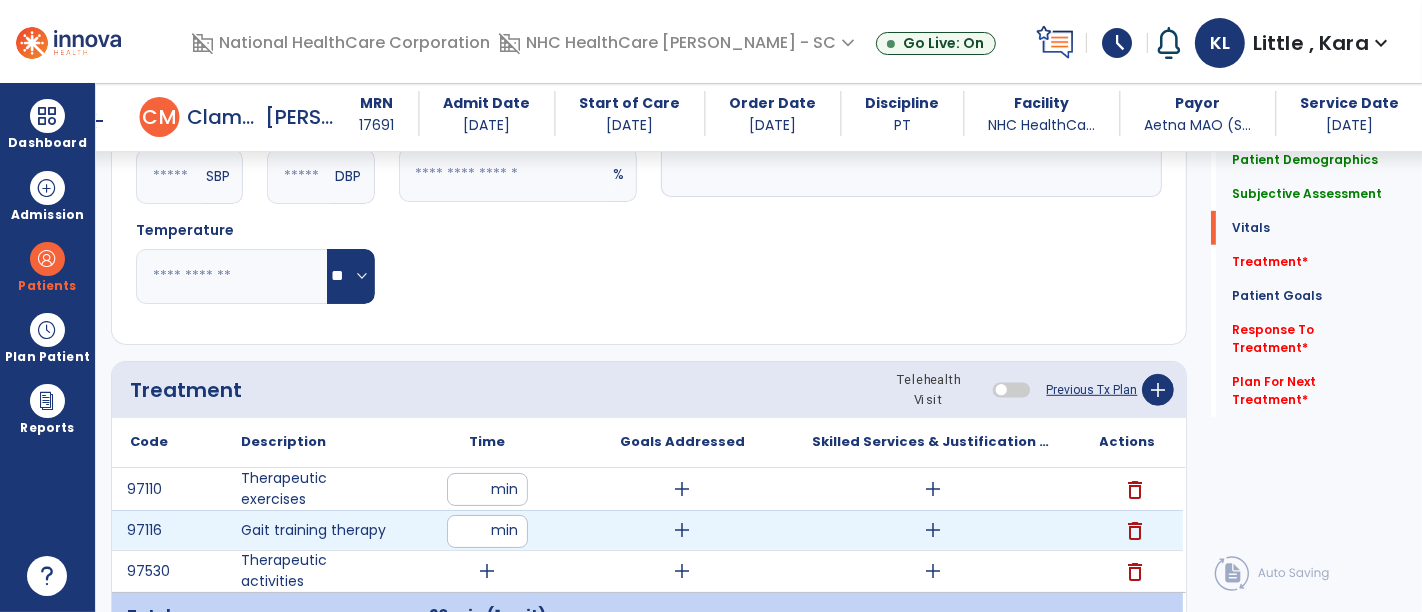 type on "**" 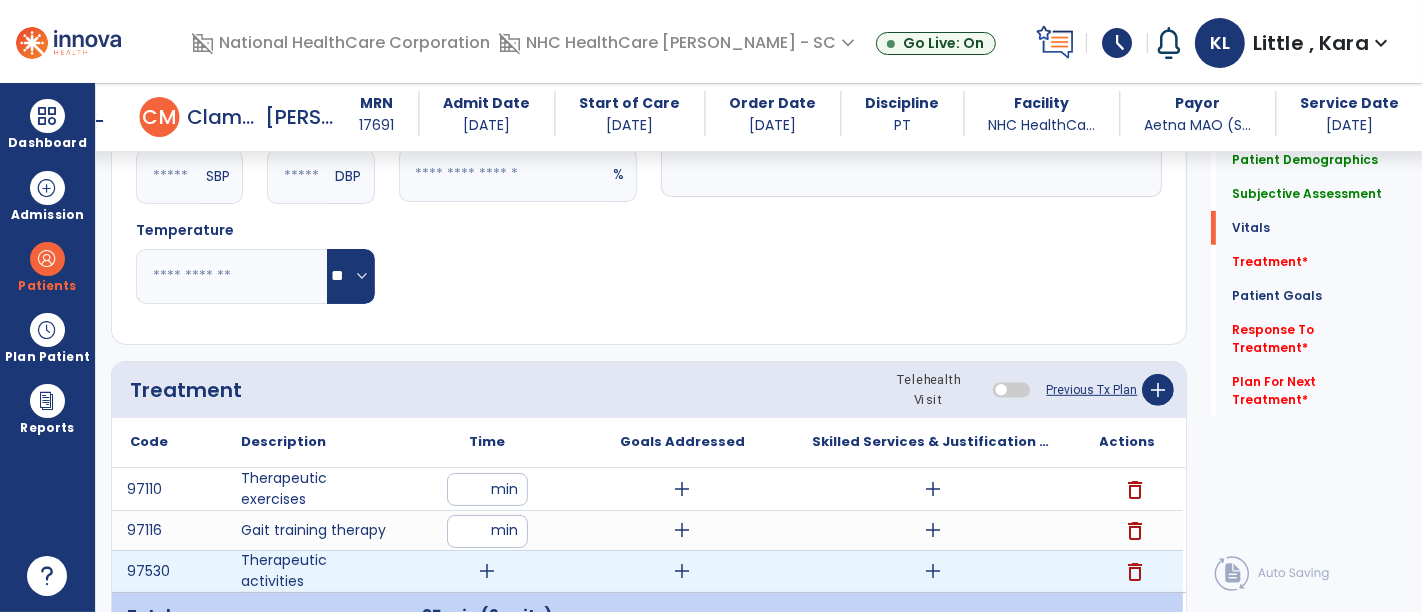 click on "add" at bounding box center (488, 571) 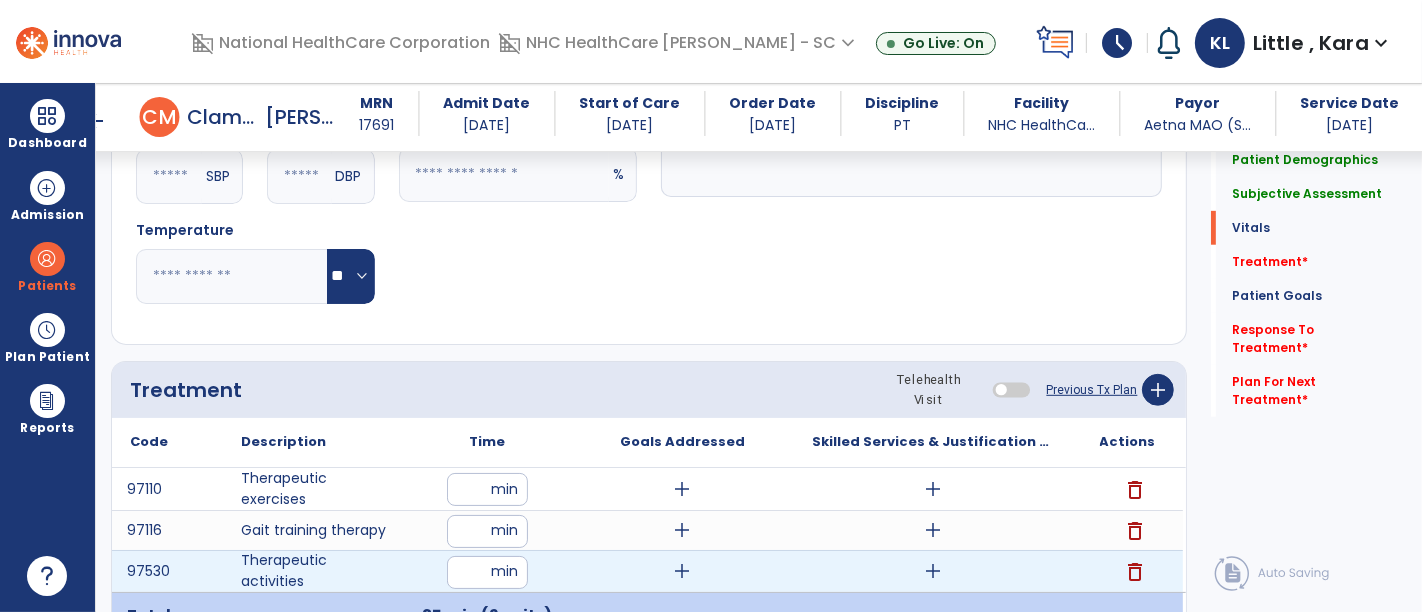 type on "**" 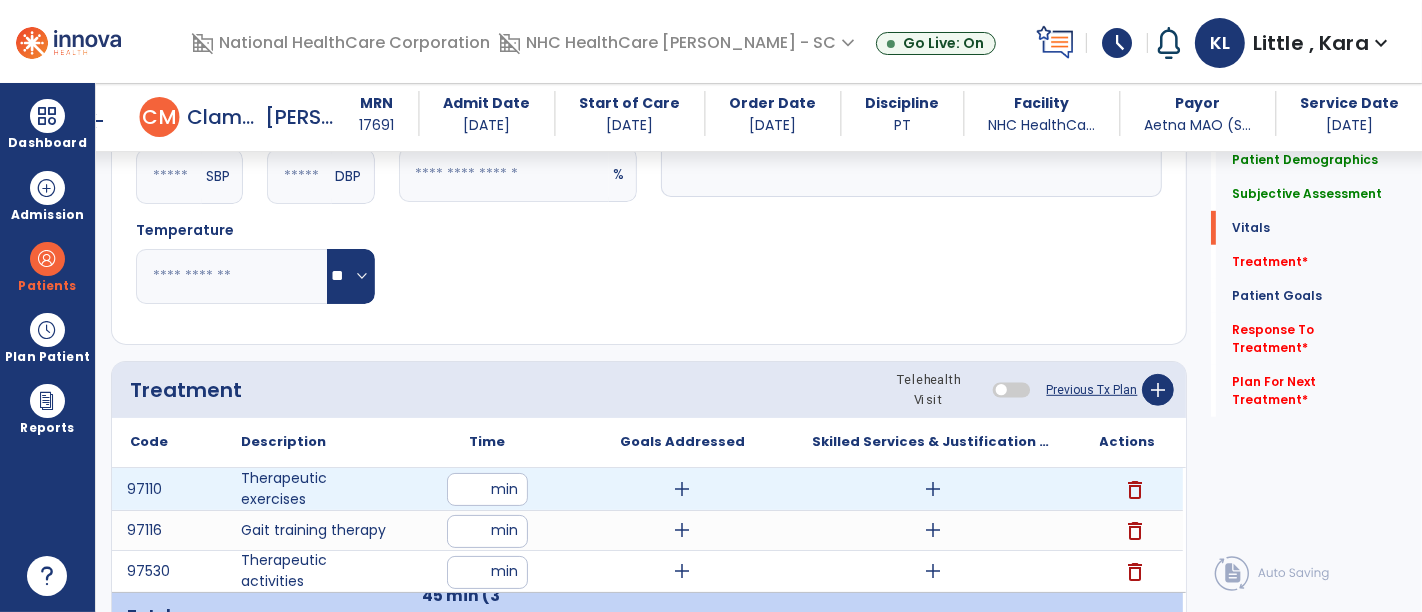 click on "add" at bounding box center [933, 489] 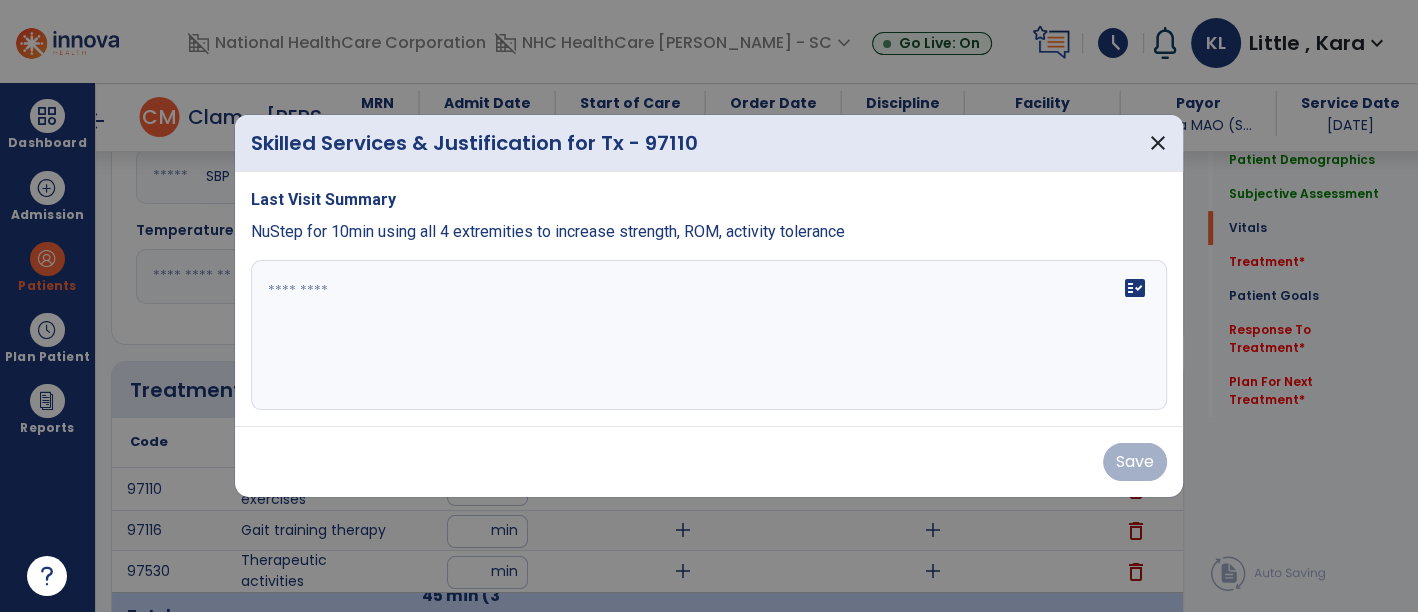 scroll, scrollTop: 888, scrollLeft: 0, axis: vertical 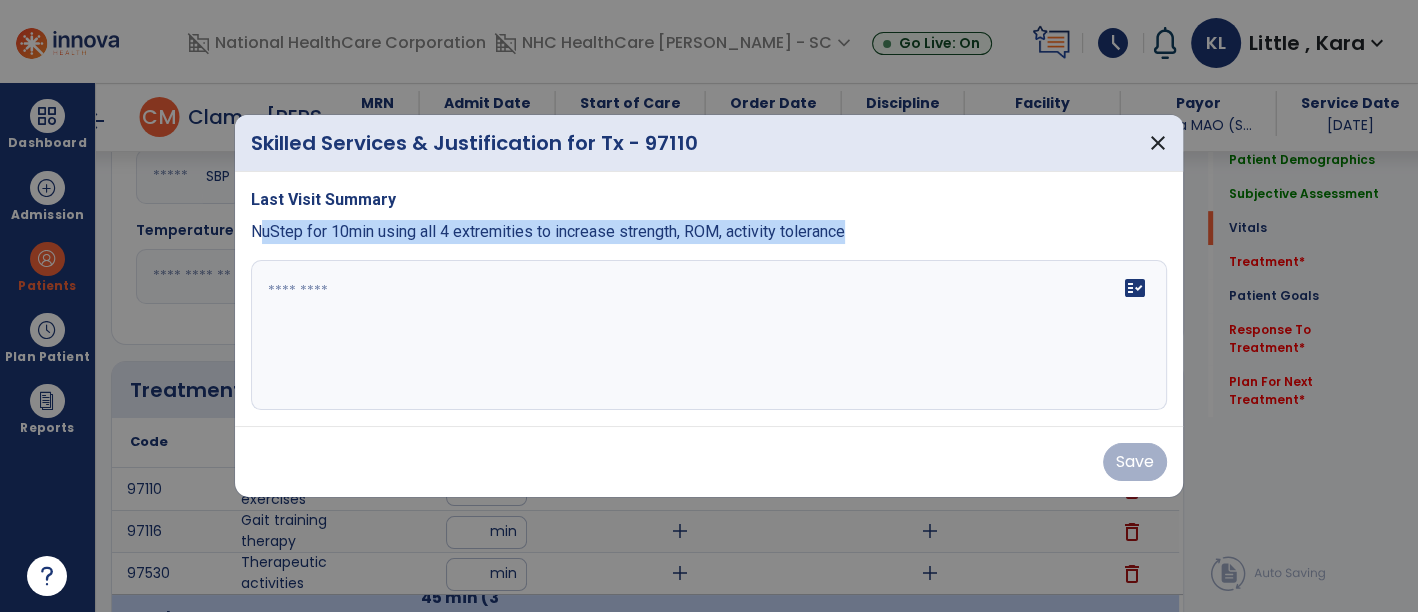 drag, startPoint x: 235, startPoint y: 228, endPoint x: 908, endPoint y: 294, distance: 676.2285 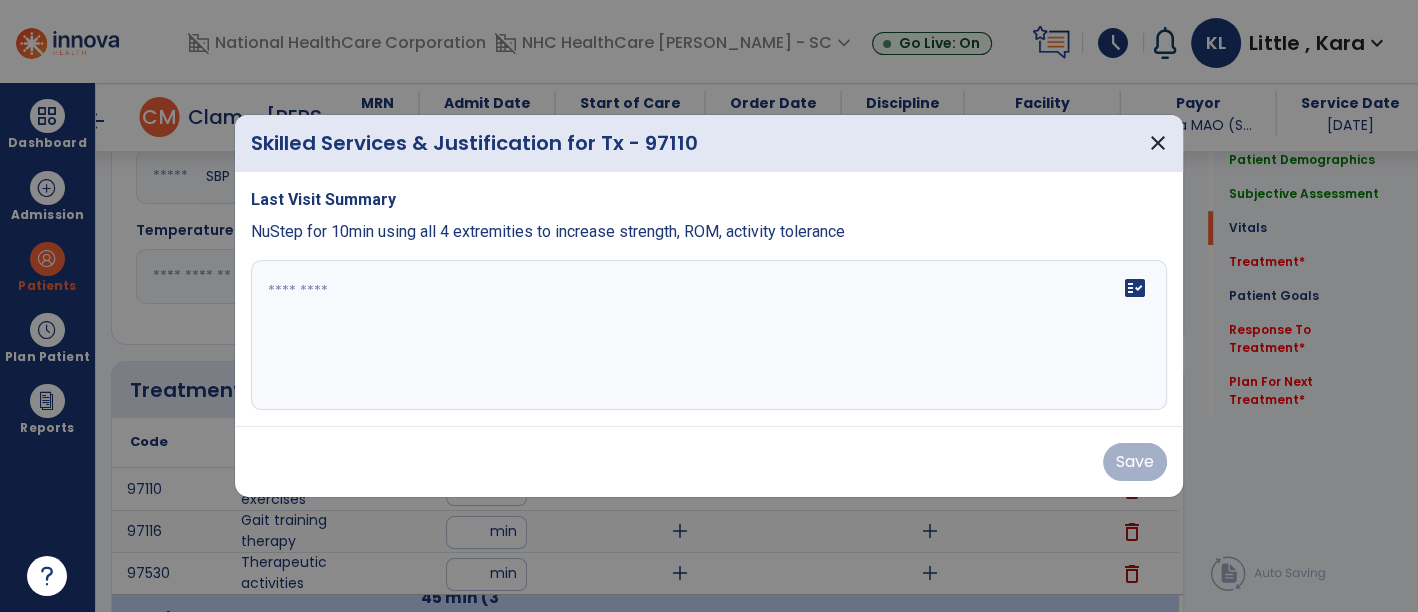 click at bounding box center (709, 335) 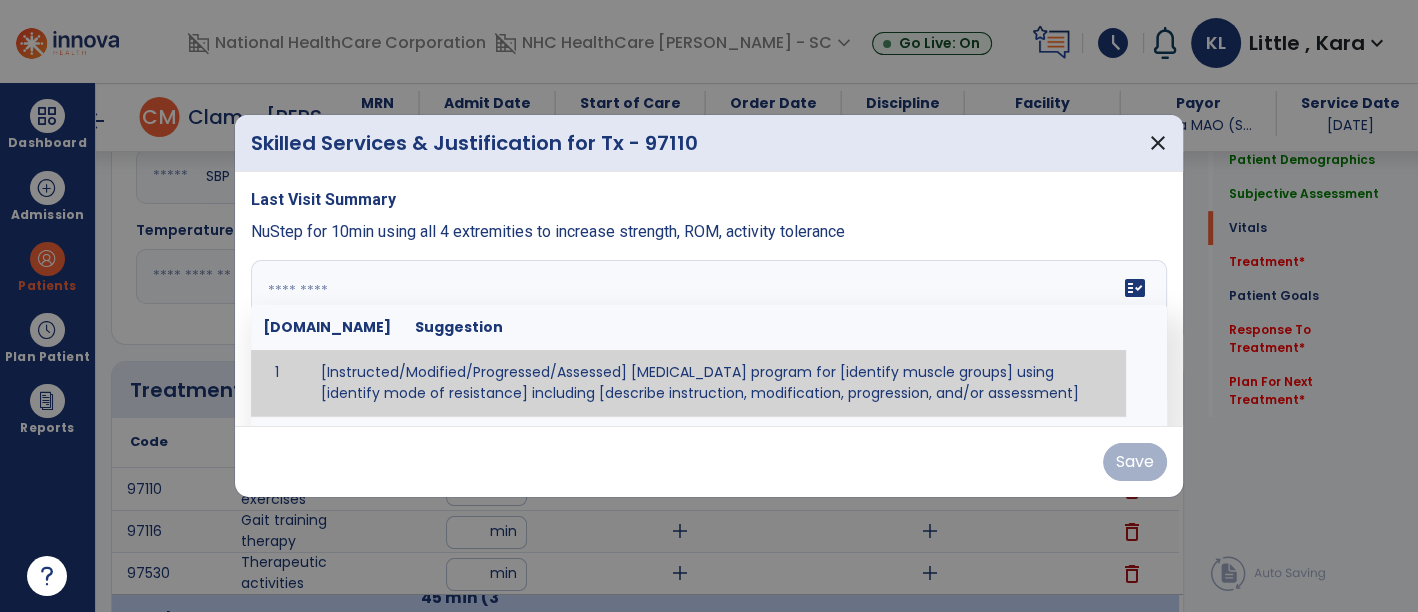 paste on "**********" 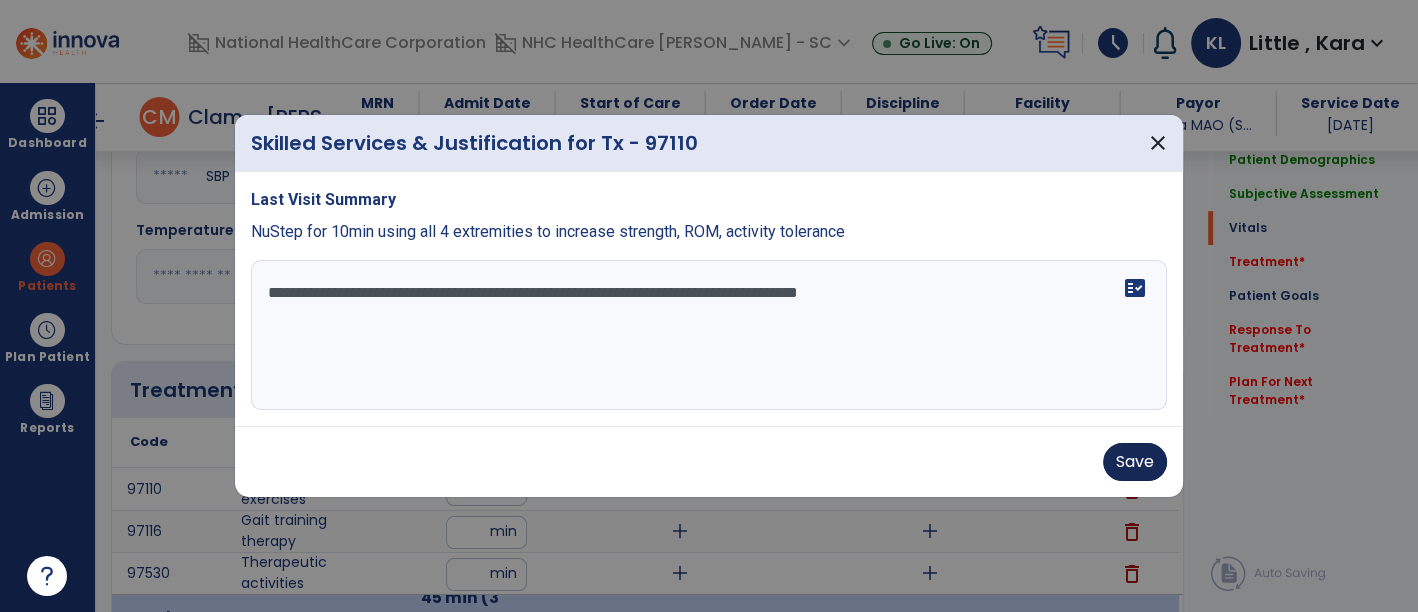 type on "**********" 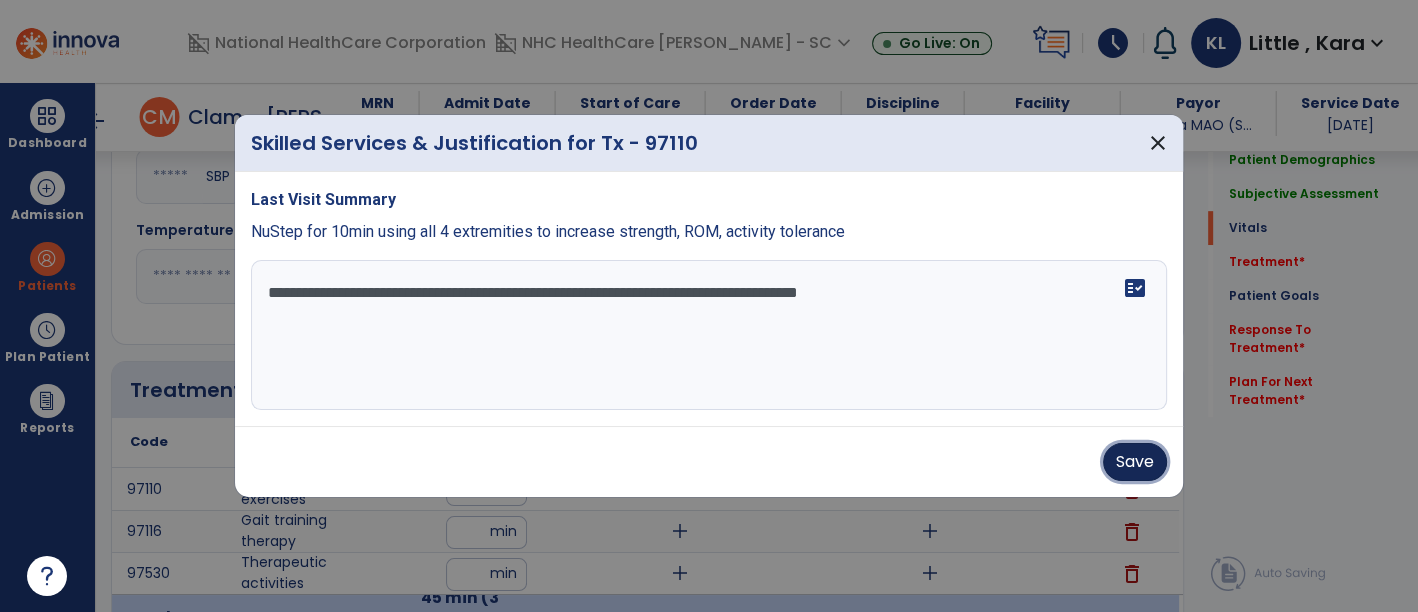 click on "Save" at bounding box center [1135, 462] 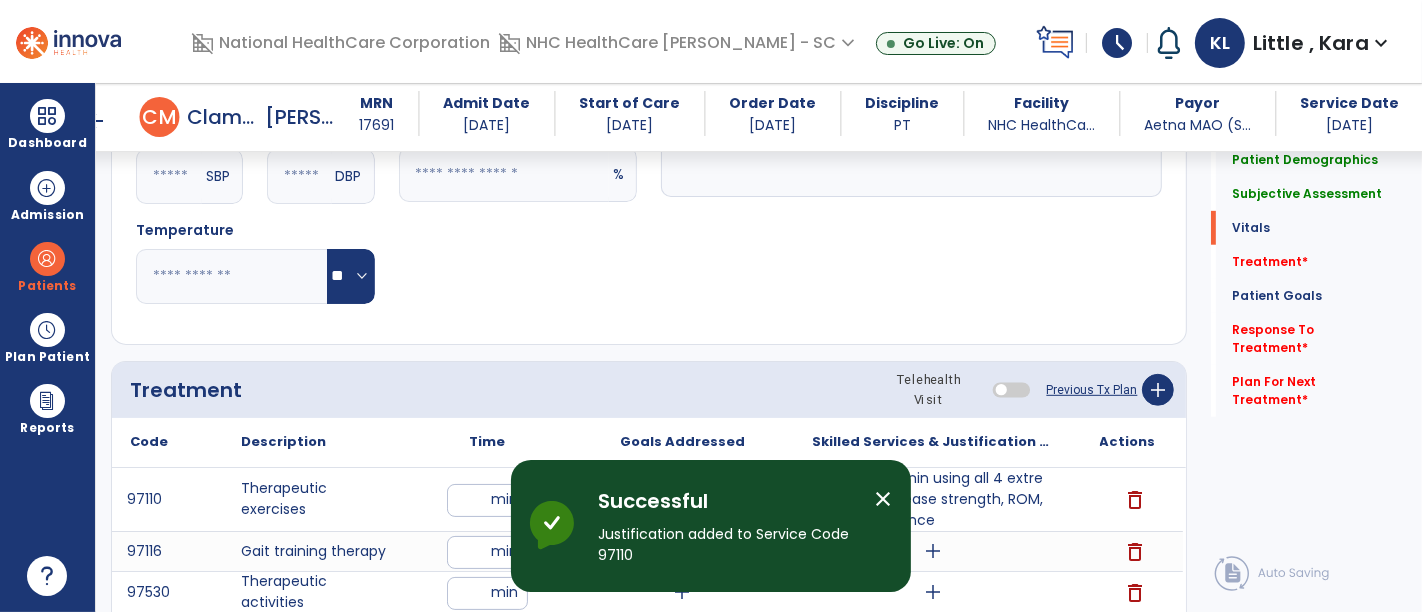 click on "close" at bounding box center [883, 499] 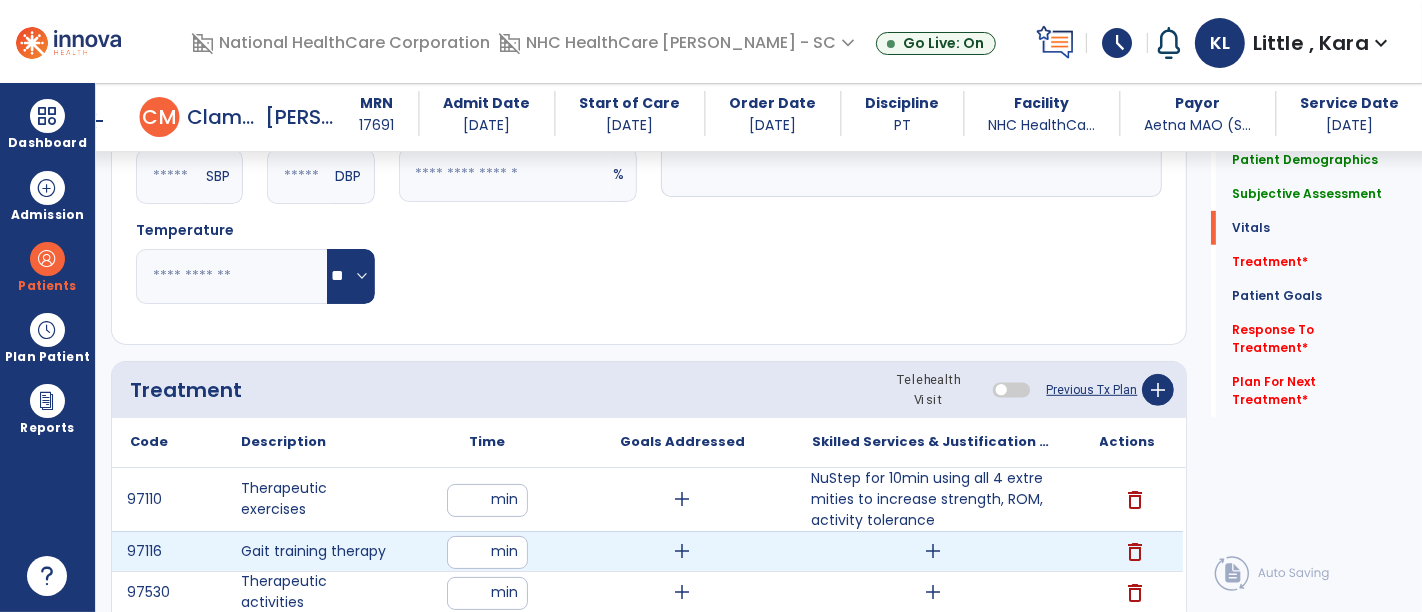 click on "add" at bounding box center [933, 551] 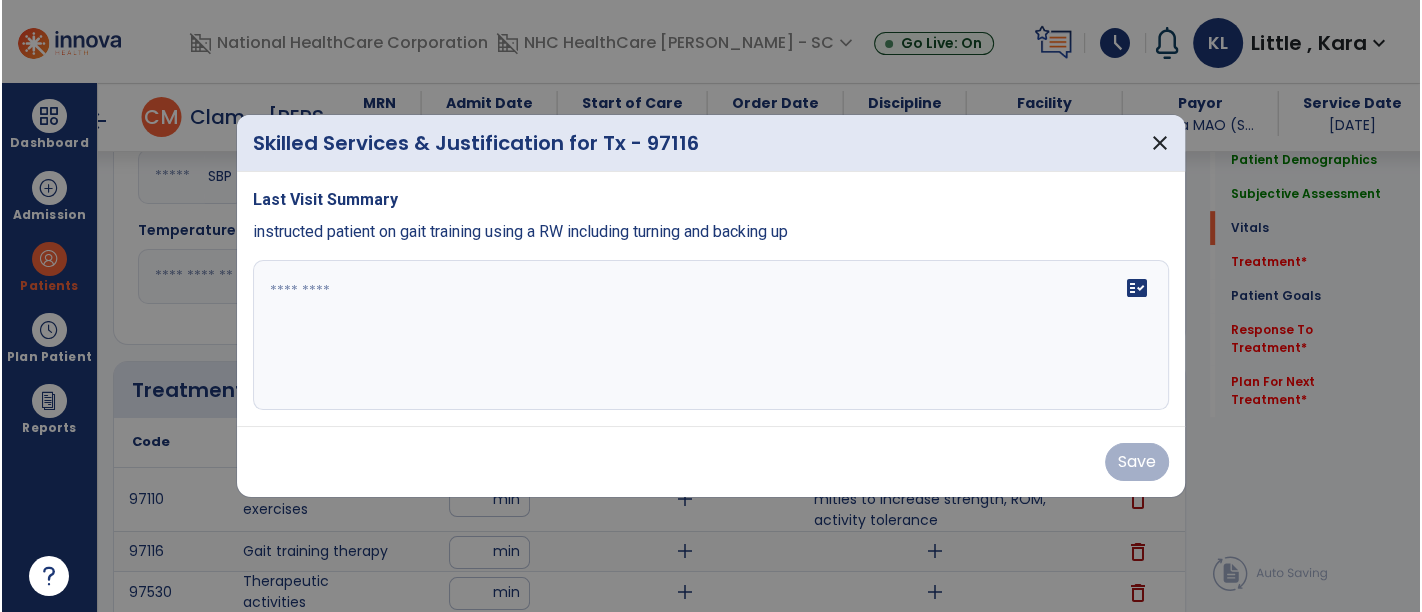 scroll, scrollTop: 888, scrollLeft: 0, axis: vertical 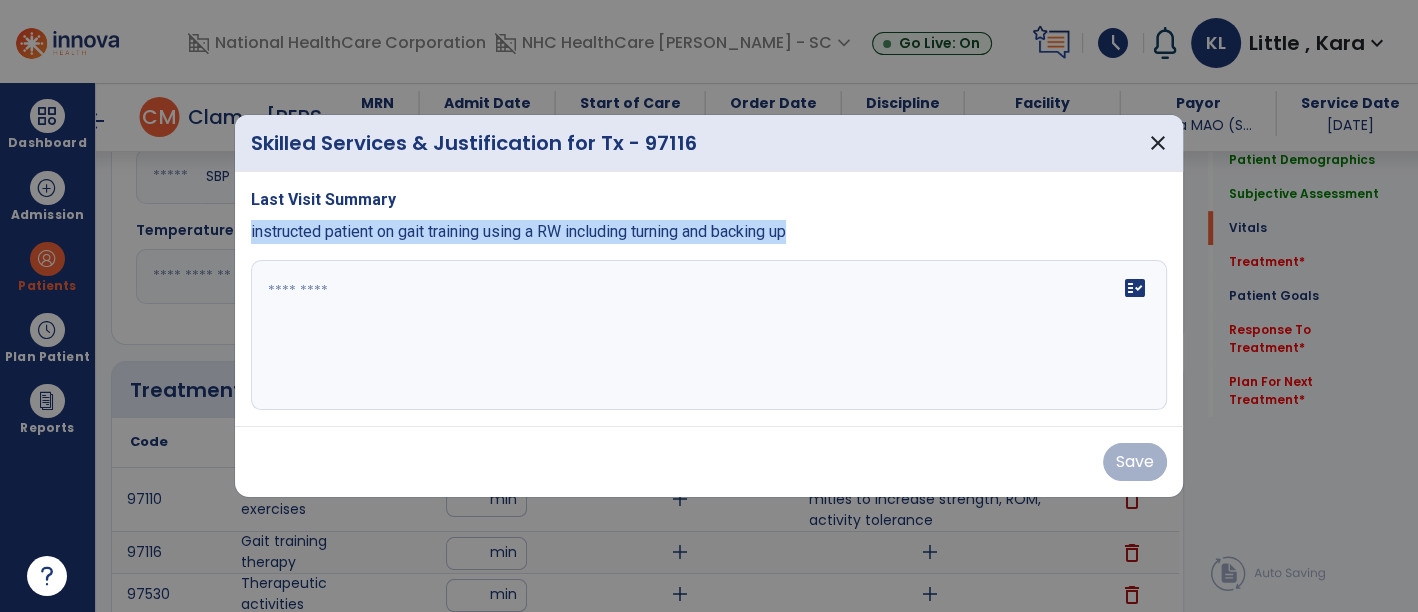 drag, startPoint x: 245, startPoint y: 230, endPoint x: 838, endPoint y: 234, distance: 593.0135 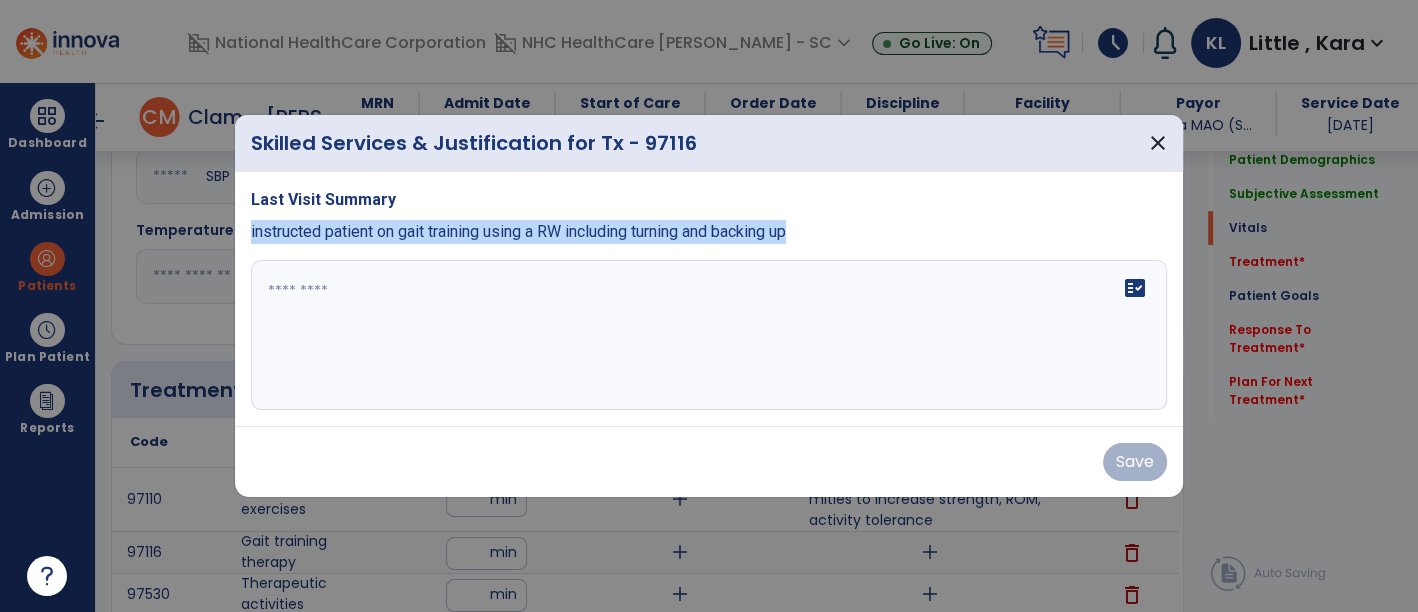 click on "Last Visit Summary instructed patient on gait training using a RW including turning and backing up
fact_check" at bounding box center [709, 299] 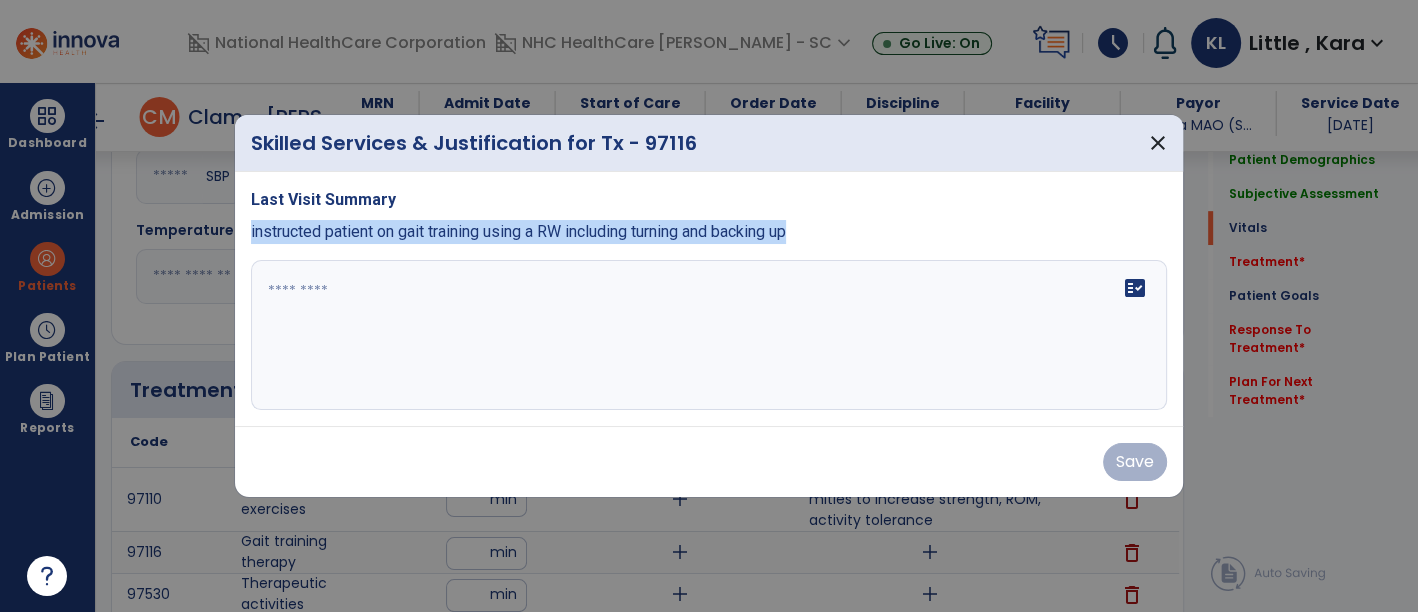 copy on "instructed patient on gait training using a RW including turning and backing up" 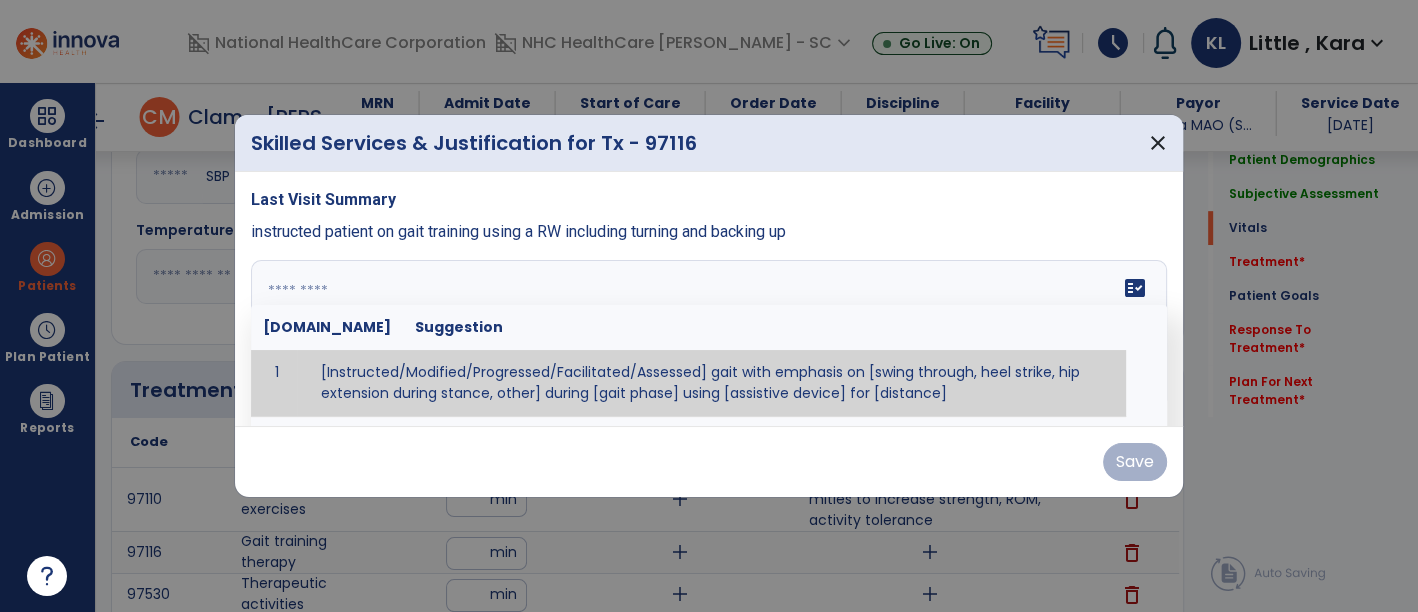 drag, startPoint x: 448, startPoint y: 297, endPoint x: 454, endPoint y: 314, distance: 18.027756 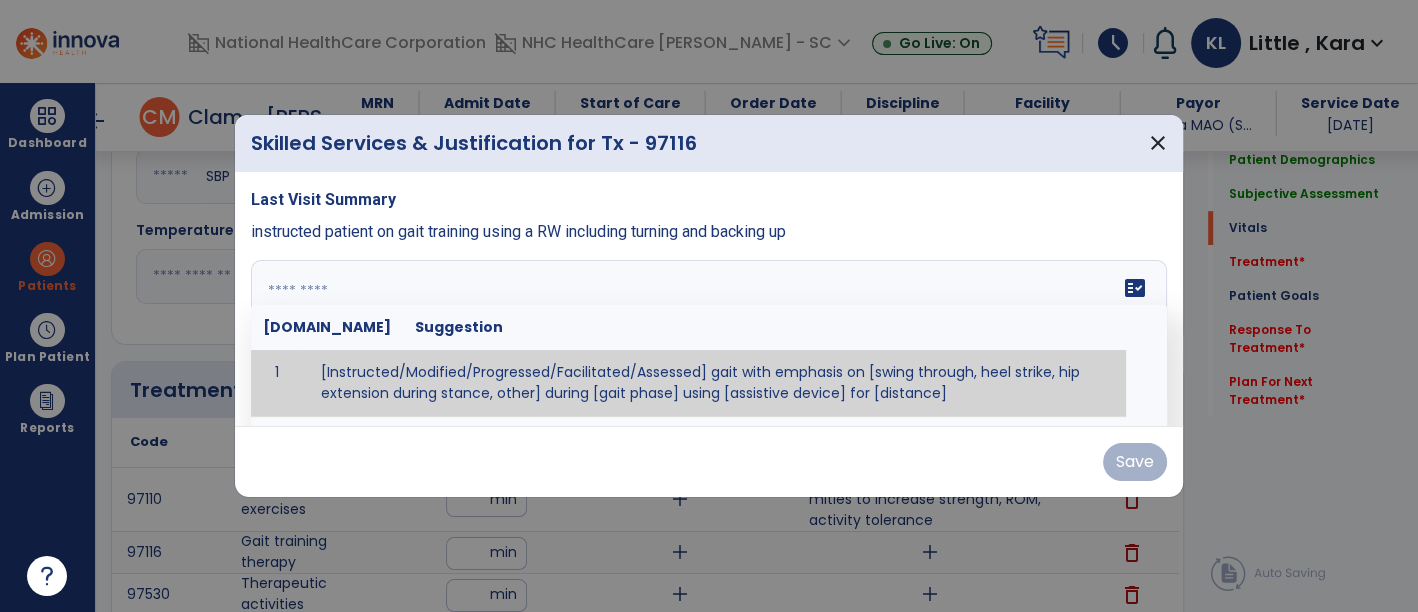 click on "fact_check  [DOMAIN_NAME] Suggestion 1 [Instructed/Modified/Progressed/Facilitated/Assessed] gait with emphasis on [swing through, heel strike, hip extension during stance, other] during [gait phase] using [assistive device] for [distance] 2 [Instructed/Modified/Progressed/Facilitated/Assessed] use of [assistive device] and [NWB, PWB, step-to gait pattern, step through gait pattern] 3 [Instructed/Modified/Progressed/Facilitated/Assessed] patient's ability to [ascend/descend # of steps, perform directional changes, walk on even/uneven surfaces, pick-up objects off floor, velocity changes, other] using [assistive device]. 4 [Instructed/Modified/Progressed/Facilitated/Assessed] pre-gait activities including [identify exercise] in order to prepare for gait training. 5" at bounding box center (709, 335) 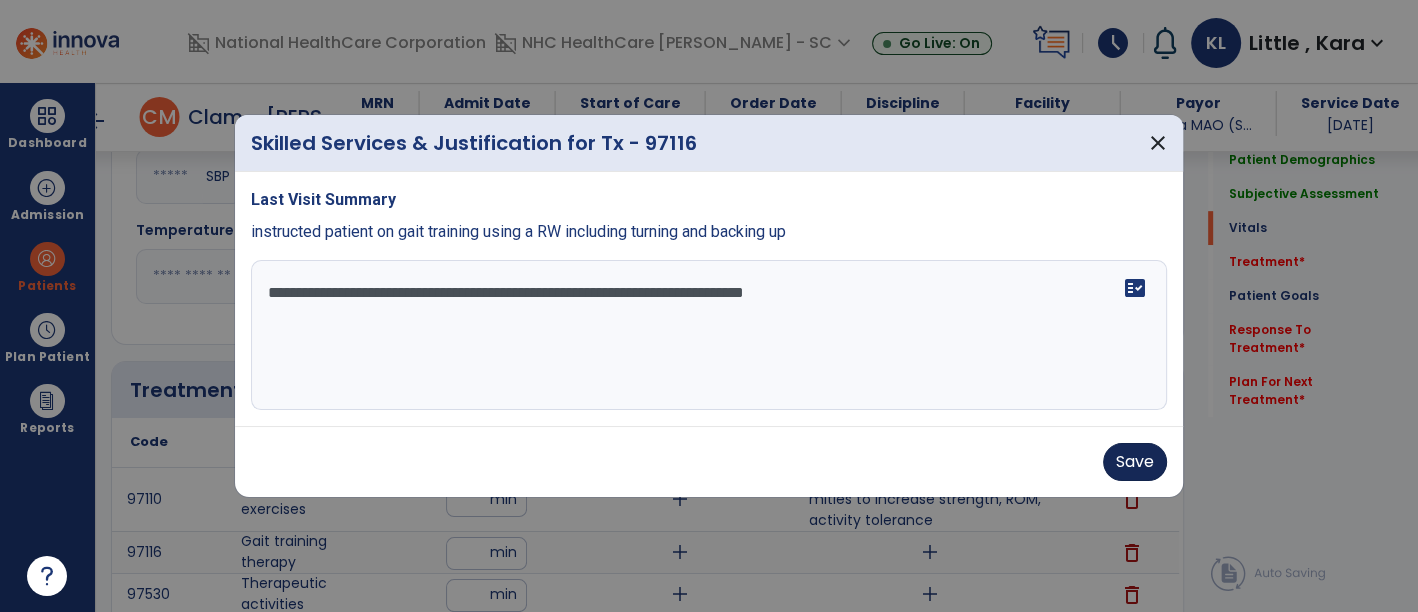 type on "**********" 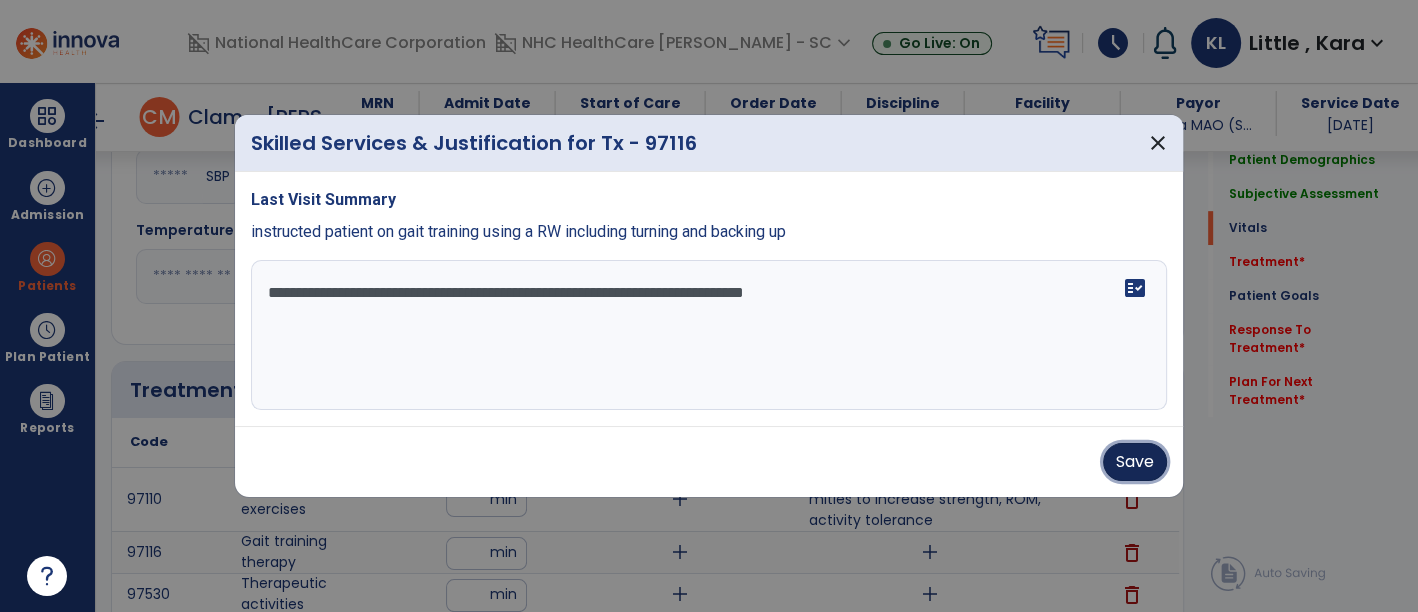 click on "Save" at bounding box center [1135, 462] 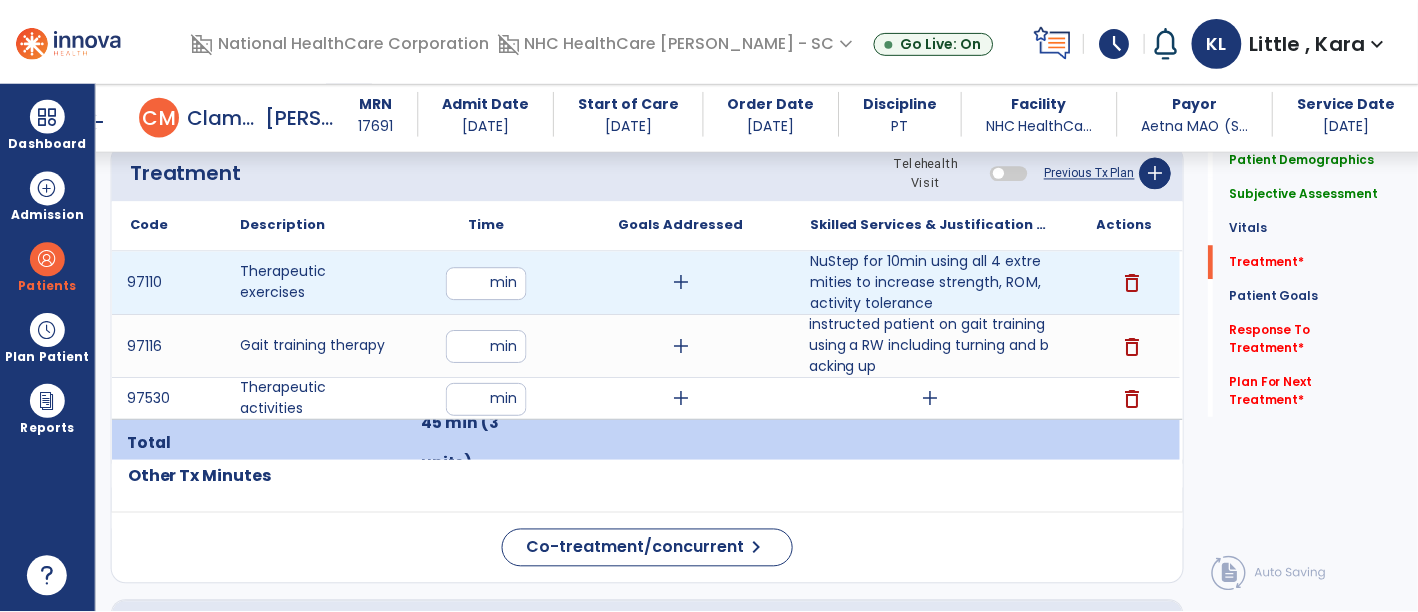 scroll, scrollTop: 1111, scrollLeft: 0, axis: vertical 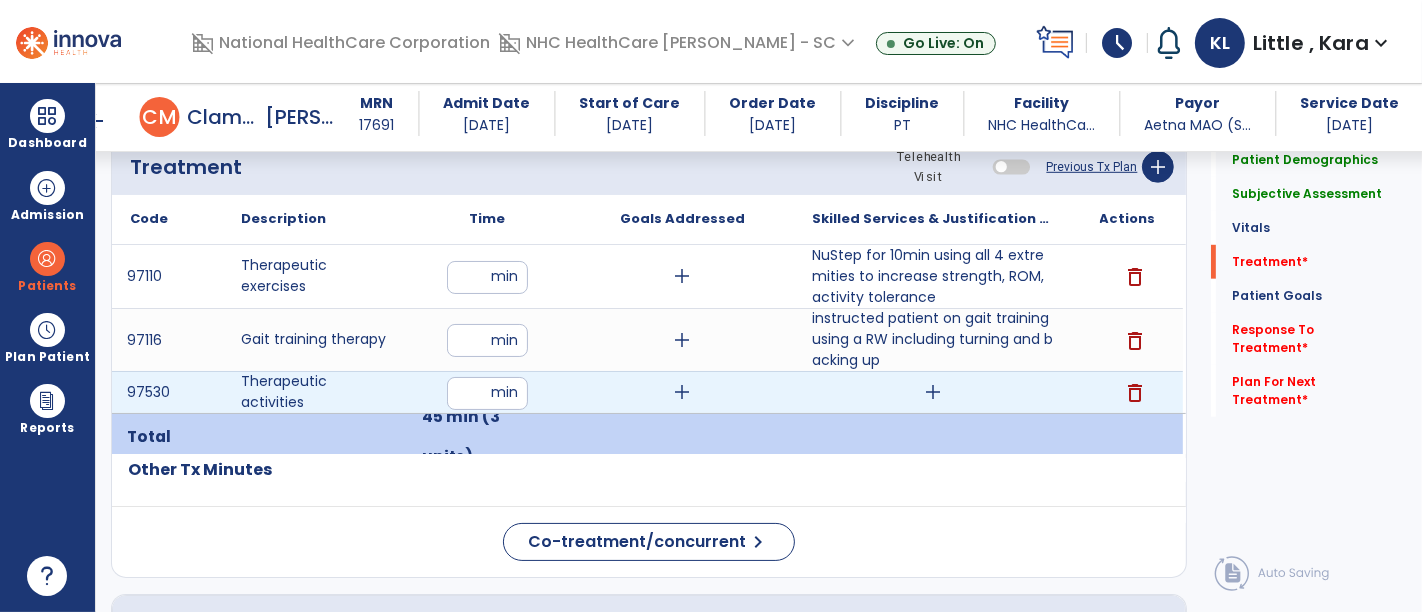 click on "add" at bounding box center [933, 392] 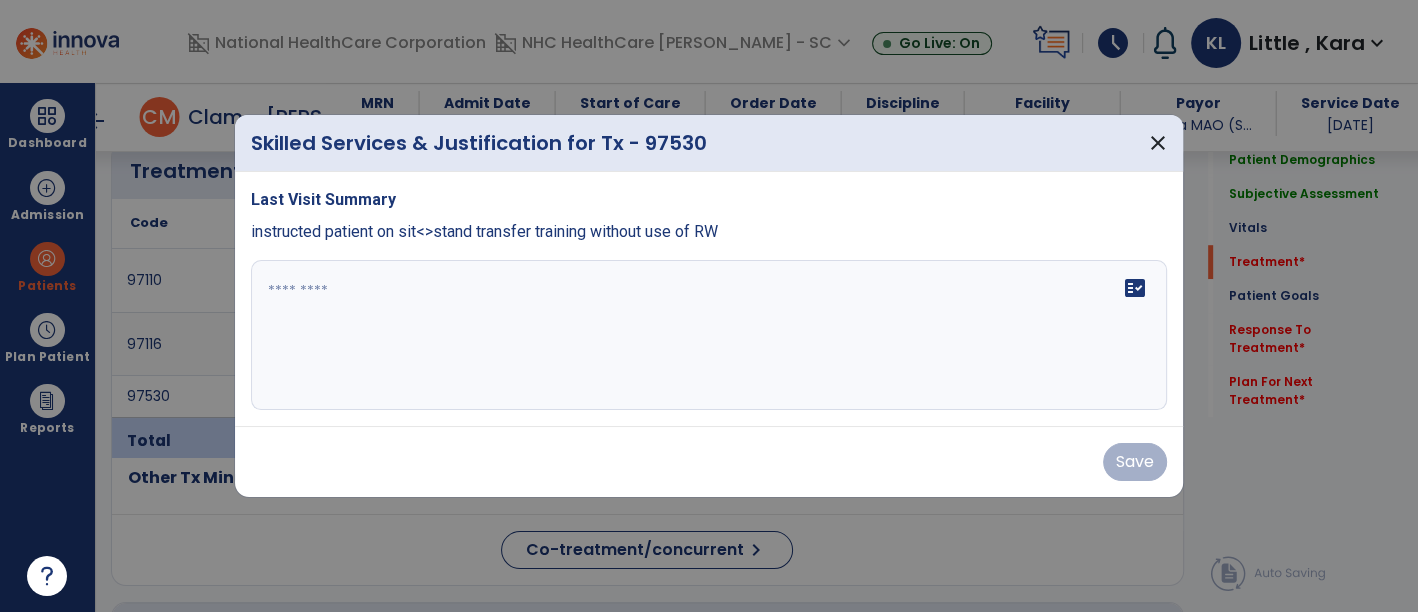 scroll, scrollTop: 1111, scrollLeft: 0, axis: vertical 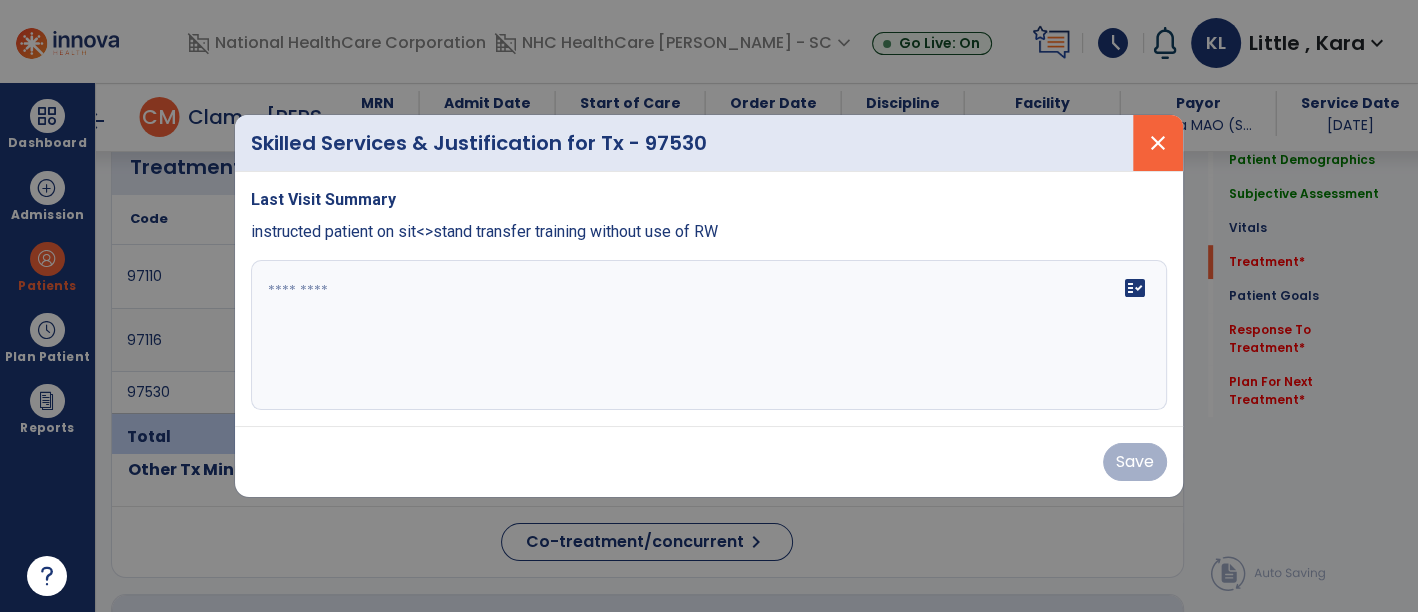 drag, startPoint x: 1121, startPoint y: 130, endPoint x: 1134, endPoint y: 145, distance: 19.849434 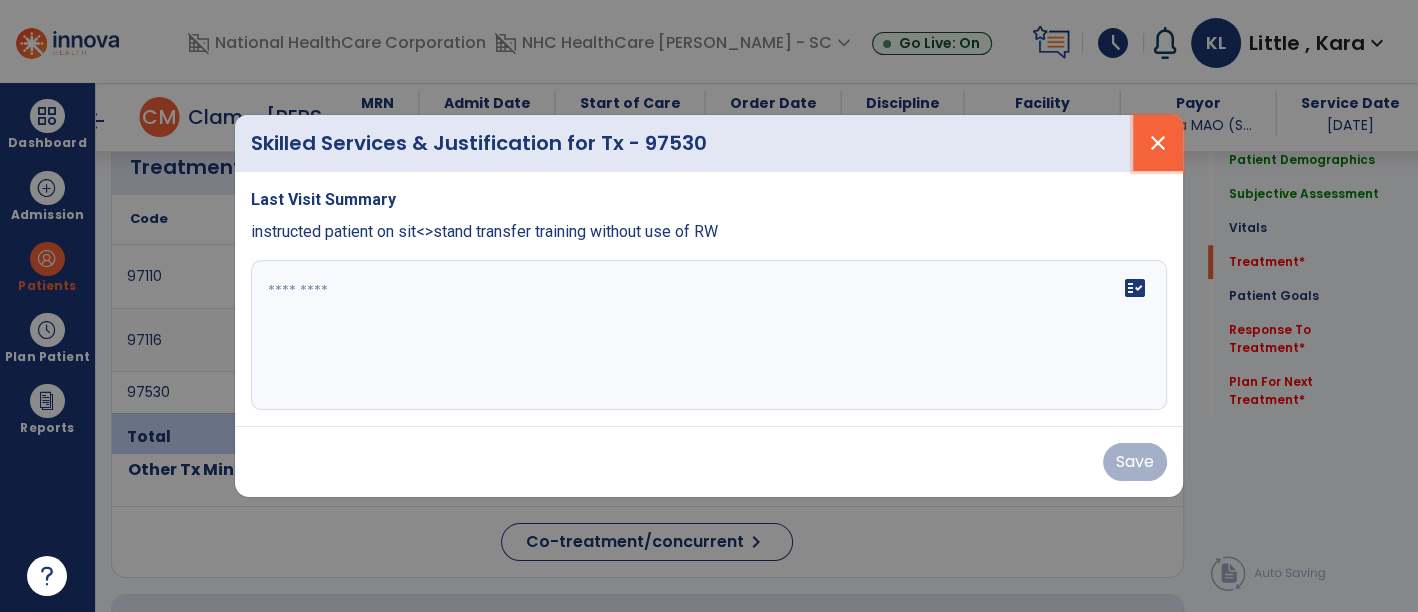 click on "close" at bounding box center [1158, 143] 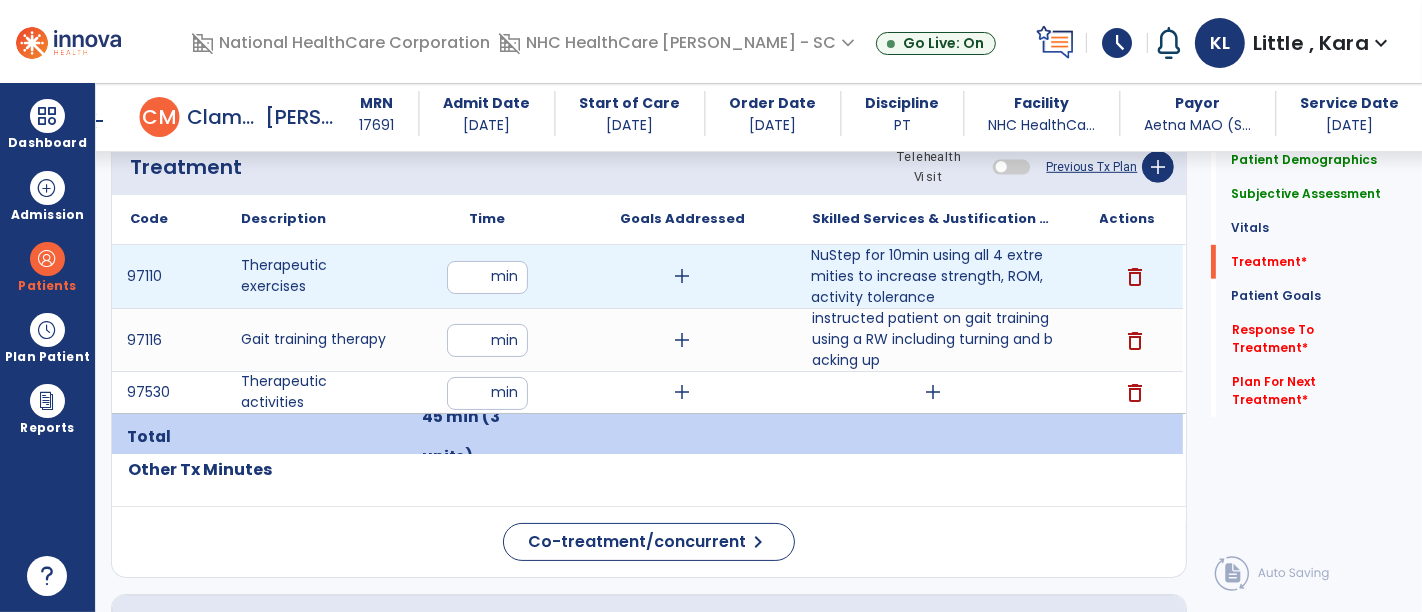 drag, startPoint x: 902, startPoint y: 300, endPoint x: 900, endPoint y: 312, distance: 12.165525 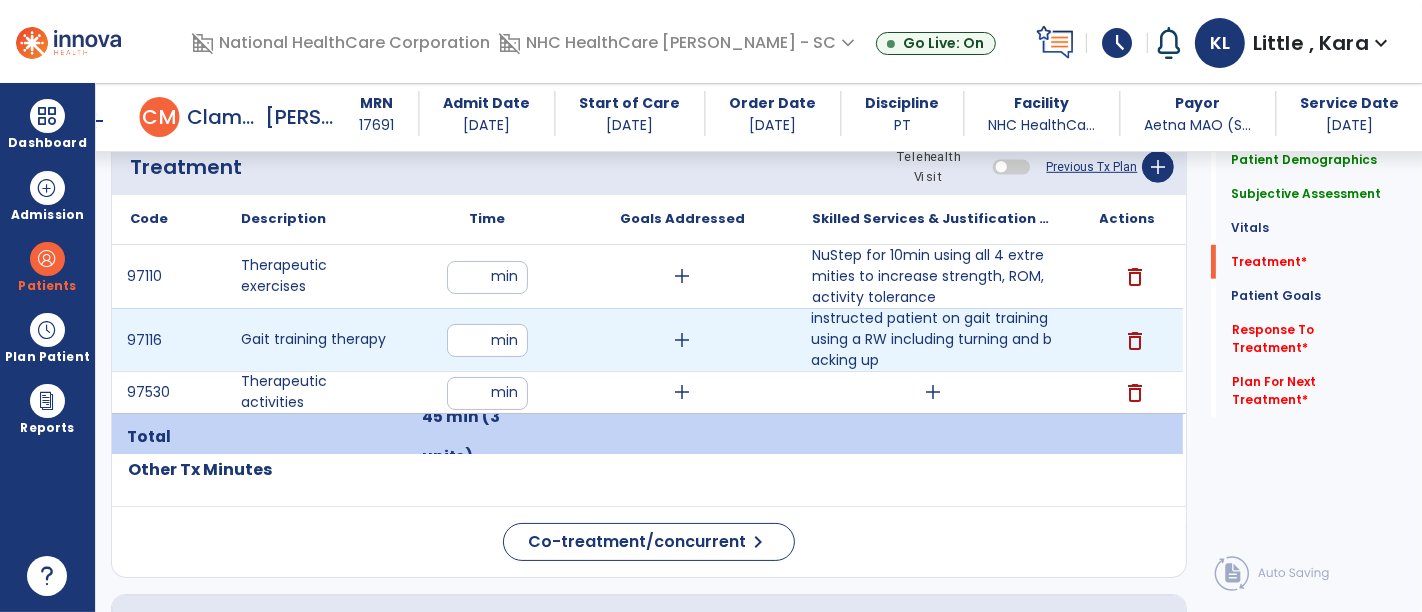 click on "instructed patient on gait training using a RW including turning and backing up" at bounding box center [933, 339] 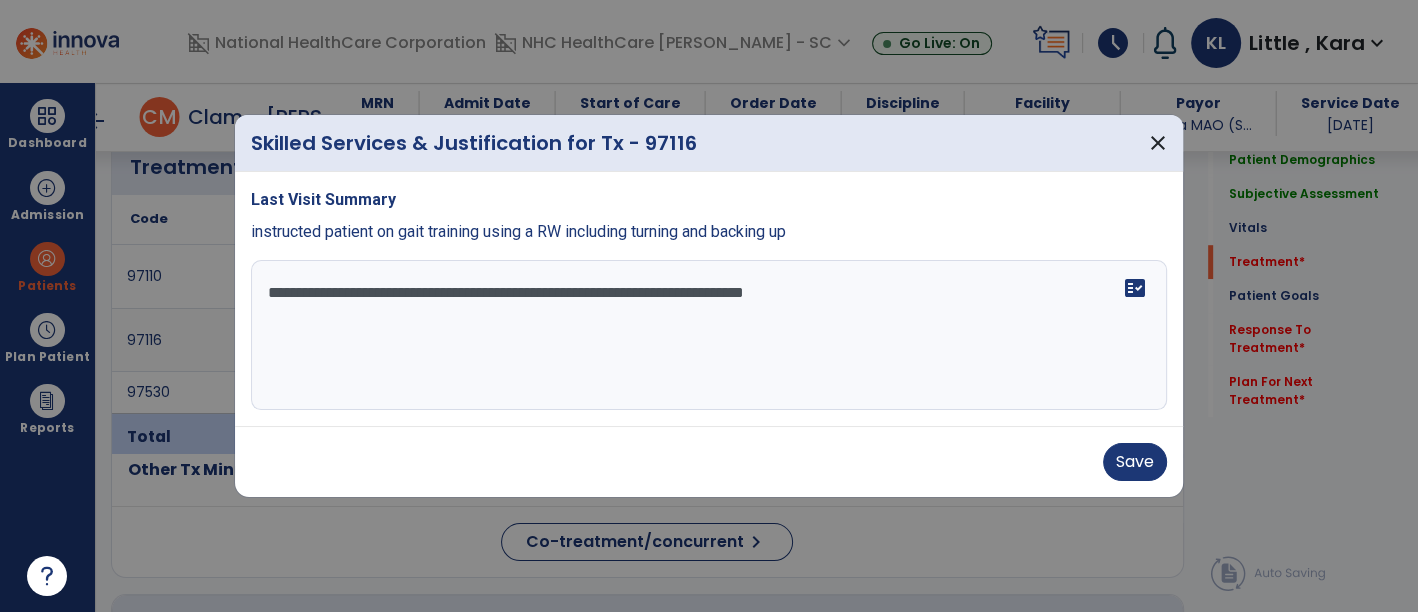 scroll, scrollTop: 1111, scrollLeft: 0, axis: vertical 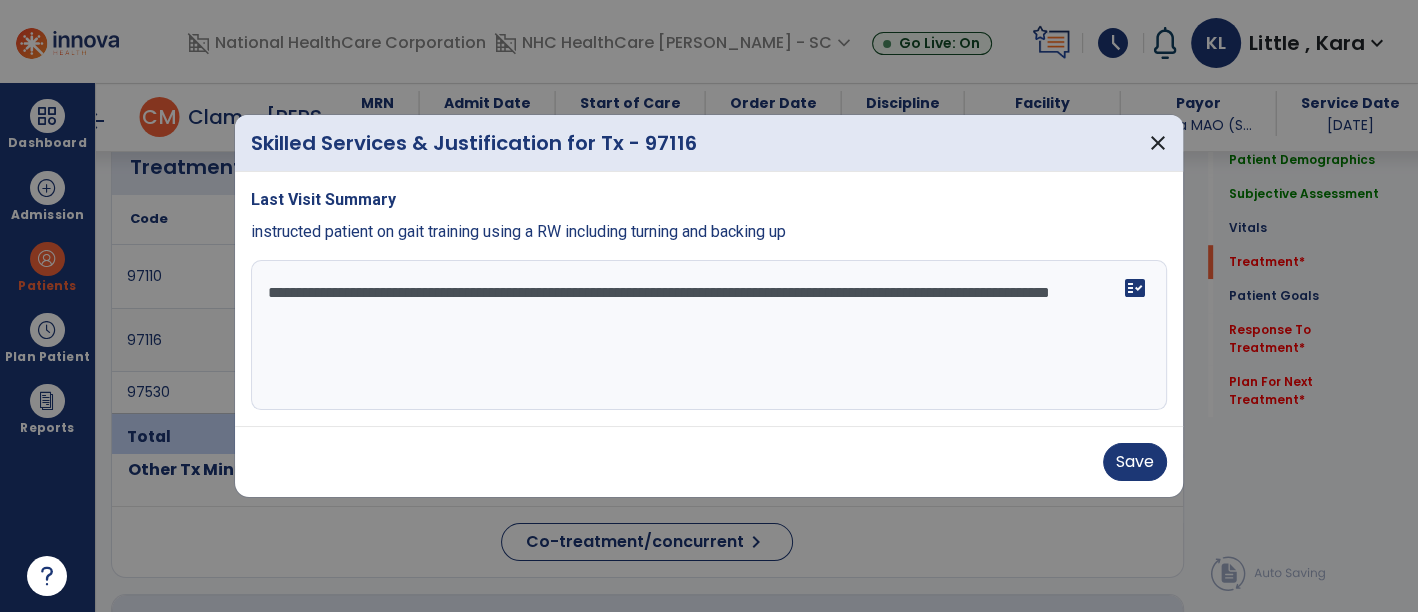 click on "**********" at bounding box center (709, 335) 